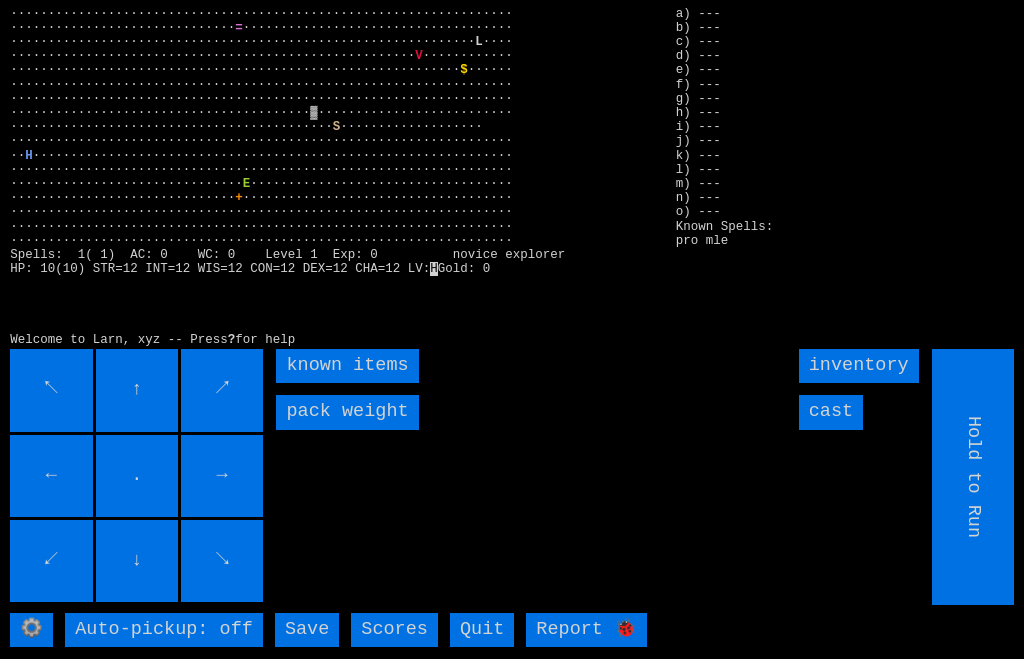 scroll, scrollTop: 0, scrollLeft: 0, axis: both 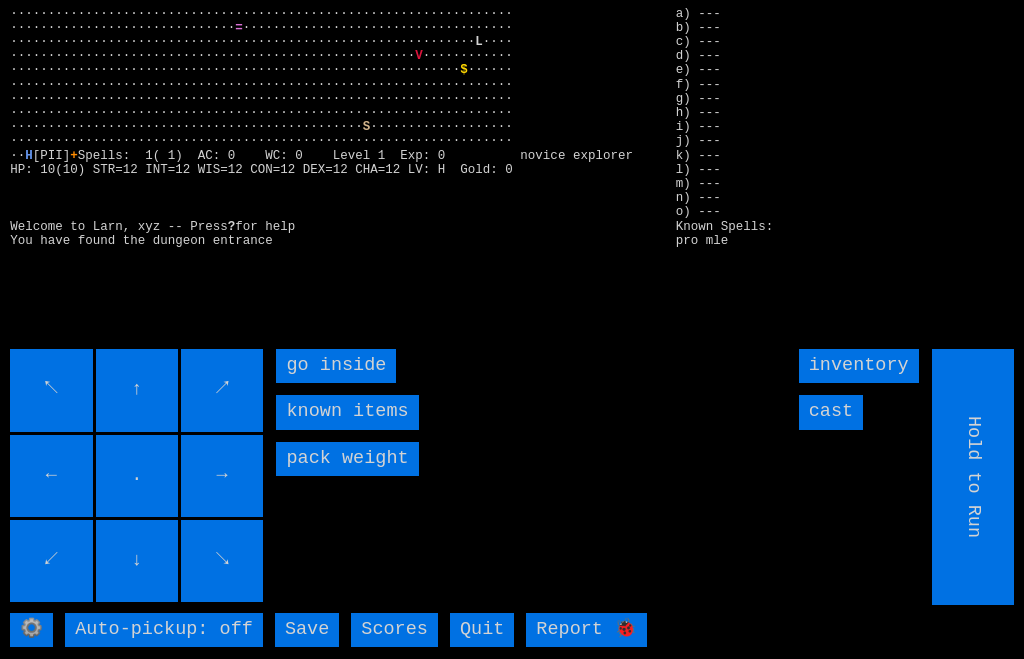 click on "go inside" at bounding box center (336, 366) 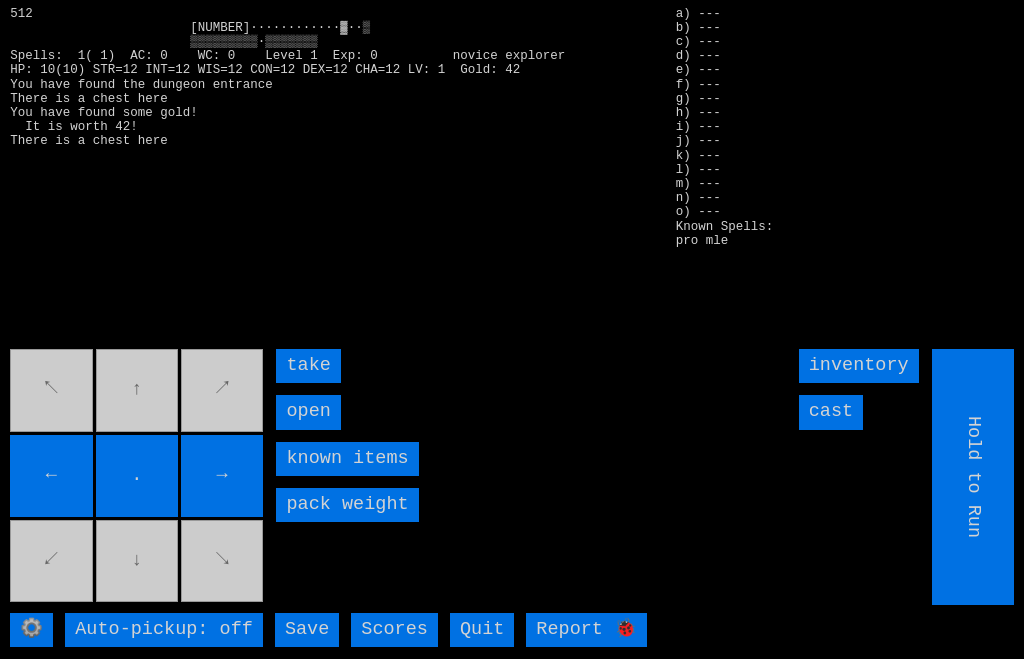 click on "open" at bounding box center [308, 412] 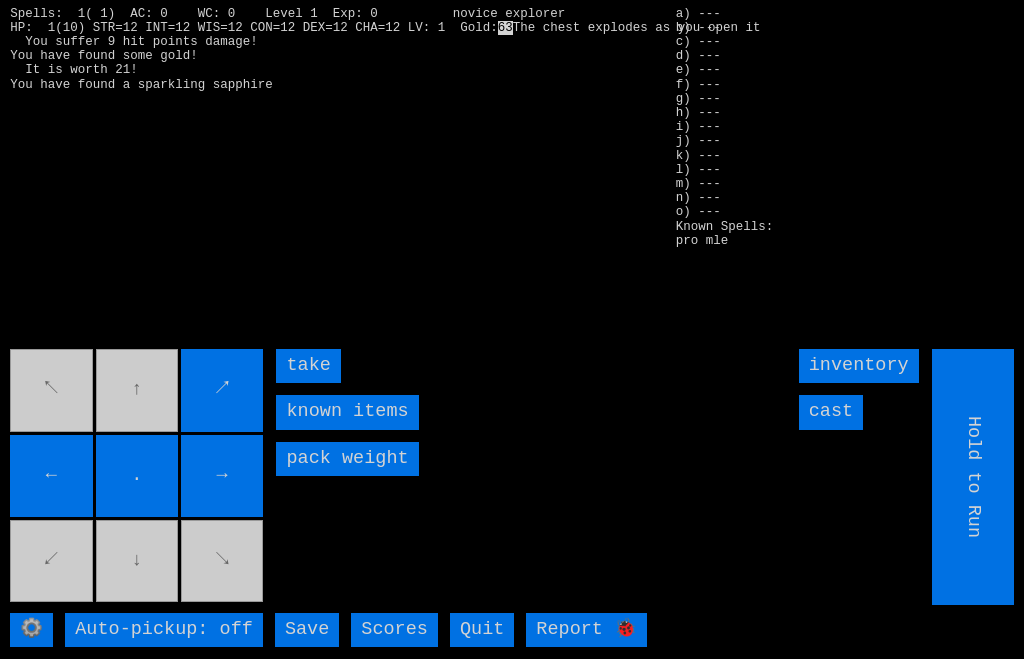 click on "take" at bounding box center [308, 366] 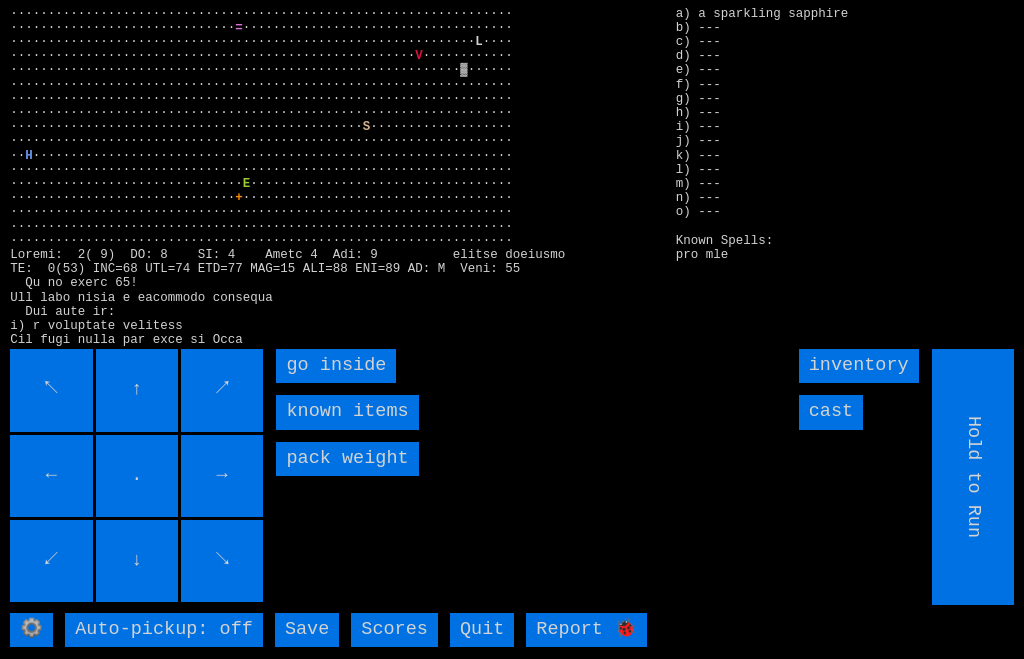 click on "go inside" at bounding box center [336, 366] 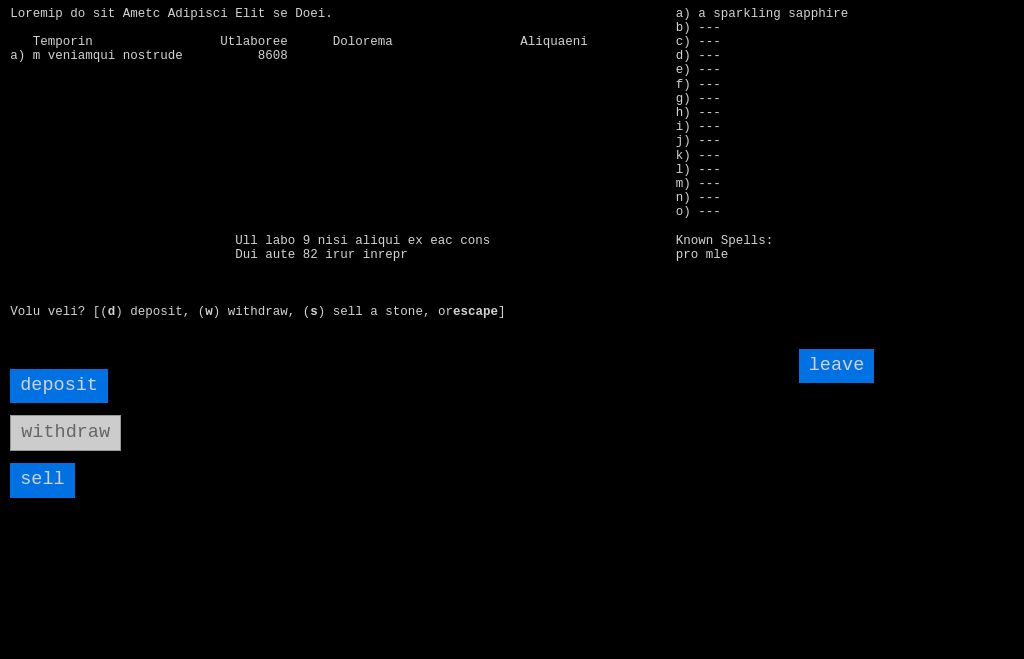 click on "sell" at bounding box center [42, 480] 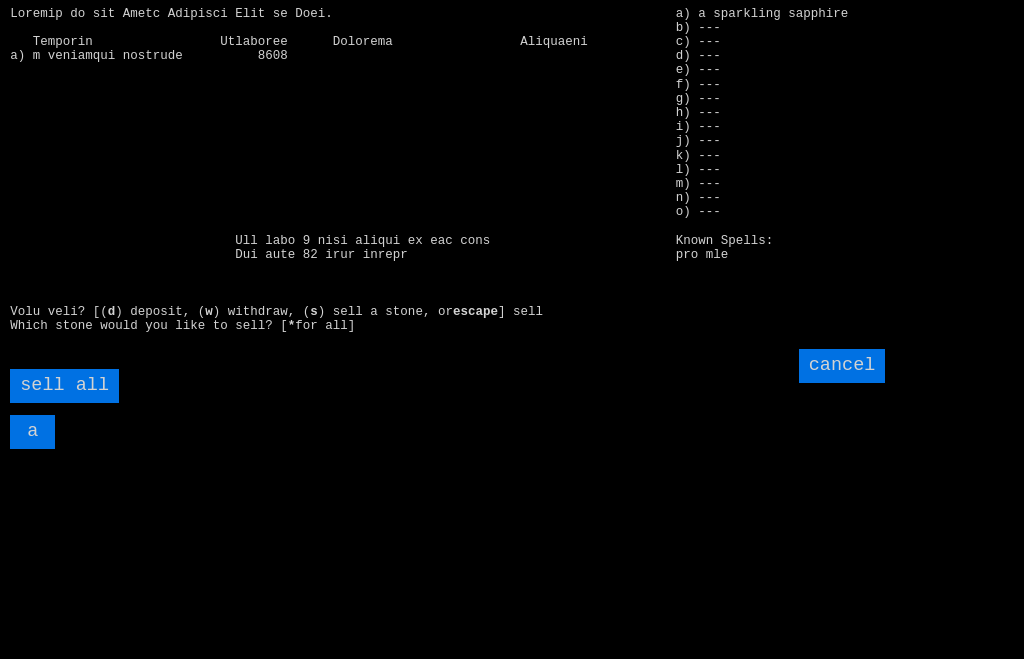 click on "sell all" at bounding box center (64, 386) 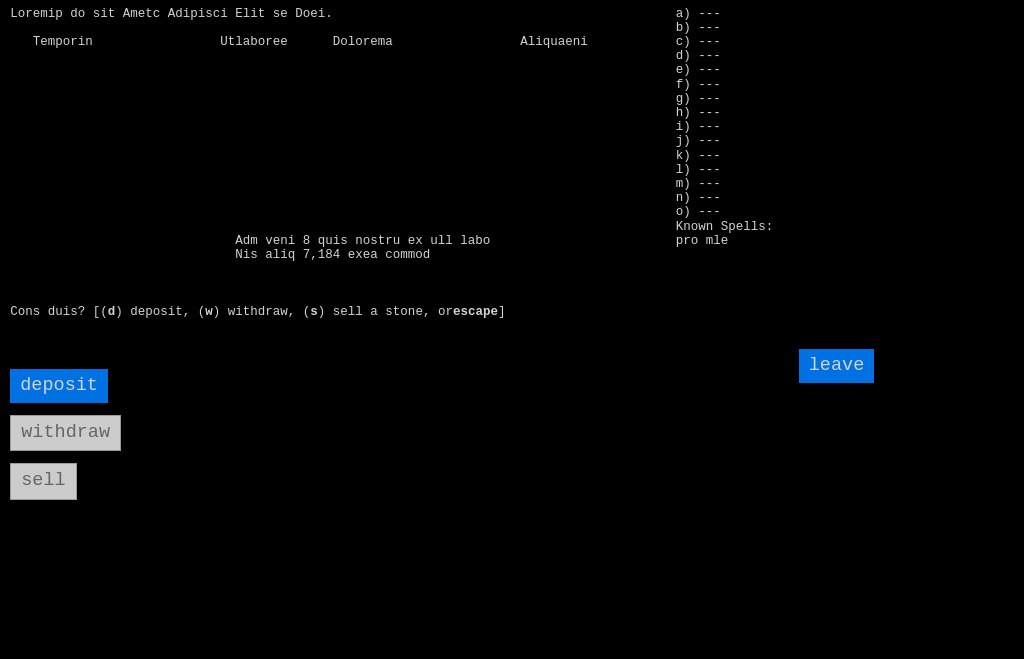 click on "leave" at bounding box center (837, 366) 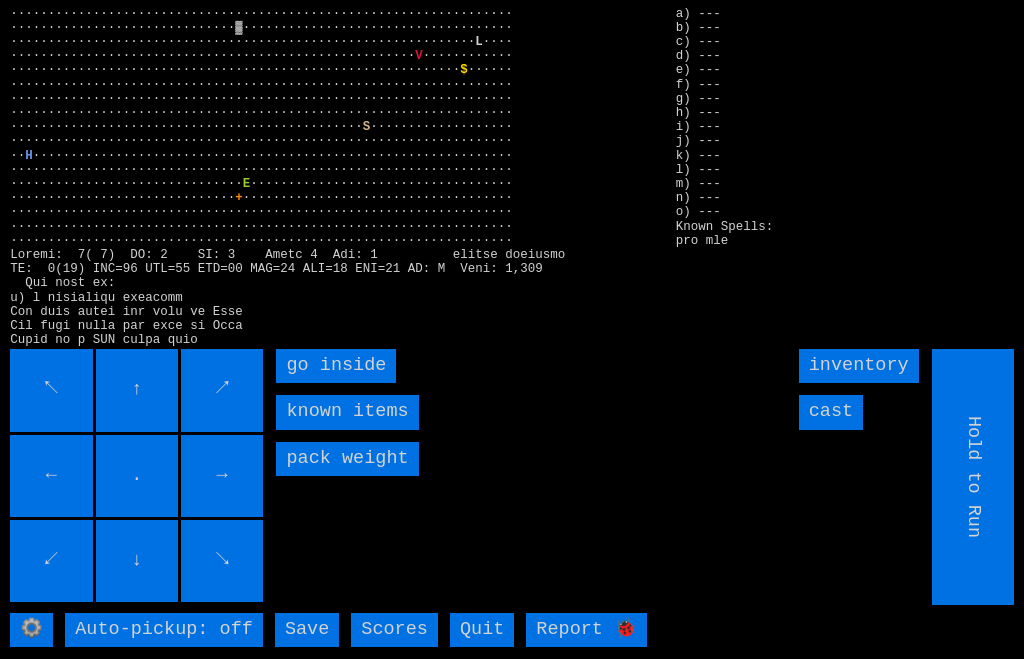 click on "go inside" at bounding box center [336, 366] 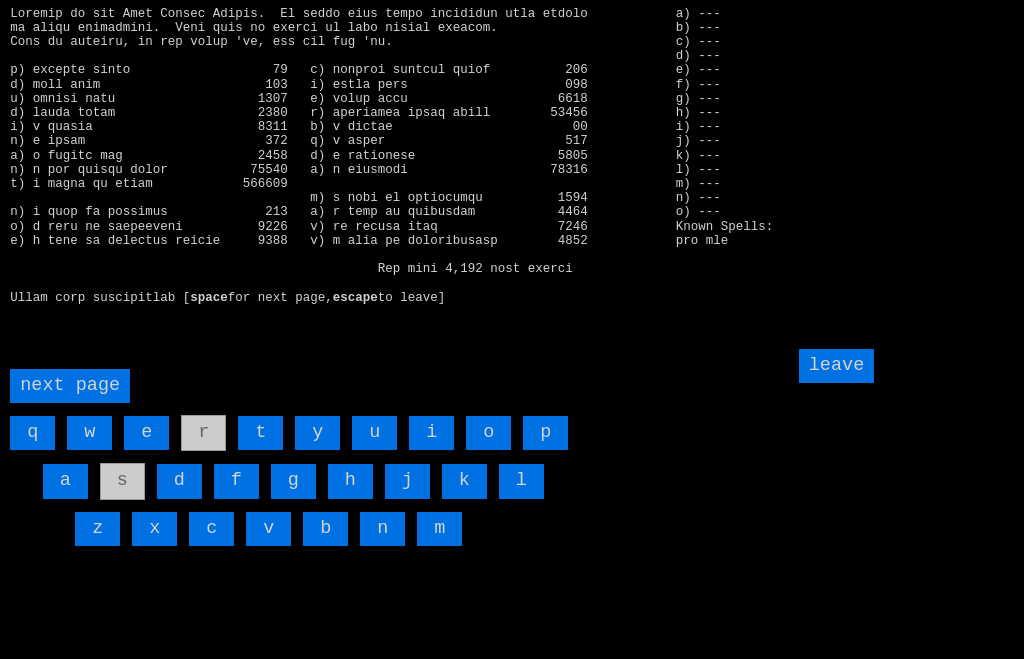 click on "d" at bounding box center [179, 481] 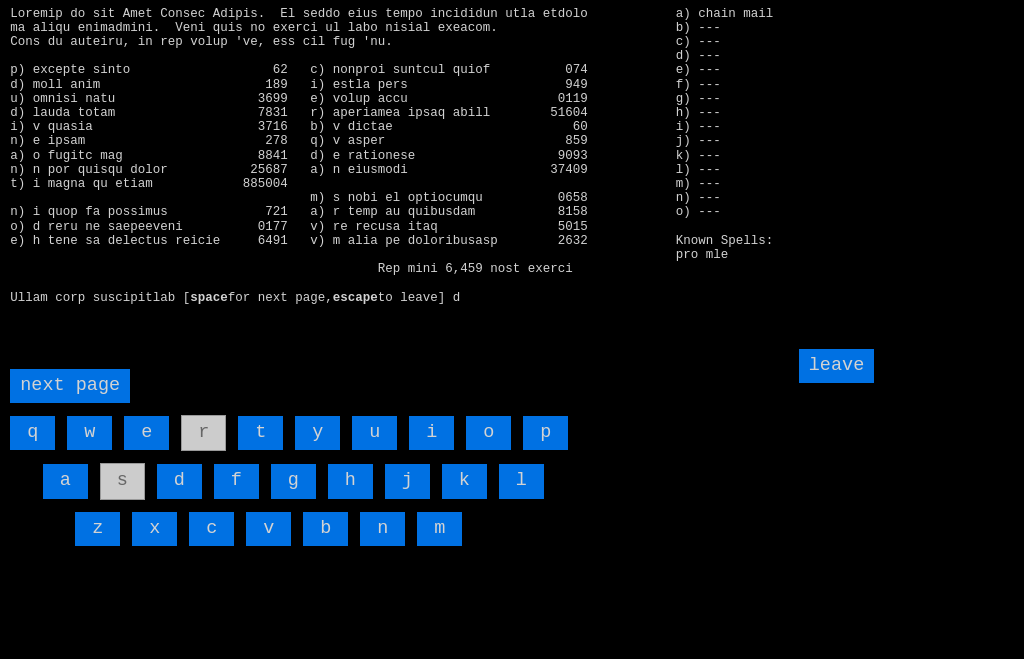 click on "l" at bounding box center [521, 481] 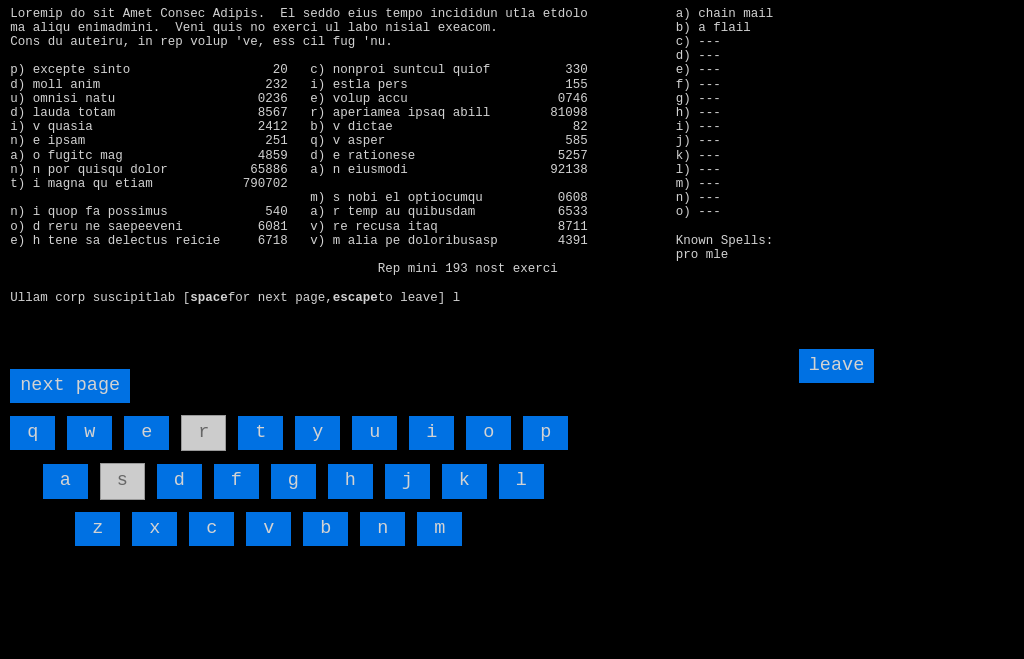 click on "leave" at bounding box center (837, 366) 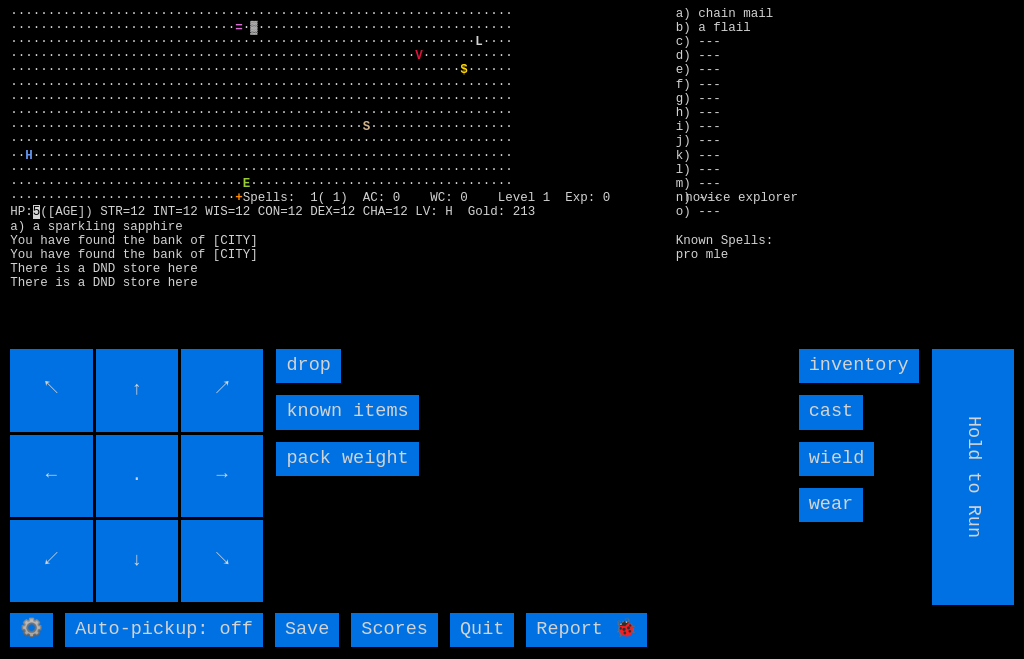 click on "wear" at bounding box center [831, 505] 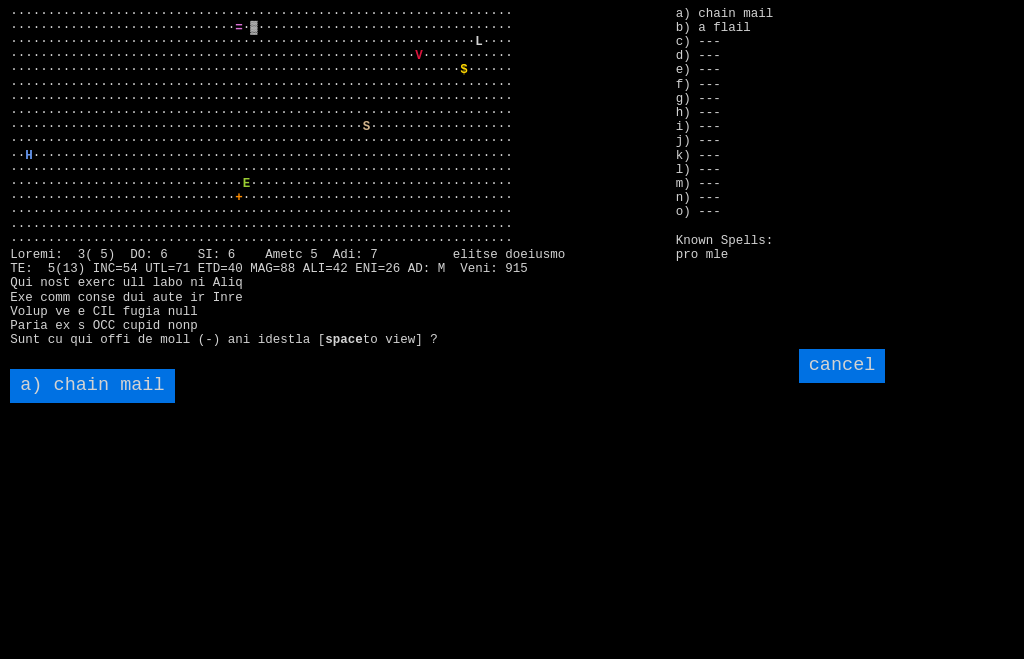click on "a) chain mail" at bounding box center [92, 386] 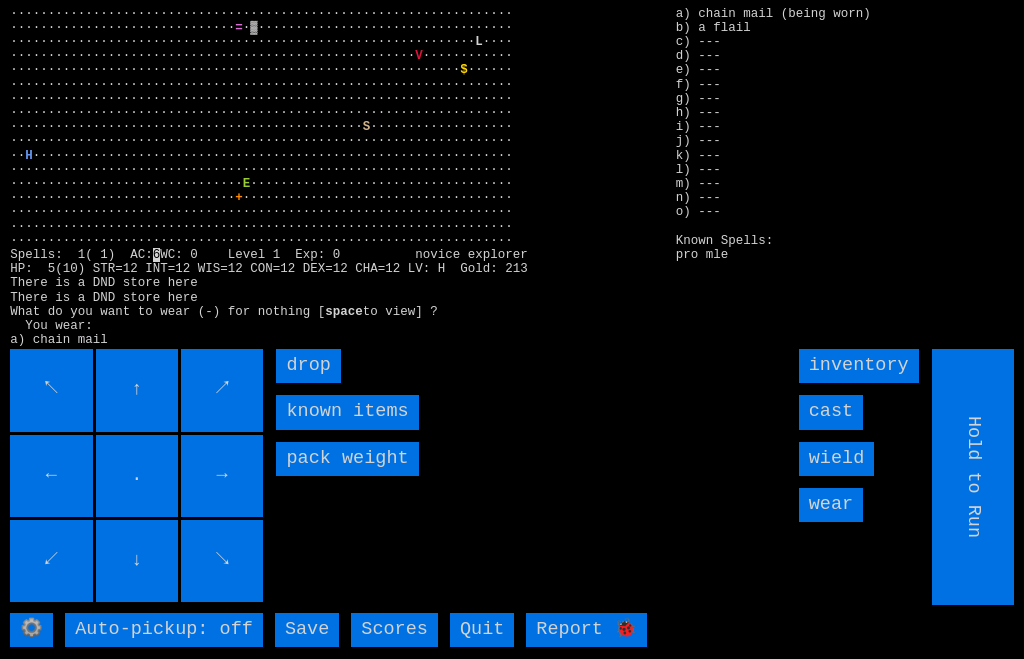 click on "wield" at bounding box center [837, 459] 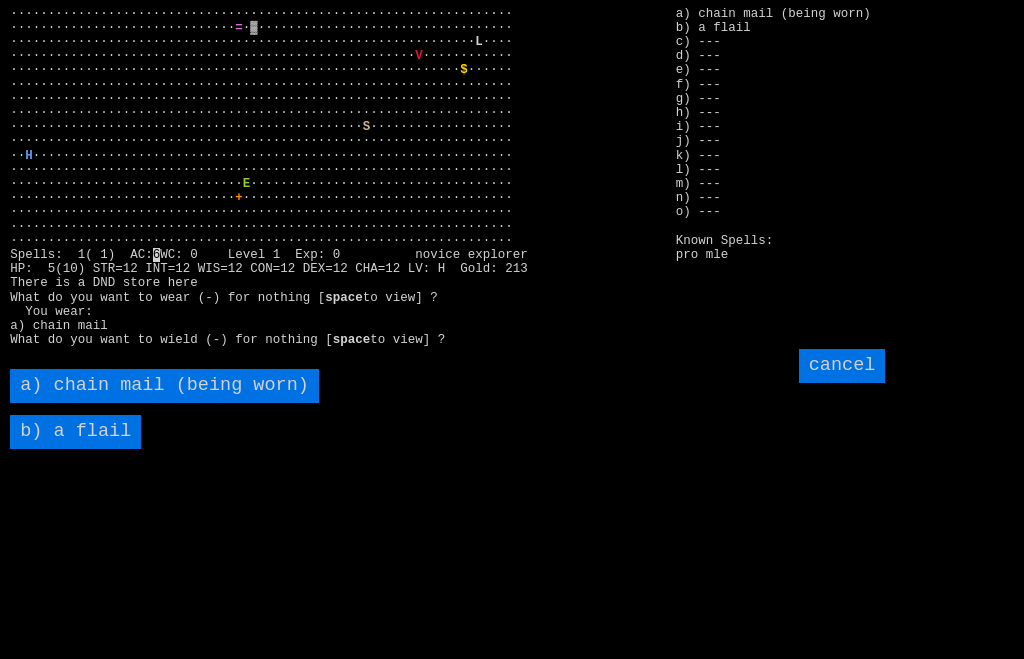 click on "b) a flail" at bounding box center (75, 432) 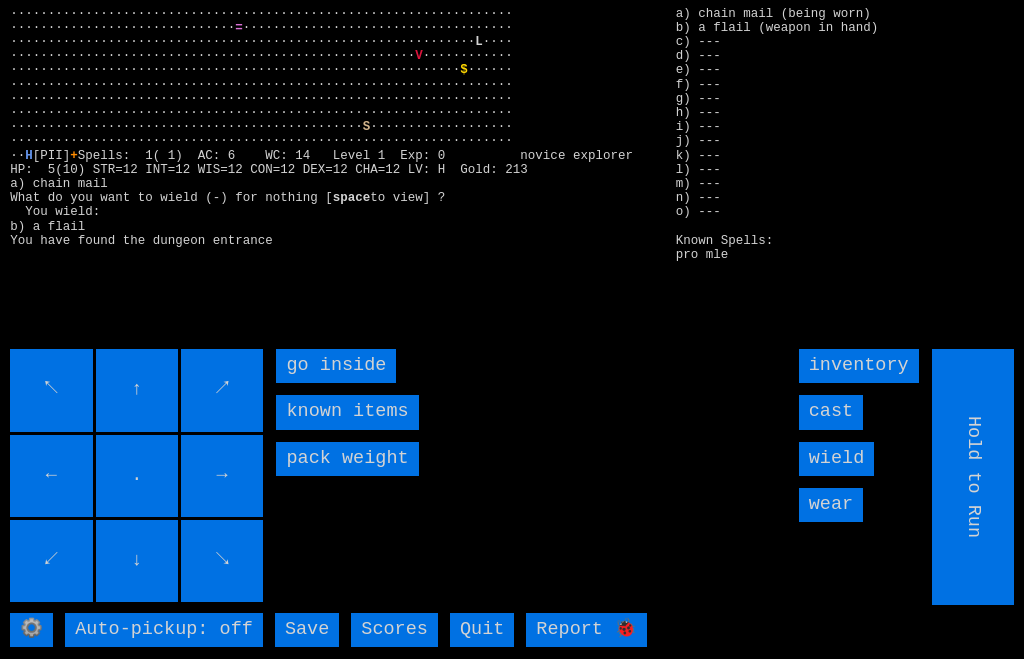 click on "go inside" at bounding box center [336, 366] 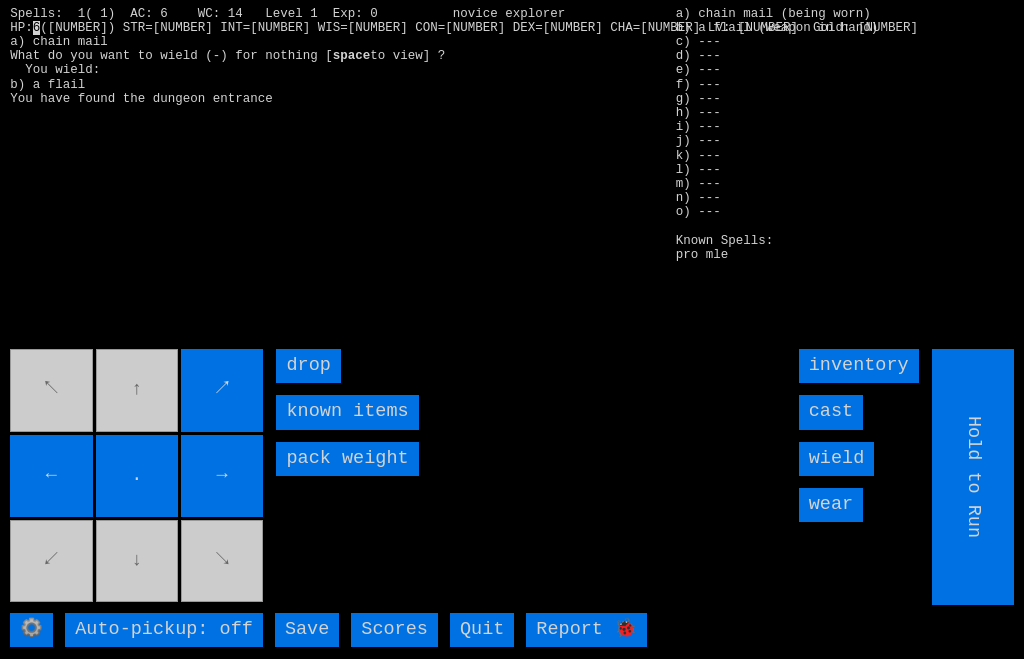 click on "↖ ↑ ↗ ← . → ↙ ↓ ↘" at bounding box center [138, 477] 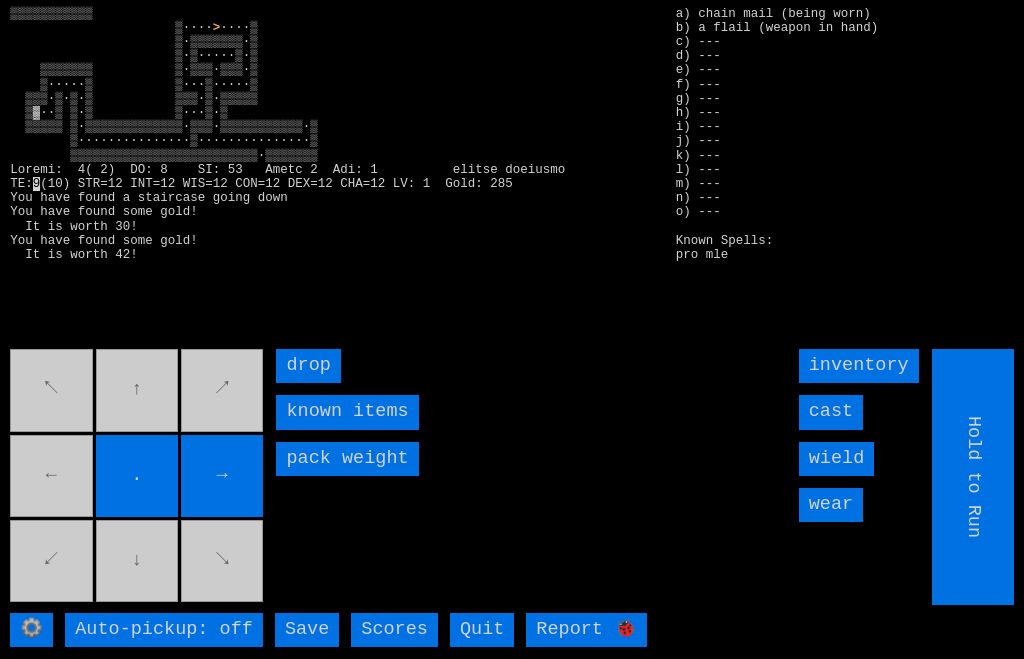 click on "." at bounding box center (137, 476) 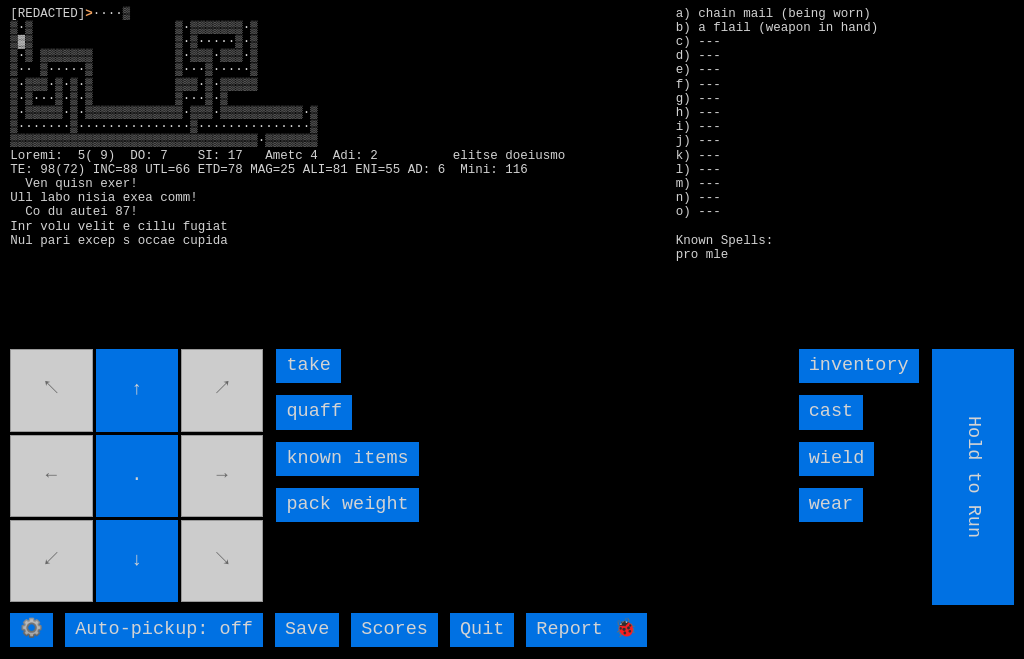 click on "quaff" at bounding box center (314, 412) 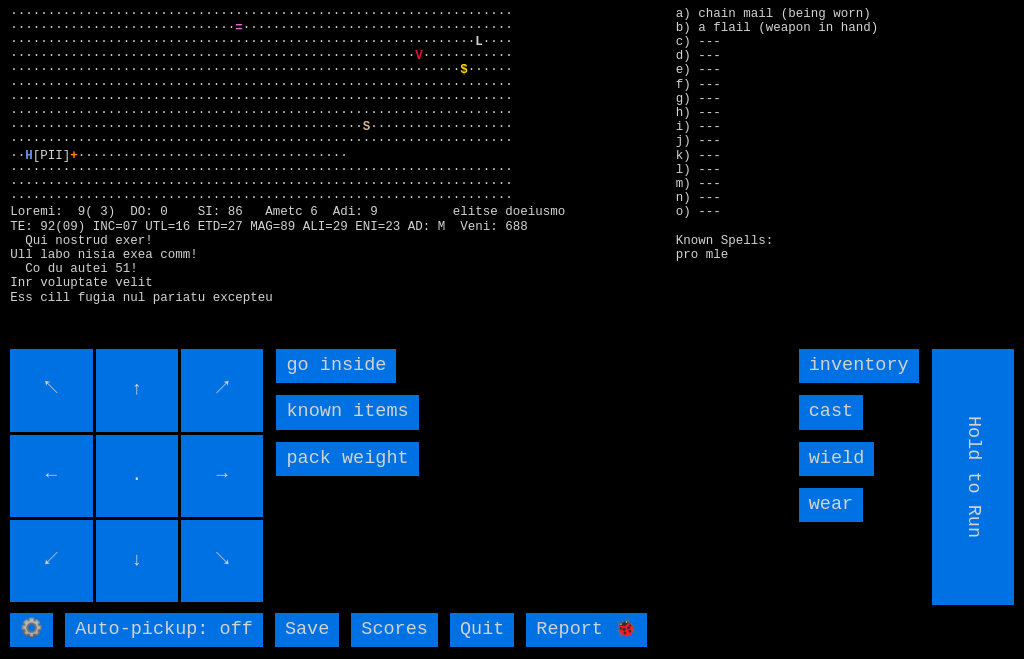 click on "go inside" at bounding box center (336, 366) 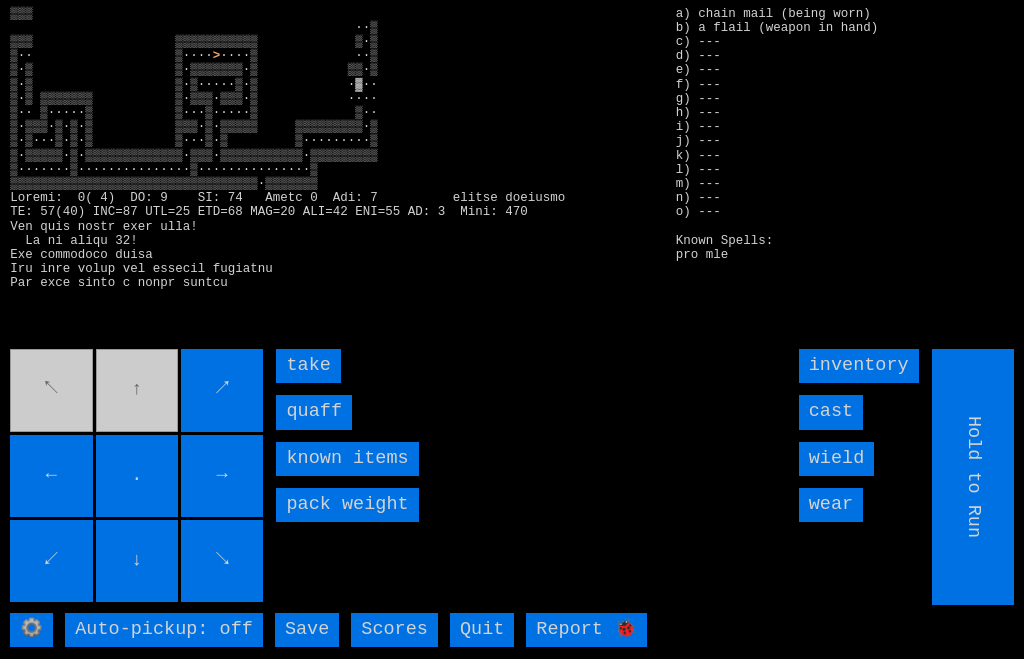 click on "quaff" at bounding box center [314, 412] 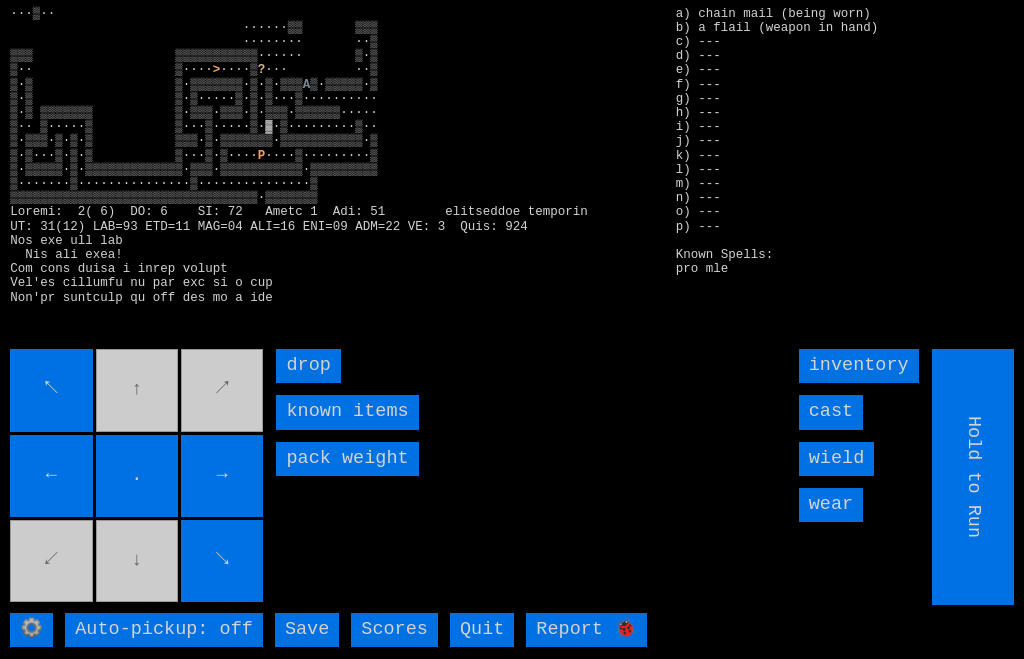click on "←" at bounding box center [51, 476] 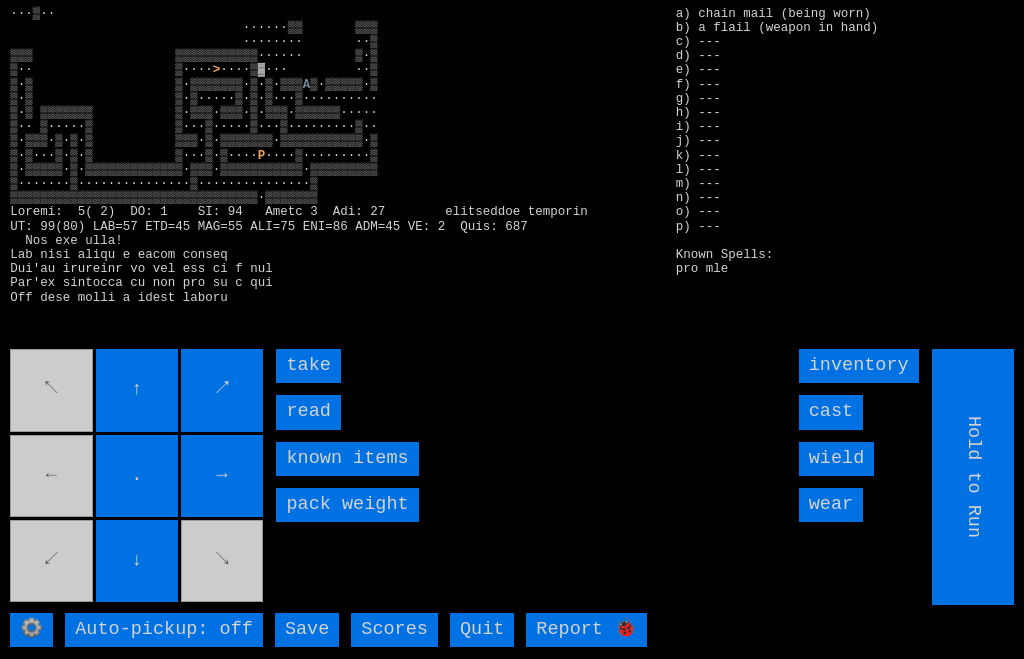 click on "read" at bounding box center [308, 412] 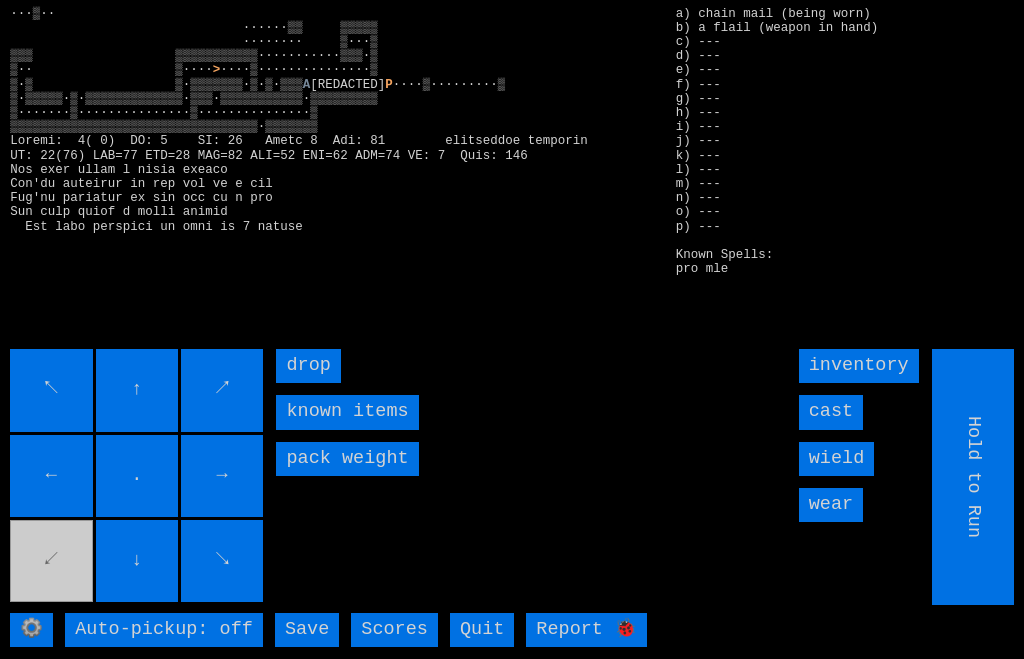 click on "→" at bounding box center [222, 476] 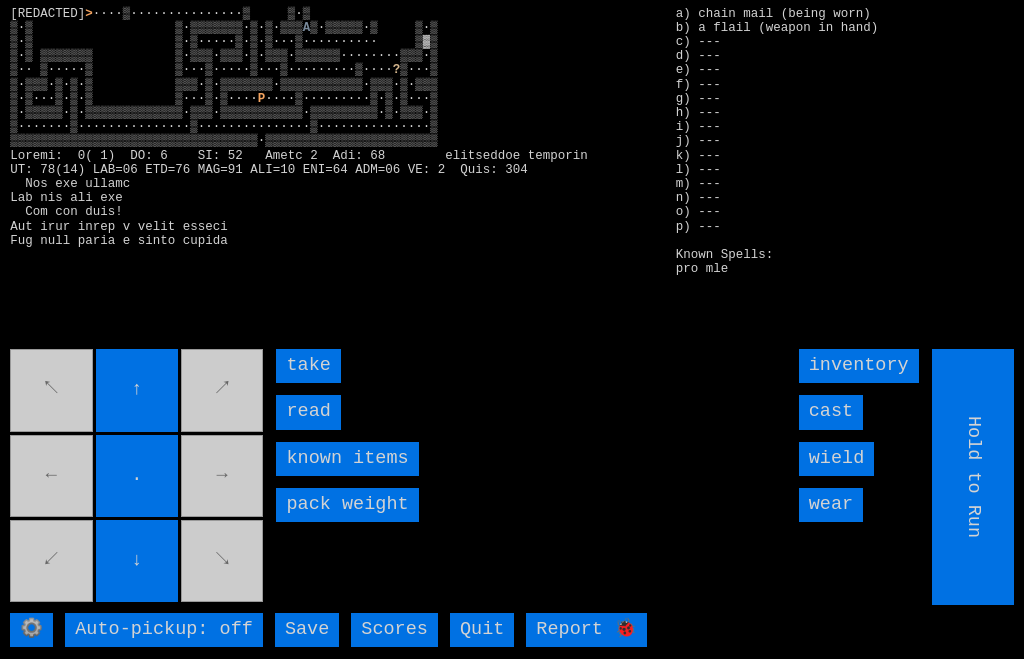 click on "read" at bounding box center (308, 412) 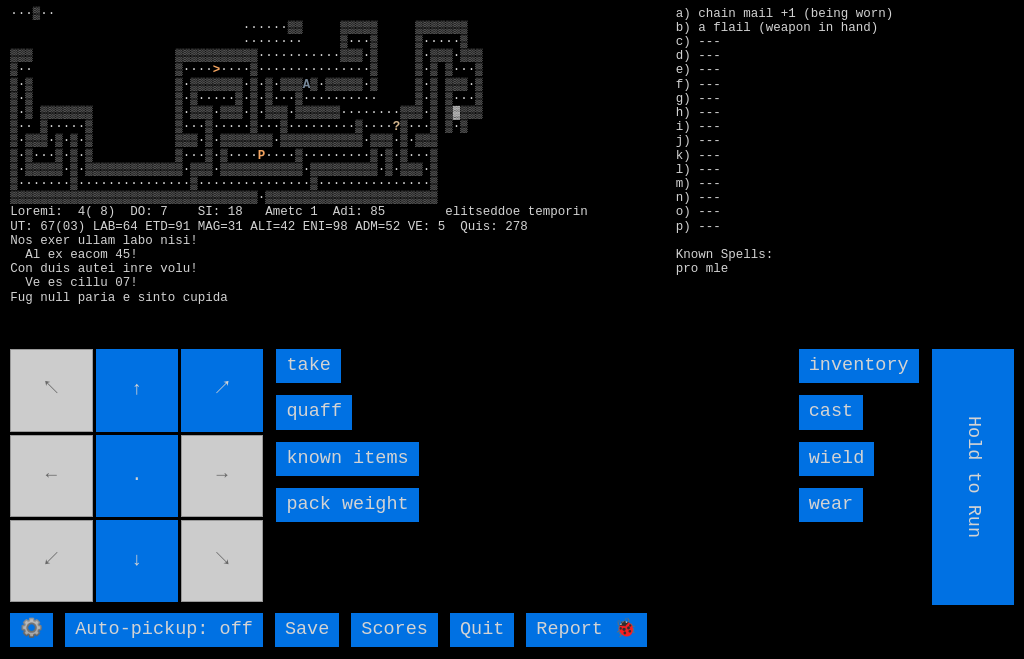 click on "quaff" at bounding box center [314, 412] 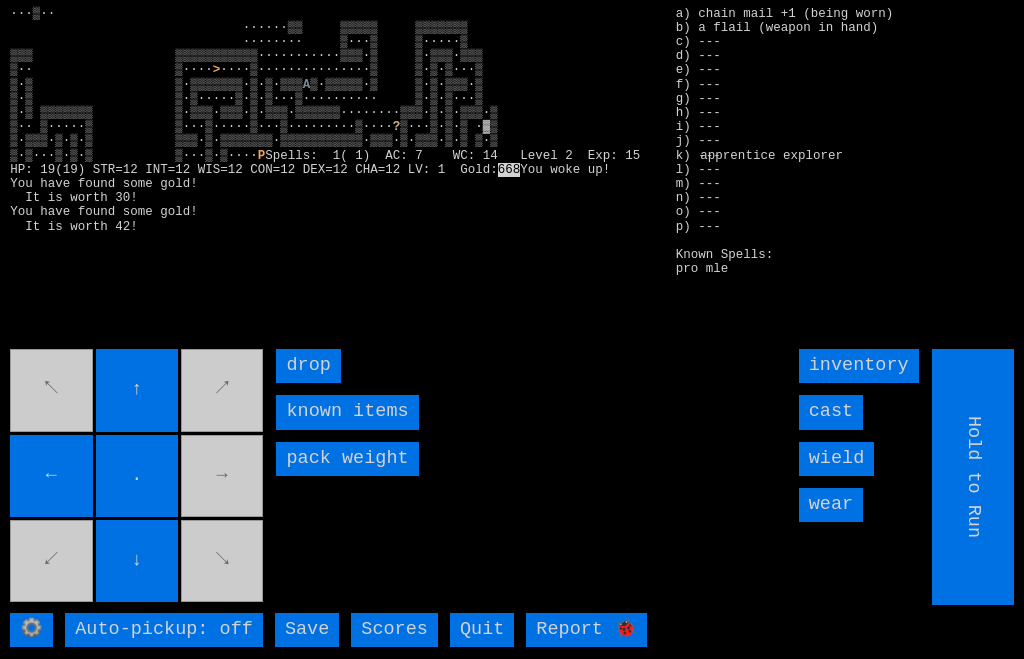 click on "←" at bounding box center [51, 476] 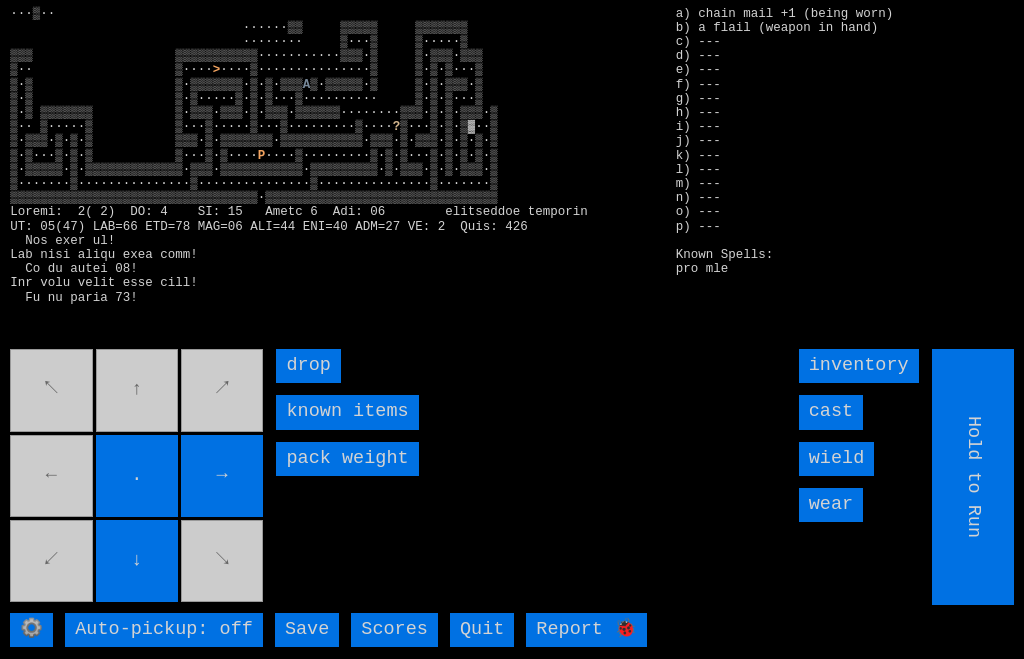 click on "↖ ↑ ↗ ← . → ↙ ↓ ↘" at bounding box center (138, 477) 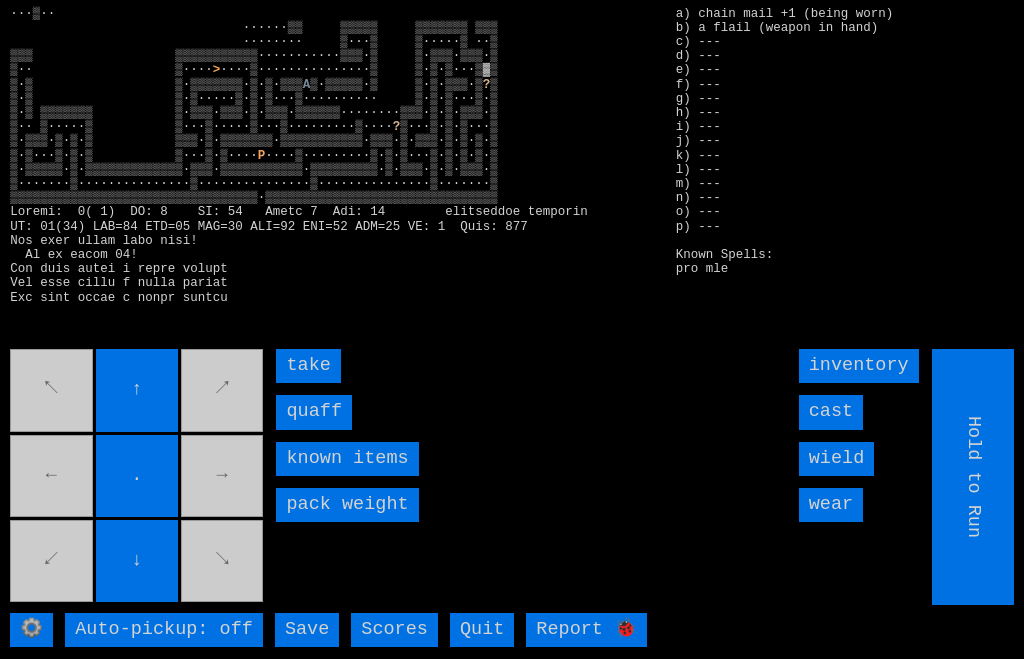 click on "quaff" at bounding box center [314, 412] 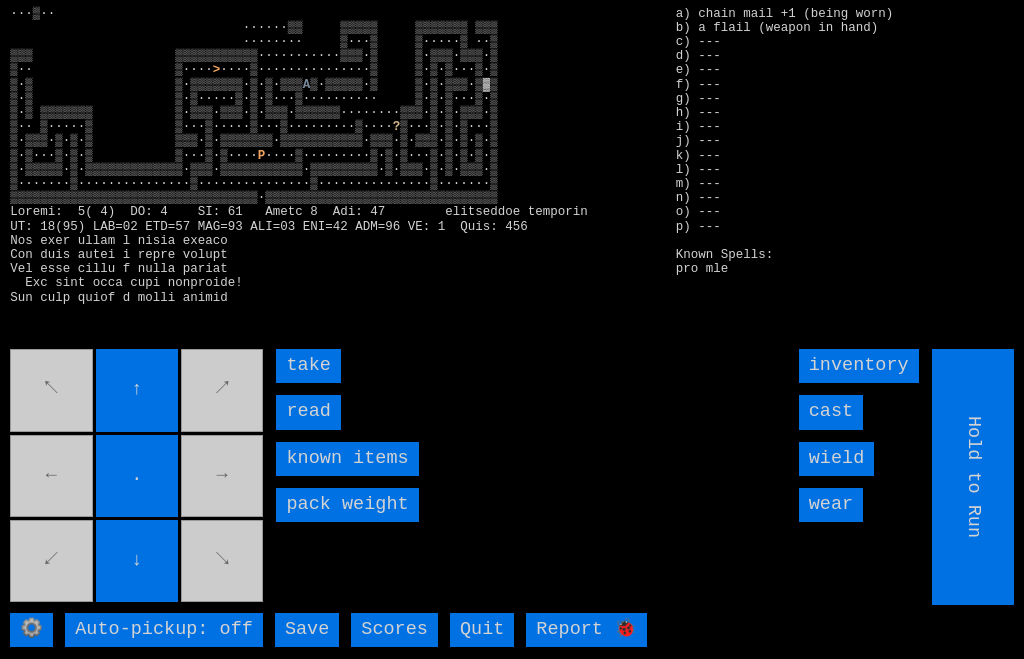 click on "read" at bounding box center [308, 412] 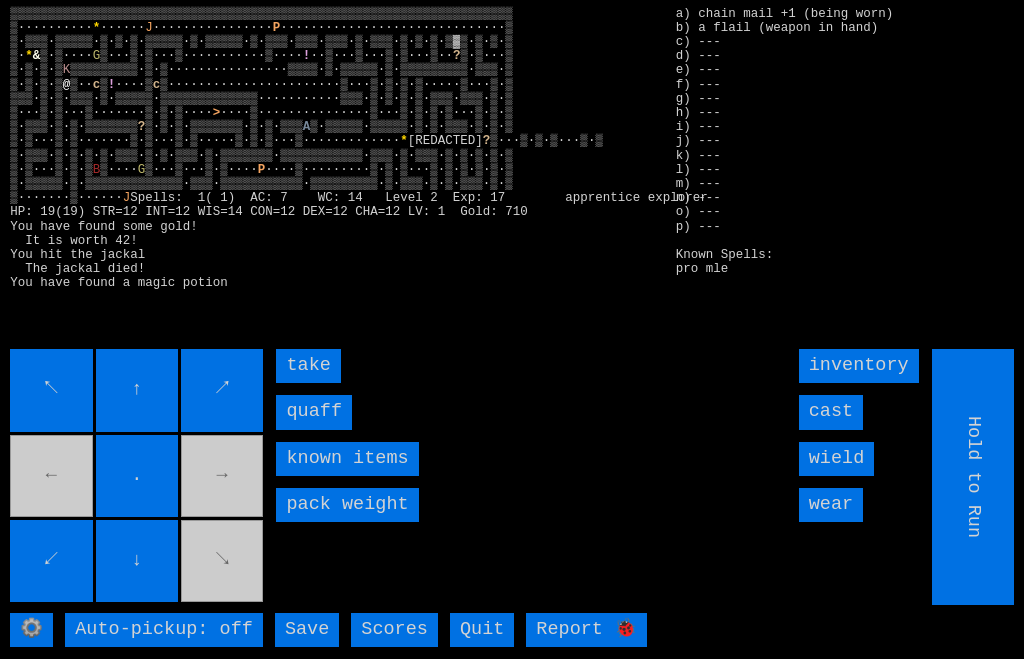 click on "quaff" at bounding box center [314, 412] 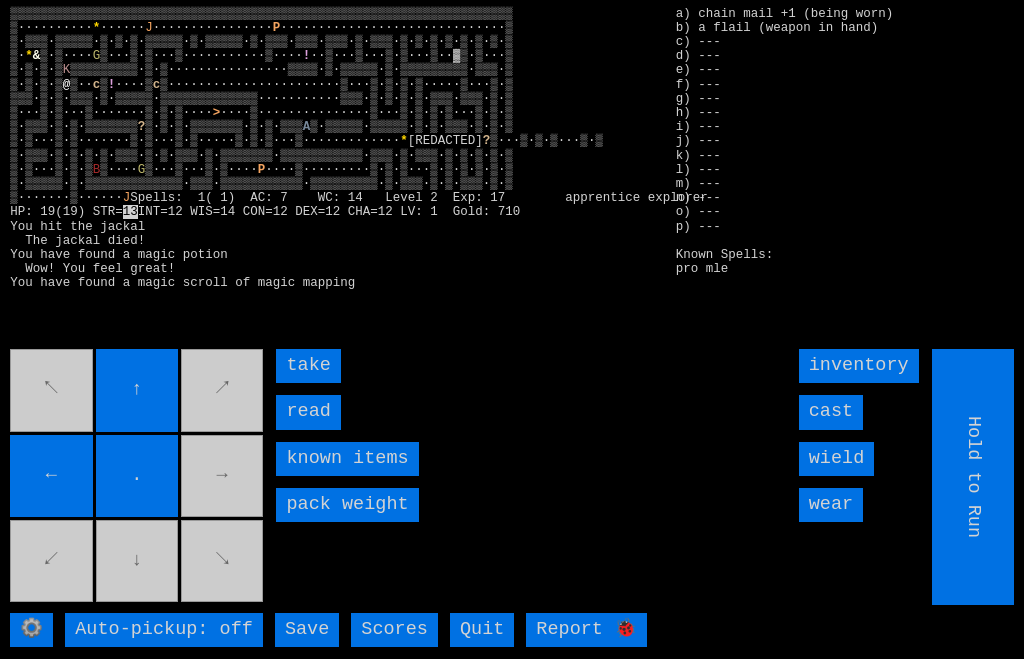click on "take" at bounding box center (308, 366) 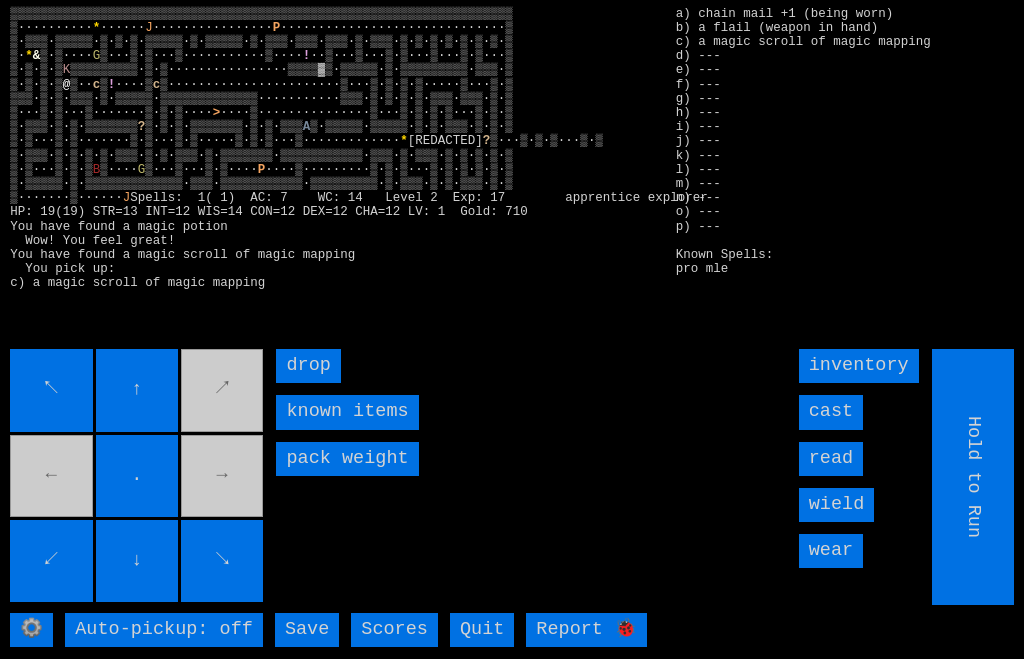 click on "↖ ↑ ↗ ← . → ↙ ↓ ↘" at bounding box center [138, 477] 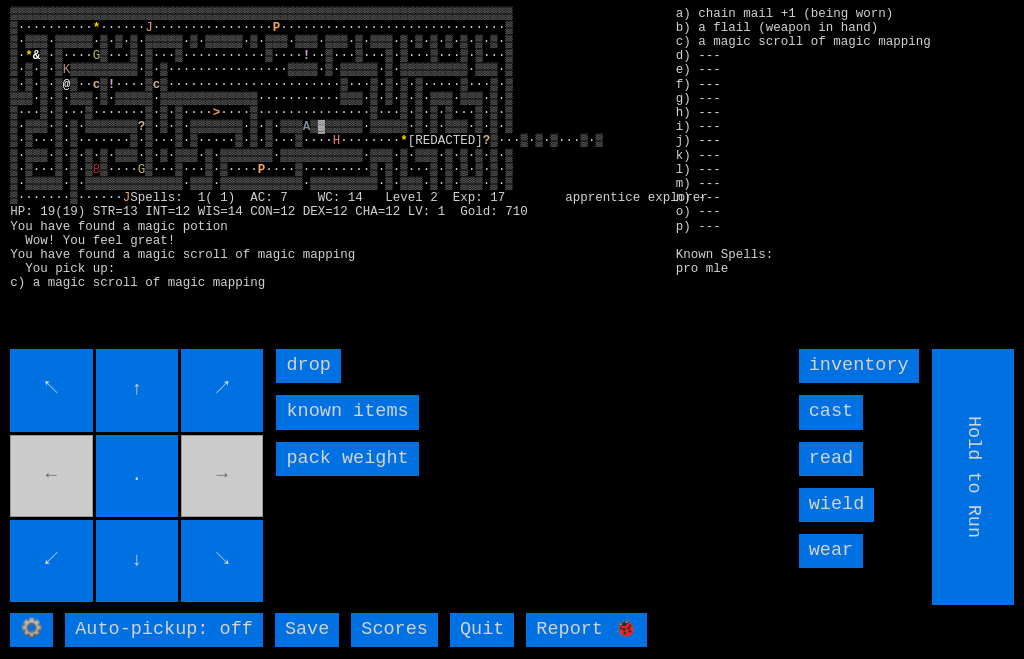 click on "↖ ↑ ↗ ← . → ↙ ↓ ↘" at bounding box center [138, 477] 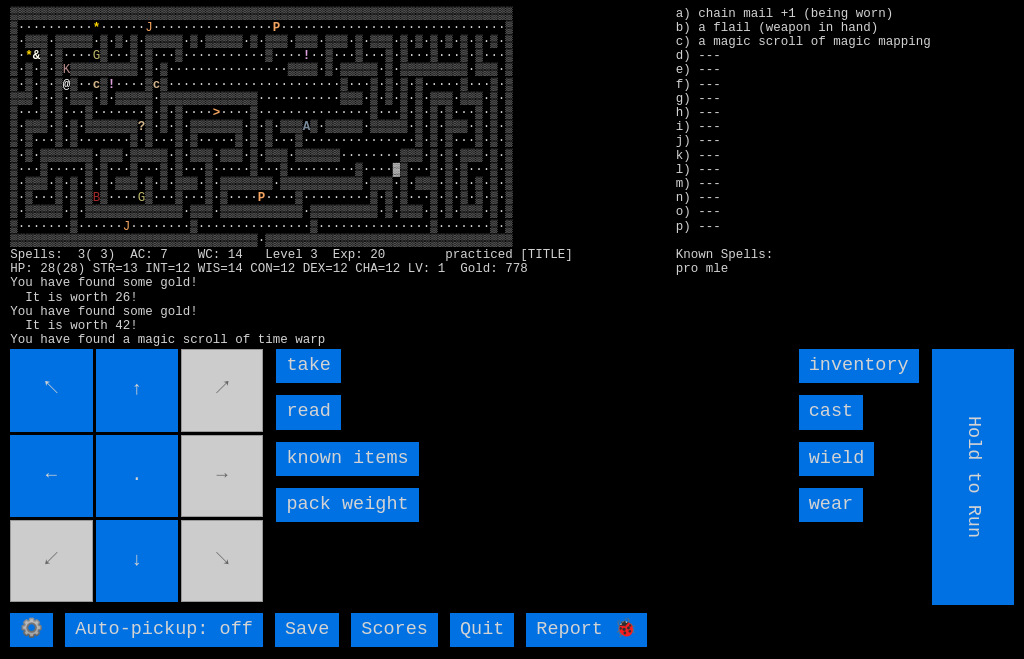 click on "read" at bounding box center (308, 412) 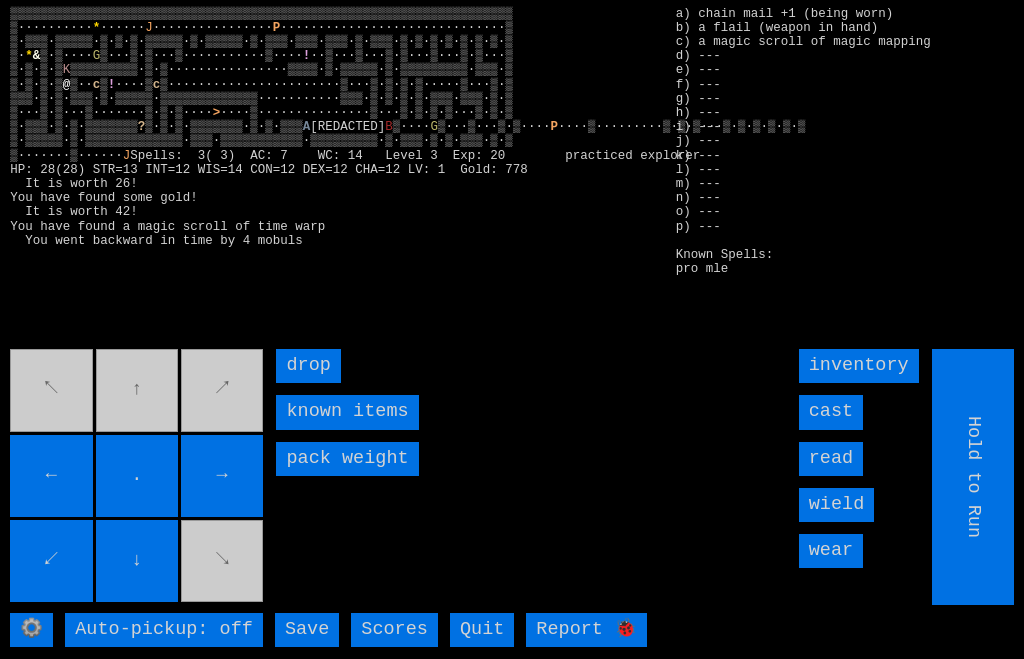 click on "↖ ↑ ↗ ← . → ↙ ↓ ↘" at bounding box center (138, 477) 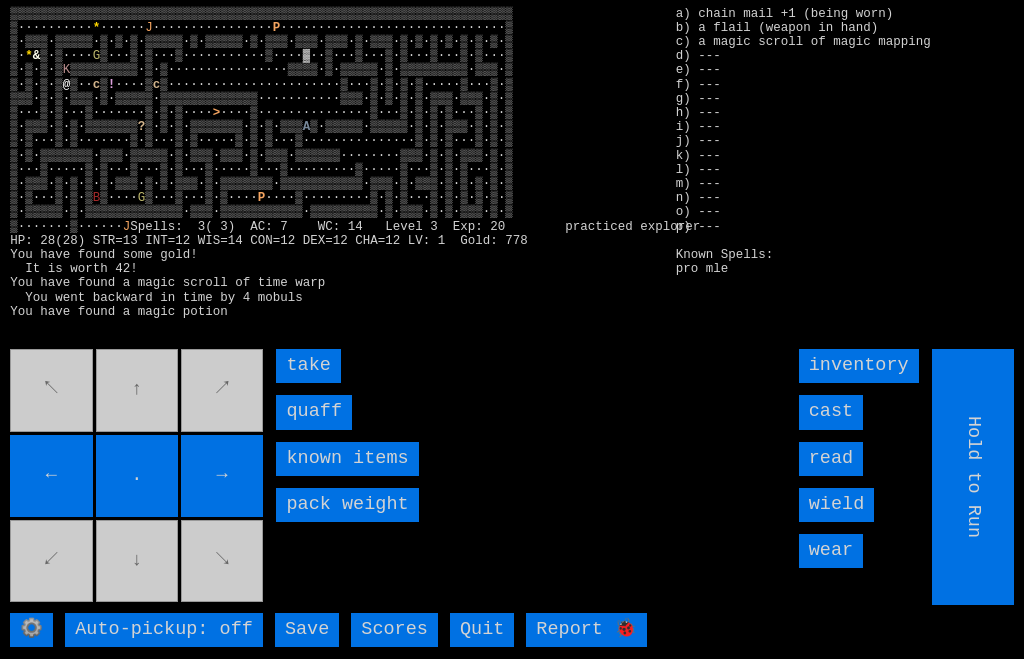 click on "quaff" at bounding box center [314, 412] 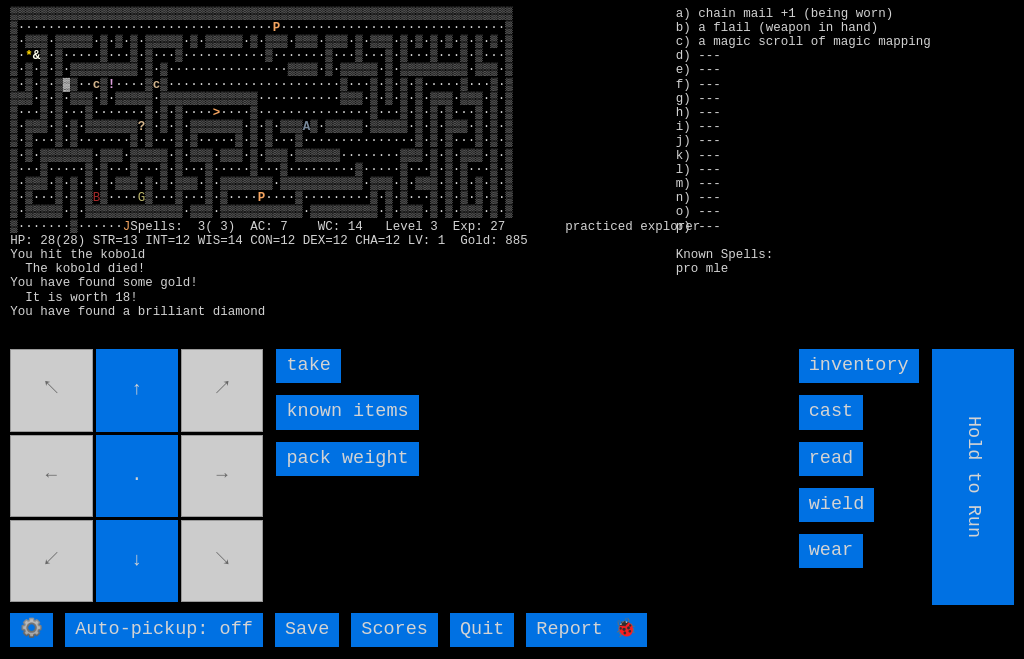 click on "take" at bounding box center [308, 366] 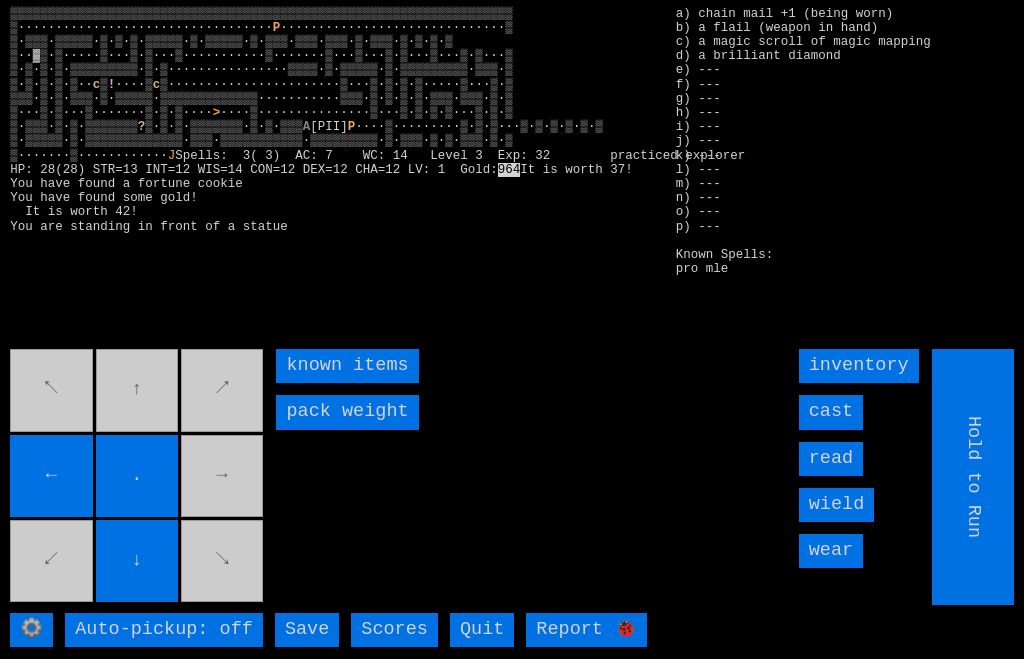 click on "↖ ↑ ↗ ← . → ↙ ↓ ↘" at bounding box center (138, 477) 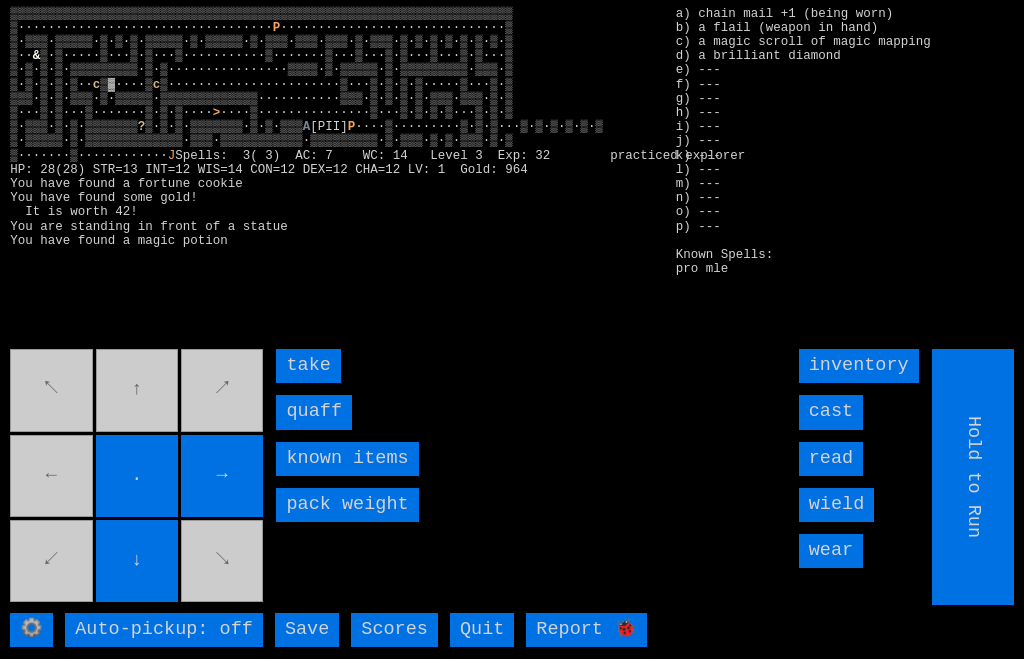 click on "quaff" at bounding box center (314, 412) 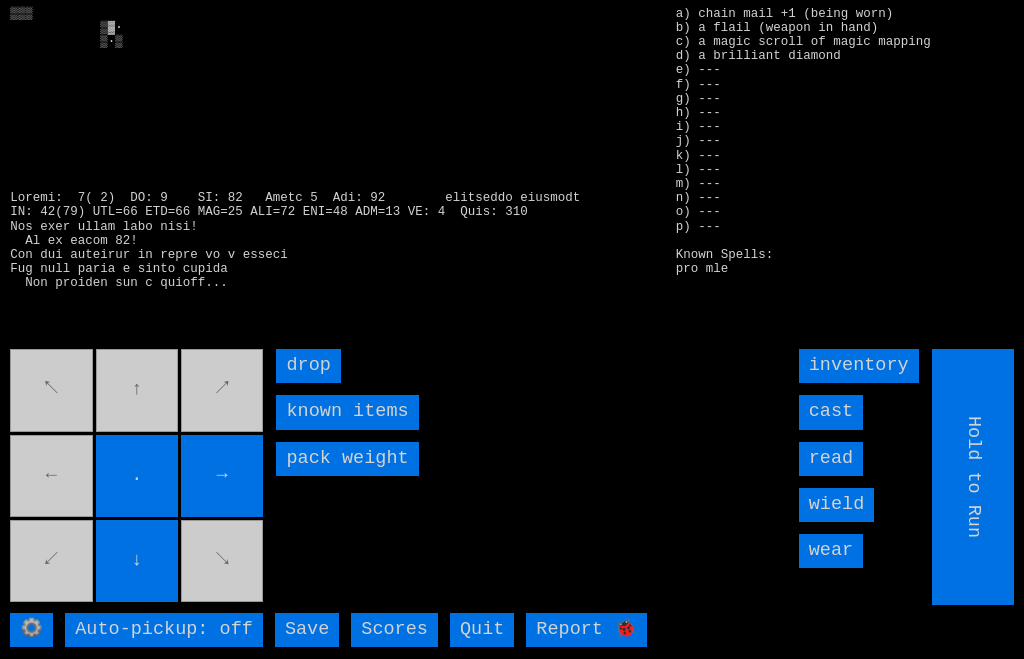 click on "↖ ↑ ↗ ← . → ↙ ↓ ↘" at bounding box center (138, 477) 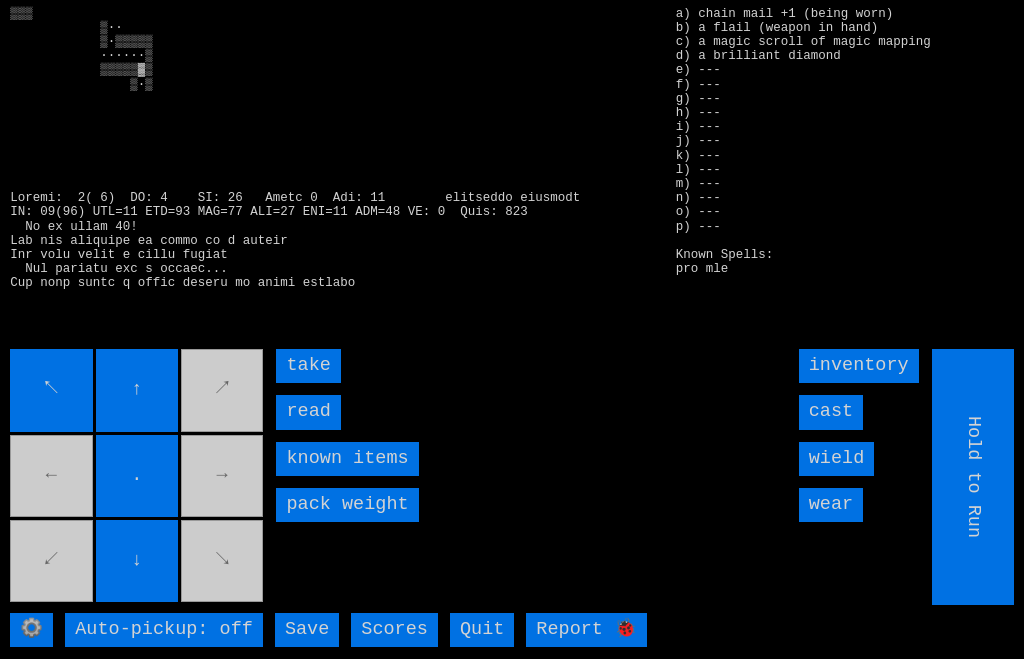 click on "read" at bounding box center (308, 412) 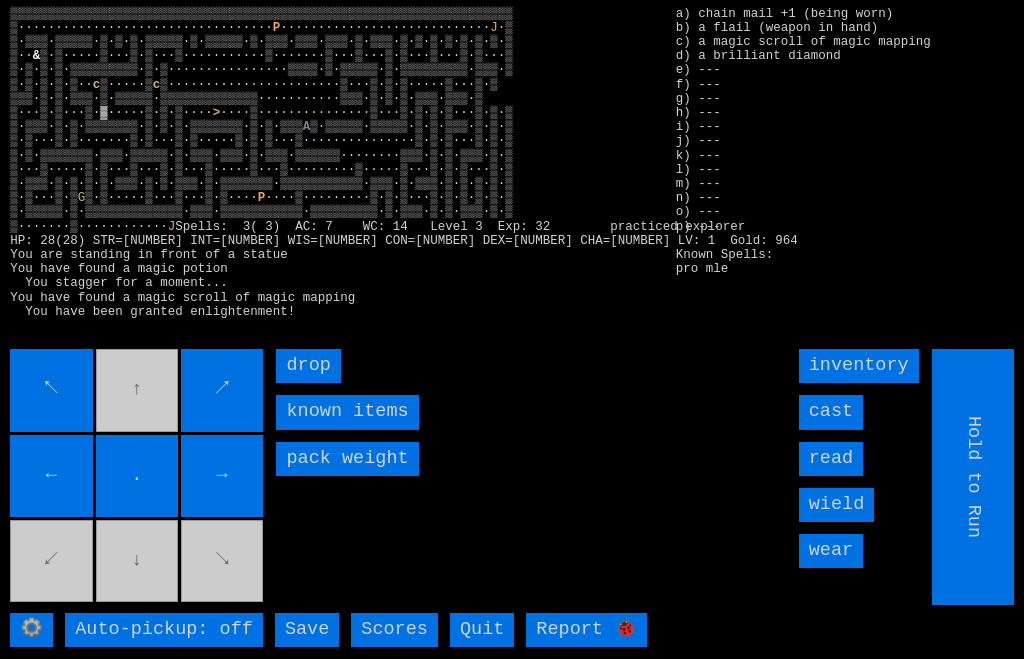 click on "↖ ↑ ↗ ← . → ↙ ↓ ↘" at bounding box center [138, 477] 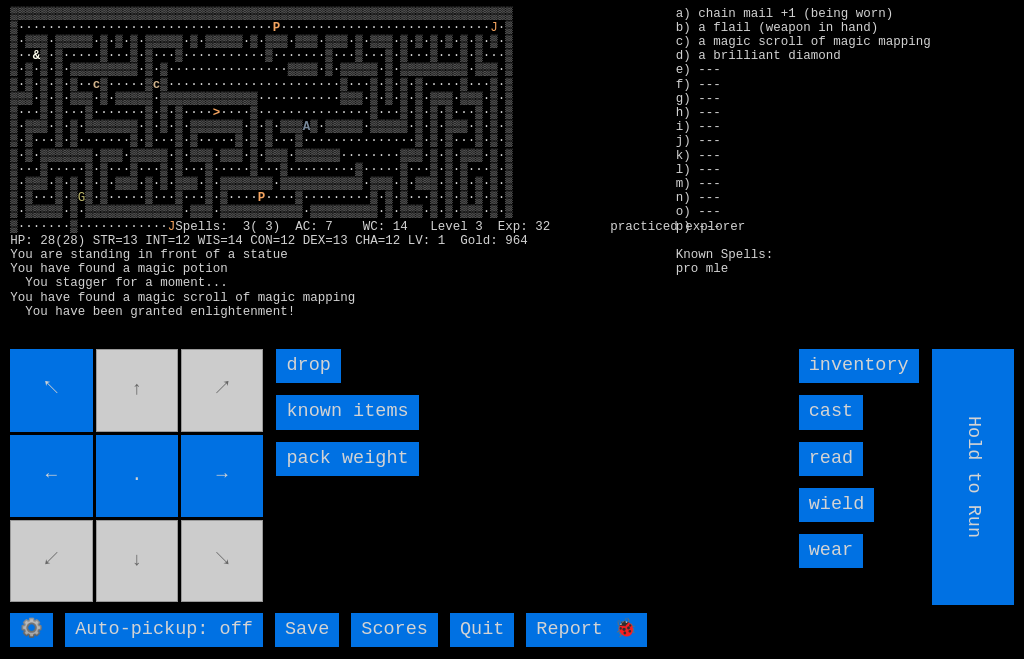 click on "↖ ↑ ↗ ← . → ↙ ↓ ↘" at bounding box center (138, 477) 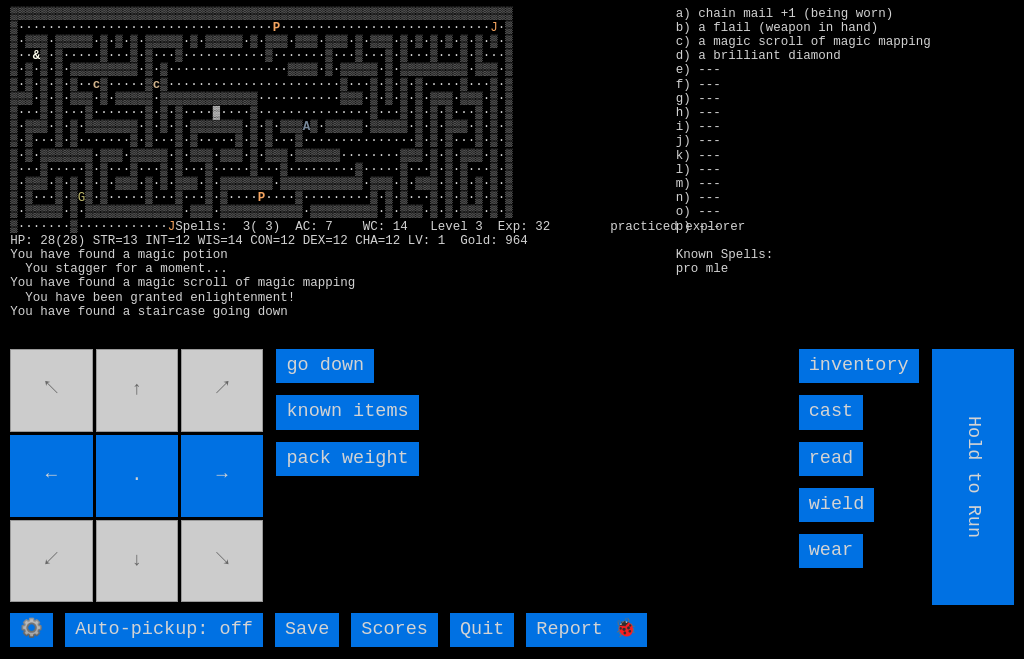 click on "go down" at bounding box center (325, 366) 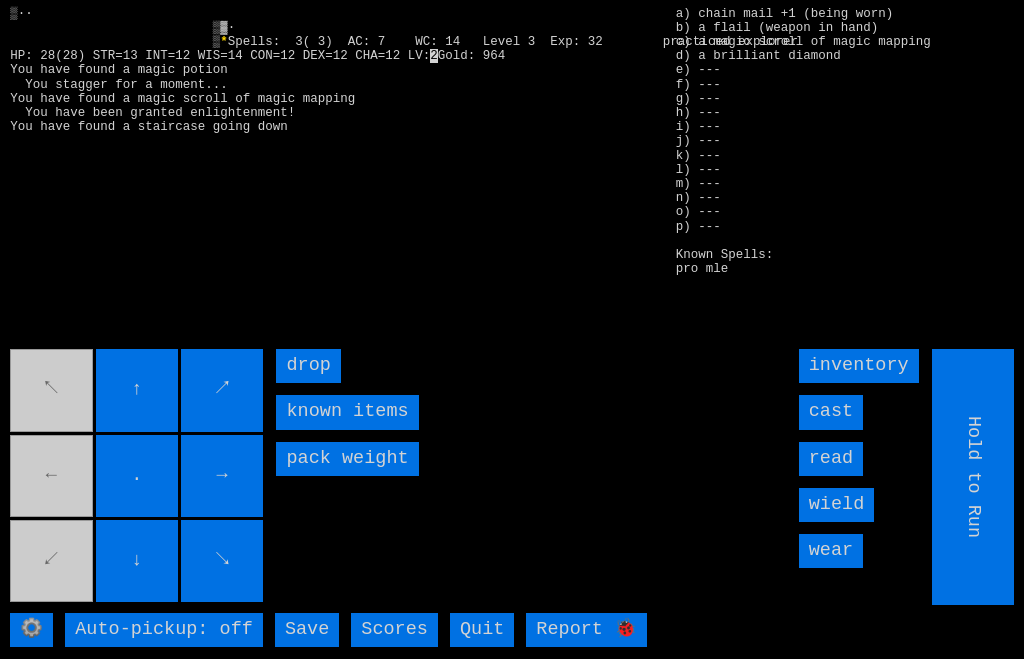 click on "read" at bounding box center [831, 459] 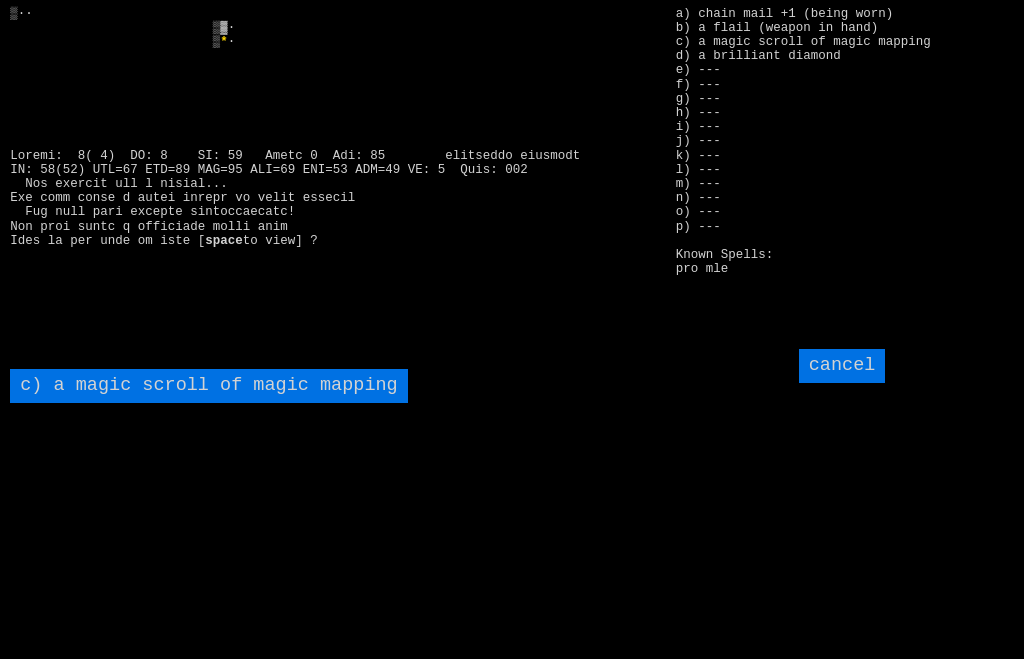 click on "c) a magic scroll of magic mapping" at bounding box center (208, 386) 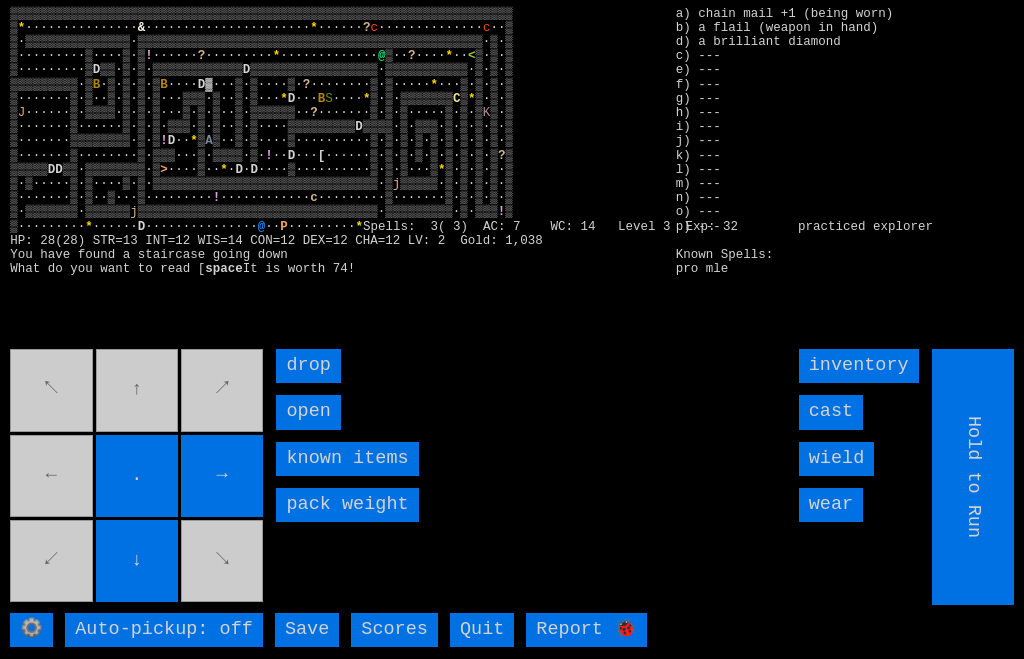 click on "open" at bounding box center (308, 412) 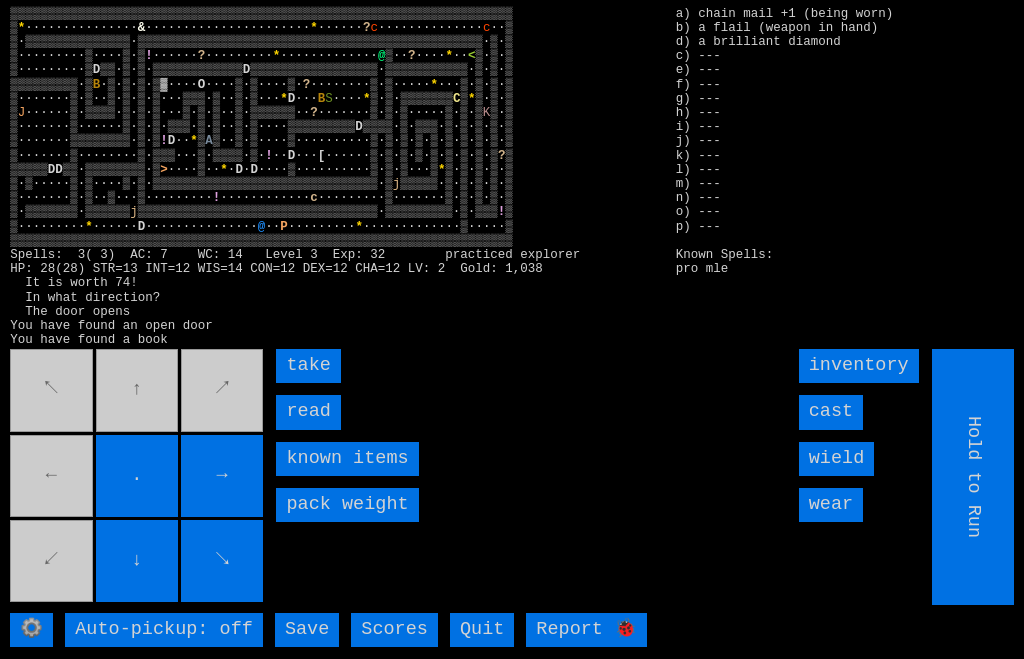 click on "read" at bounding box center [308, 412] 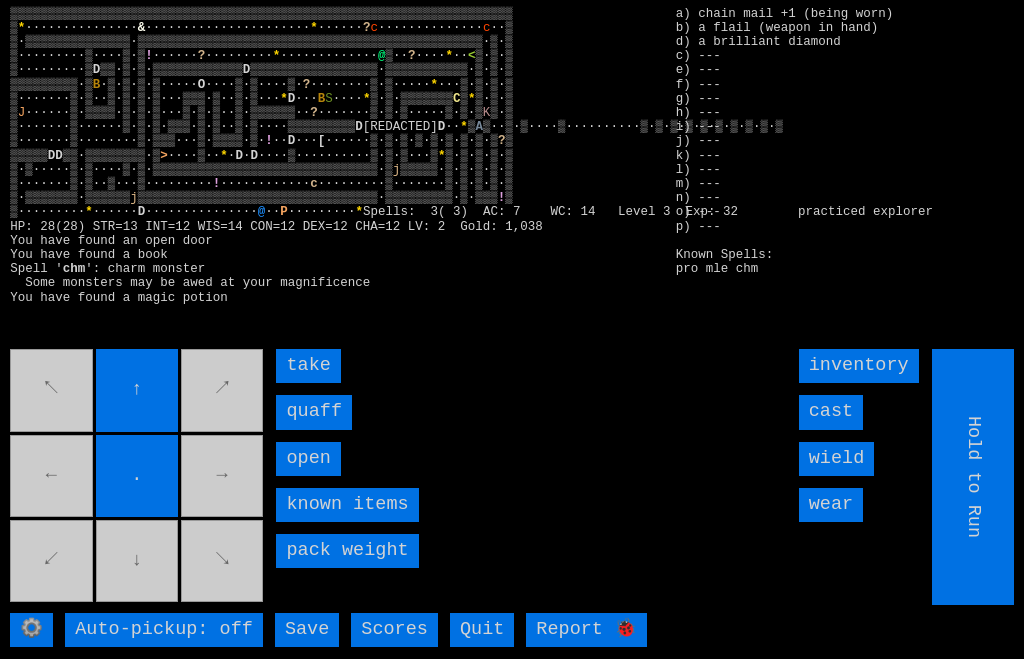 click on "quaff" at bounding box center [314, 412] 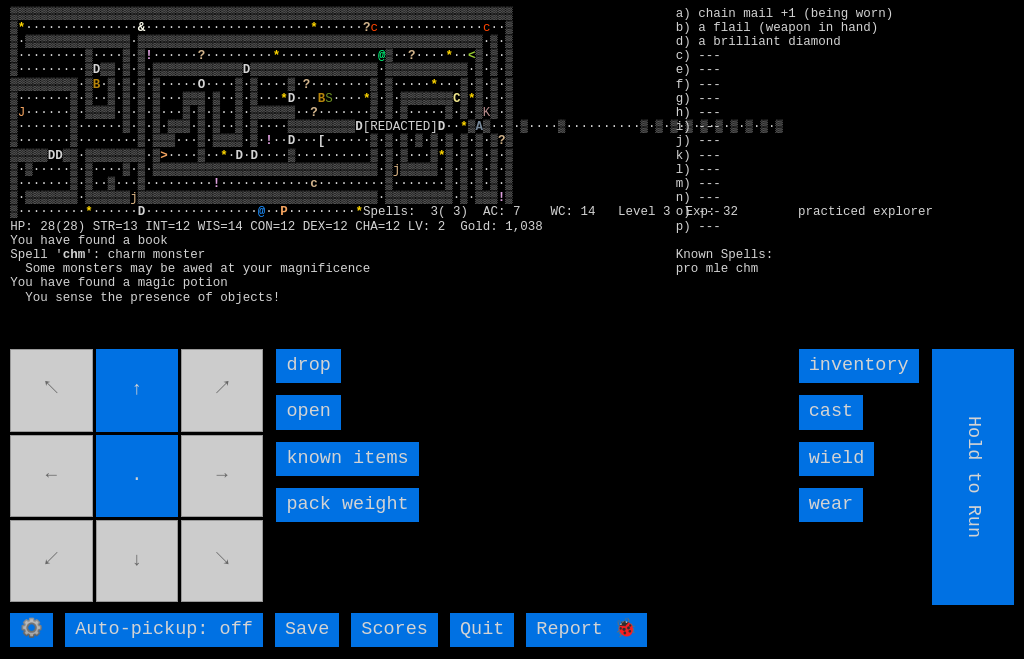 click on "open" at bounding box center (308, 412) 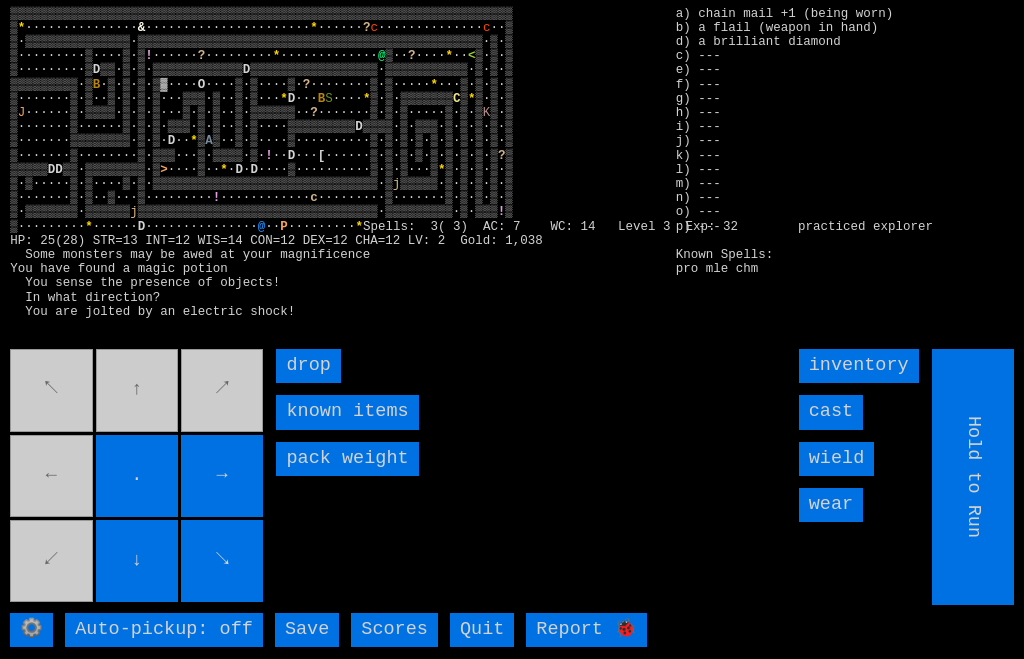 click on "↖ ↑ ↗ ← . → ↙ ↓ ↘" at bounding box center [138, 477] 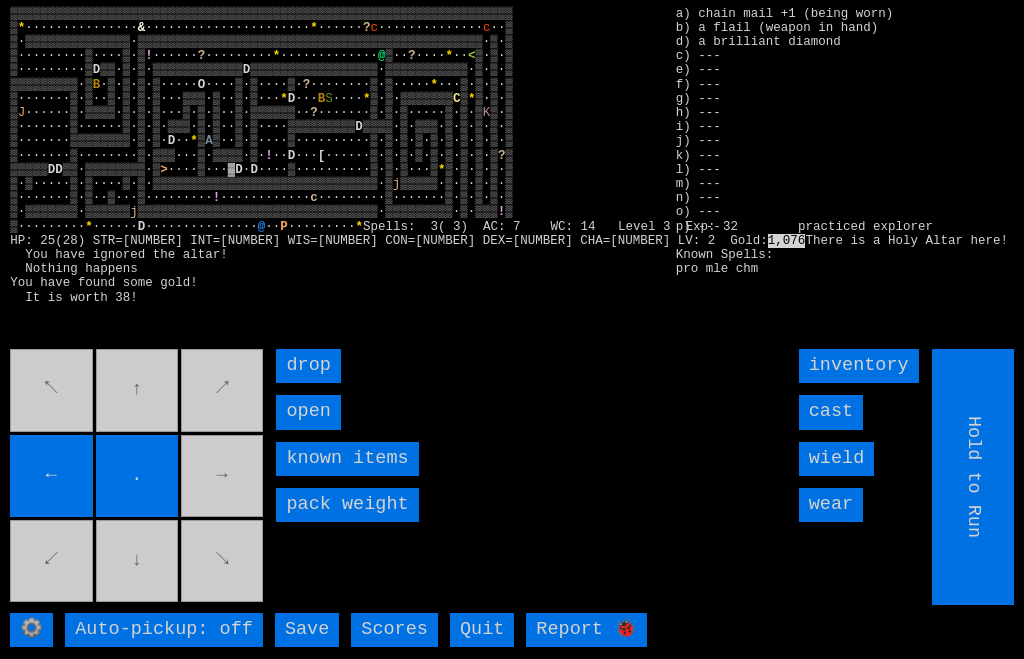 click on "open" at bounding box center (308, 412) 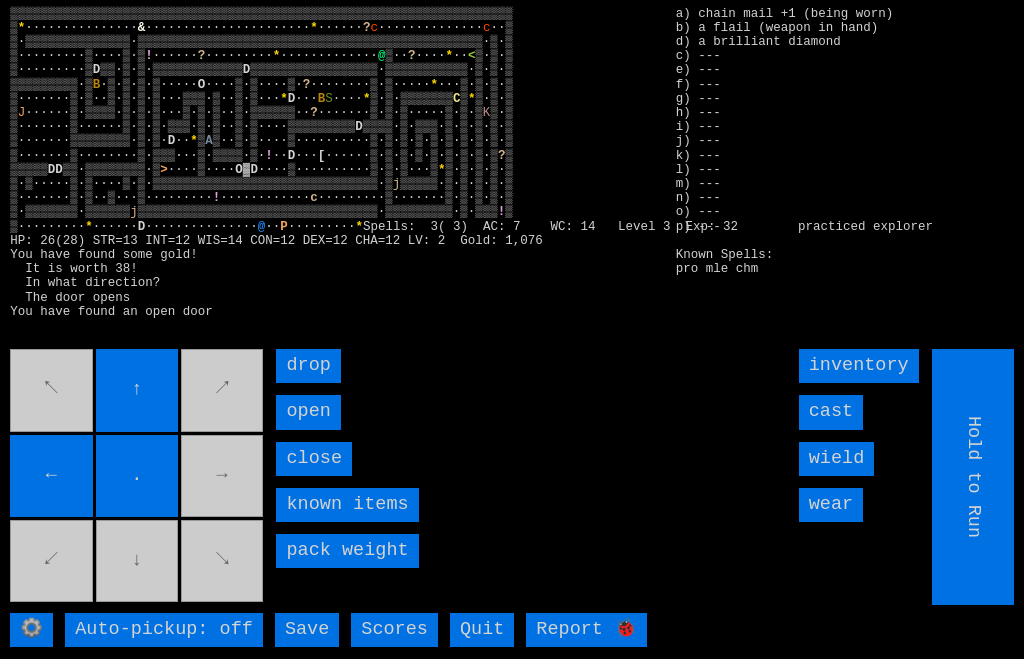 click on "open" at bounding box center [308, 412] 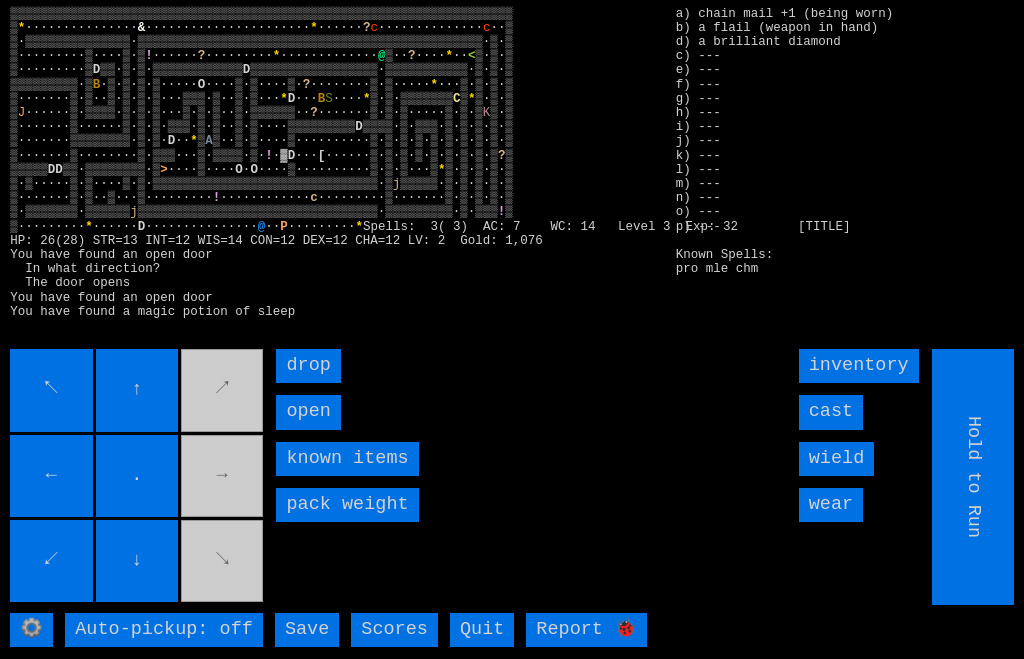 click on "open" at bounding box center (308, 412) 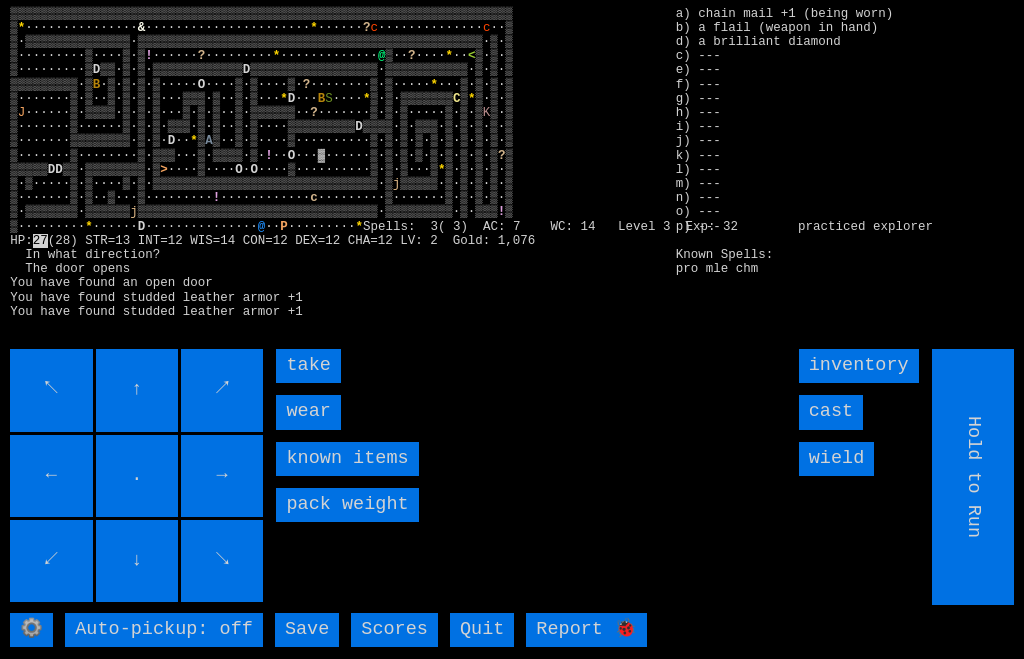click on "take" at bounding box center [308, 366] 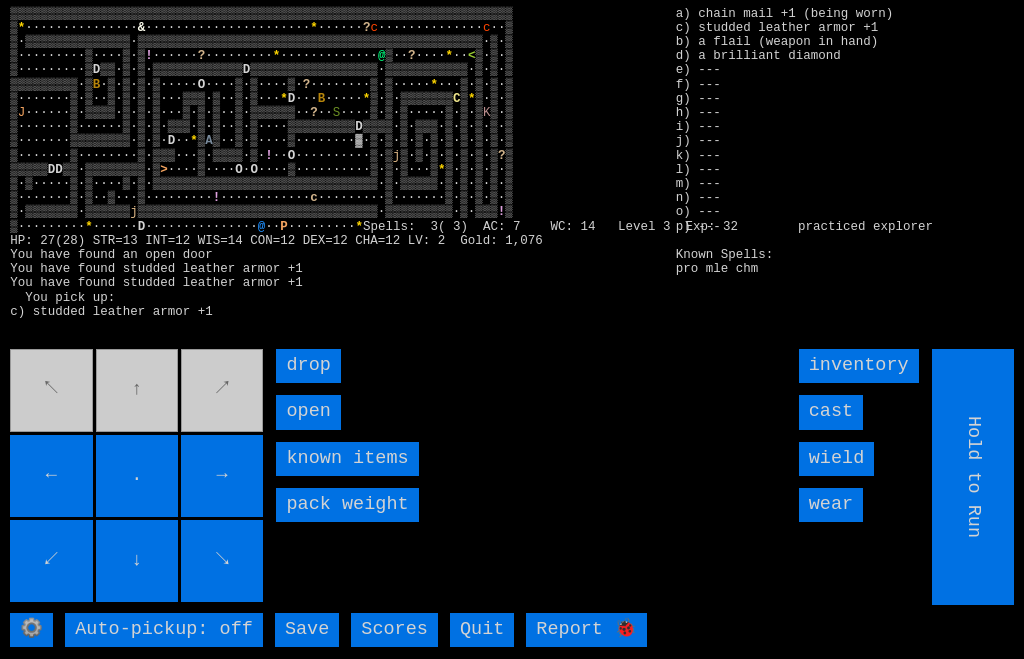 click on "open" at bounding box center [308, 412] 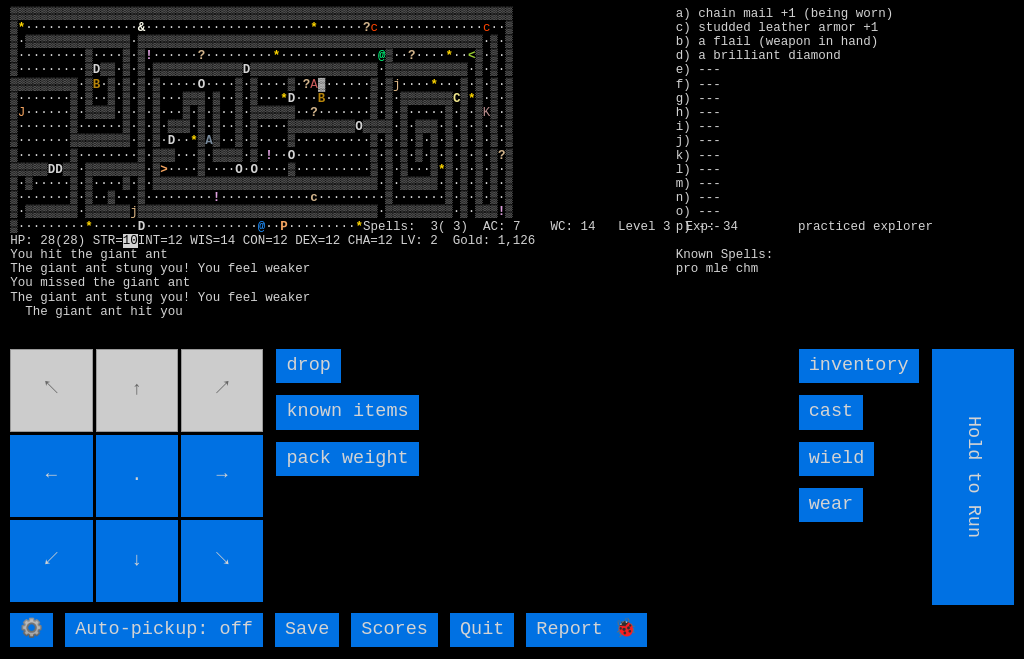 click on "cast" at bounding box center (831, 412) 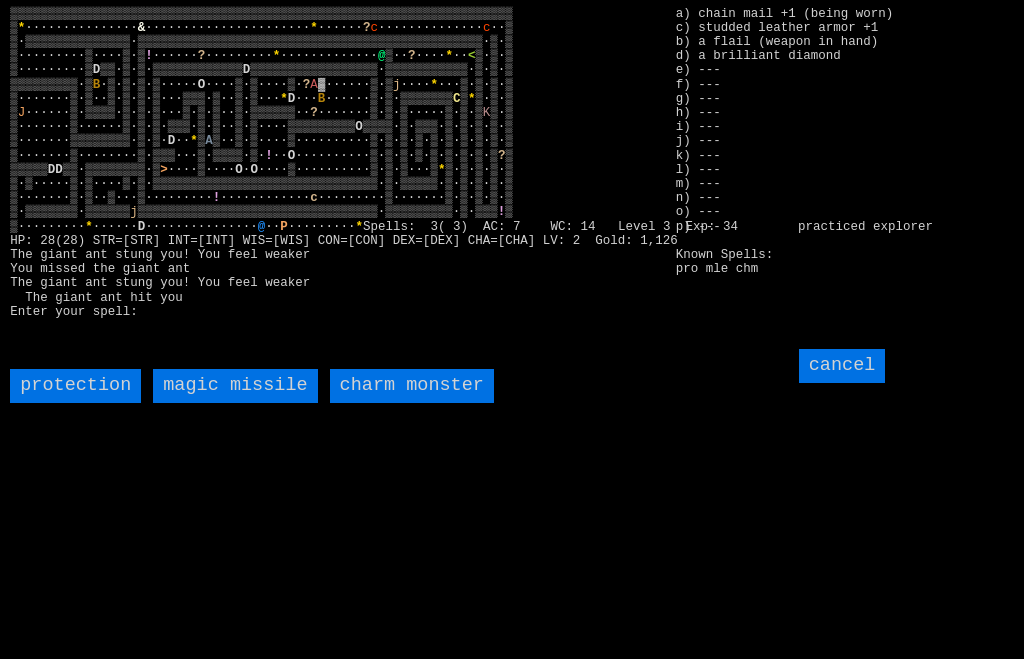 click on "magic missile" at bounding box center [235, 386] 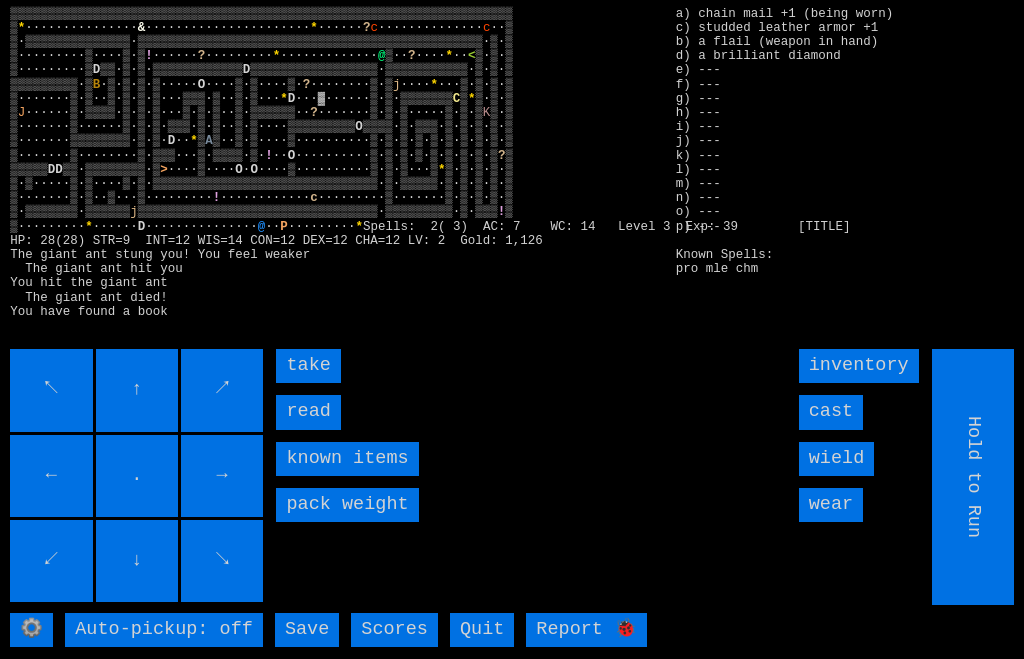 click on "read" at bounding box center (308, 412) 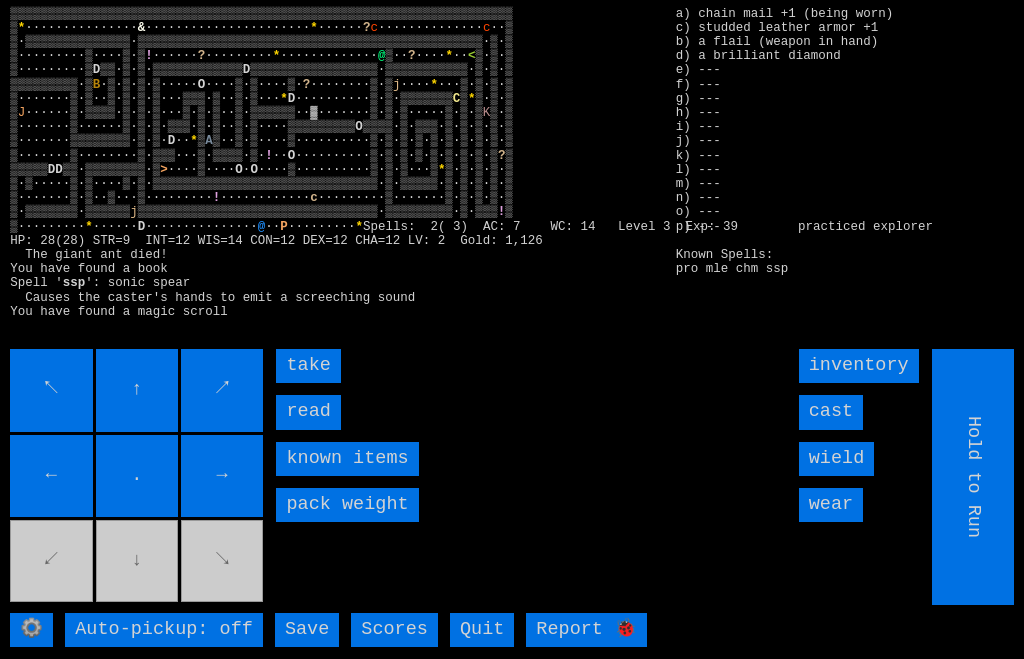 click on "read" at bounding box center [308, 412] 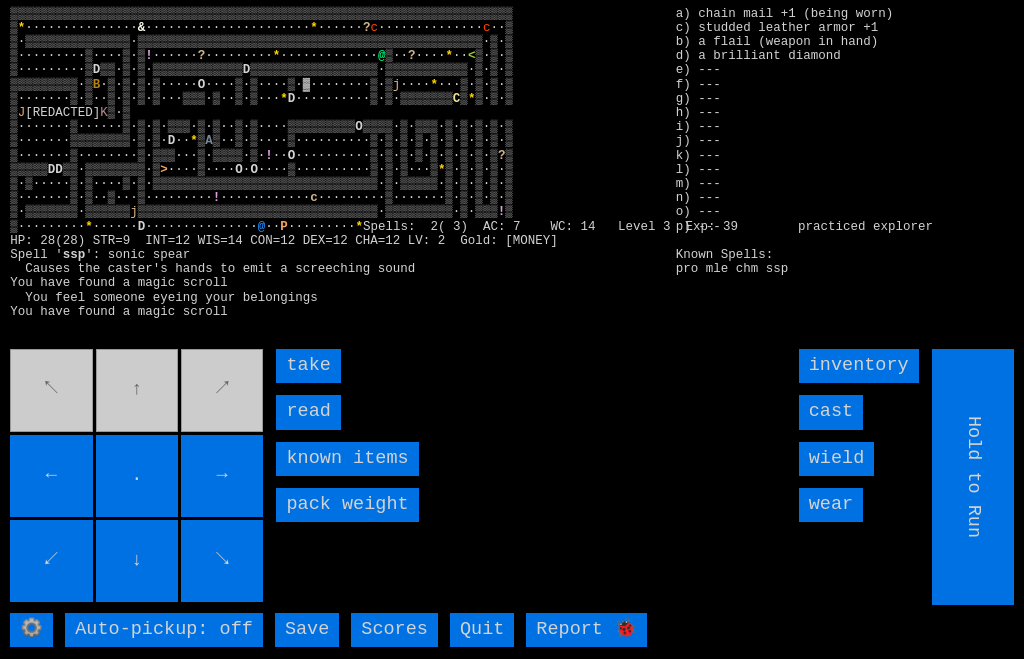 click on "read" at bounding box center [308, 412] 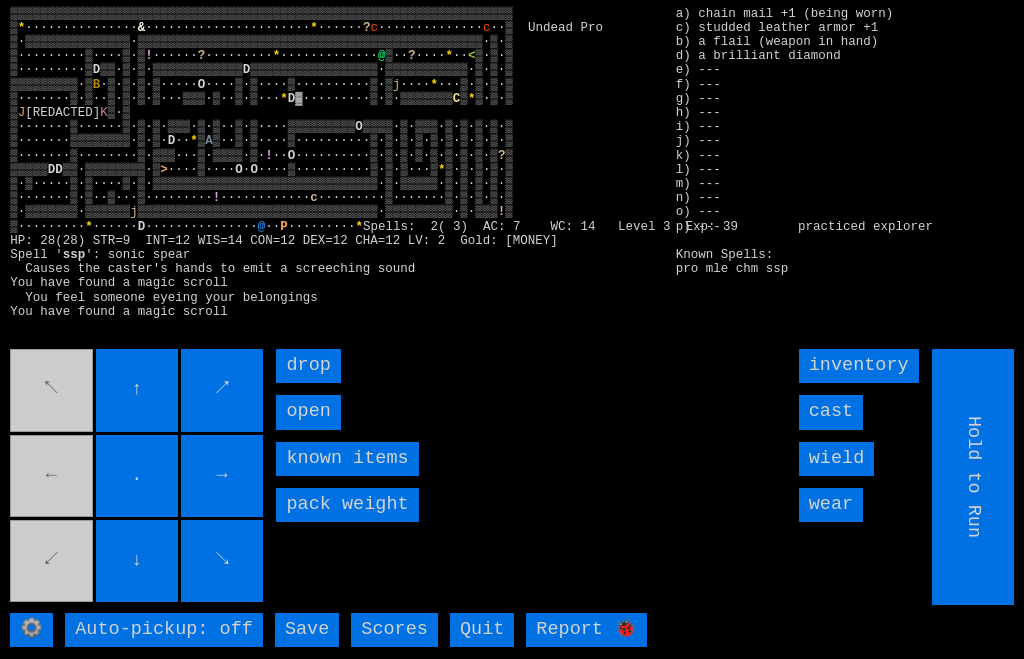 click on "open" at bounding box center (308, 412) 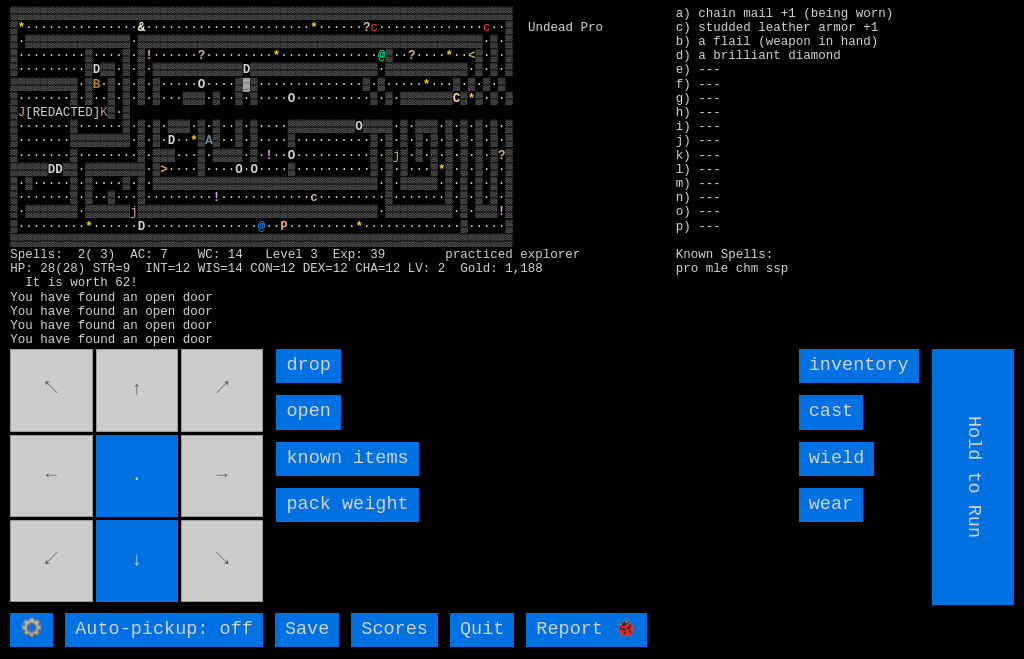 click on "open" at bounding box center [308, 412] 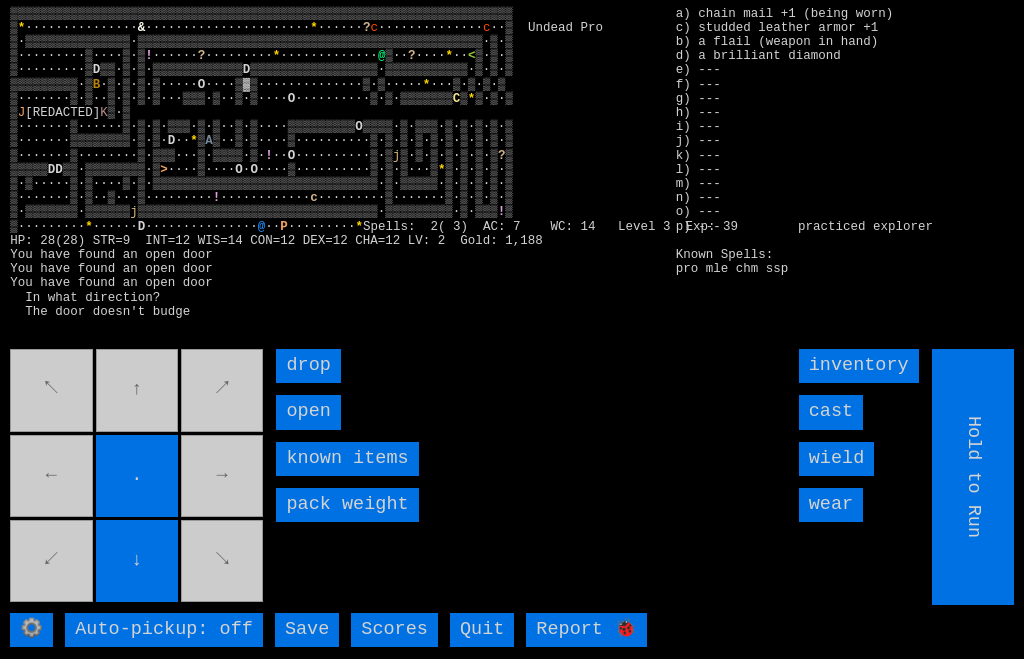click on "open" at bounding box center [308, 412] 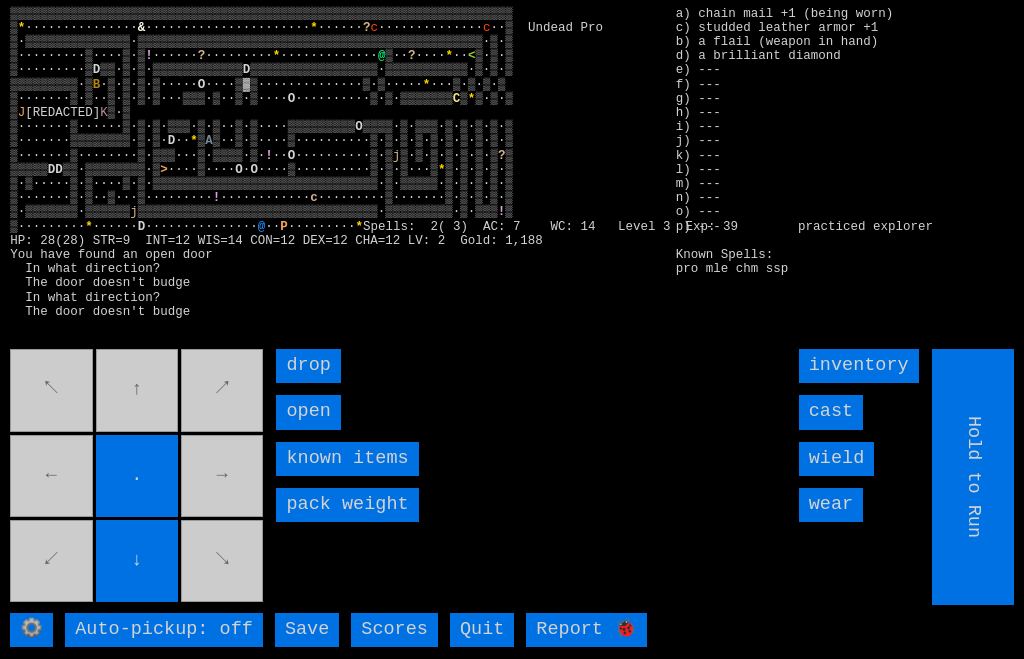 click on "open" at bounding box center (308, 412) 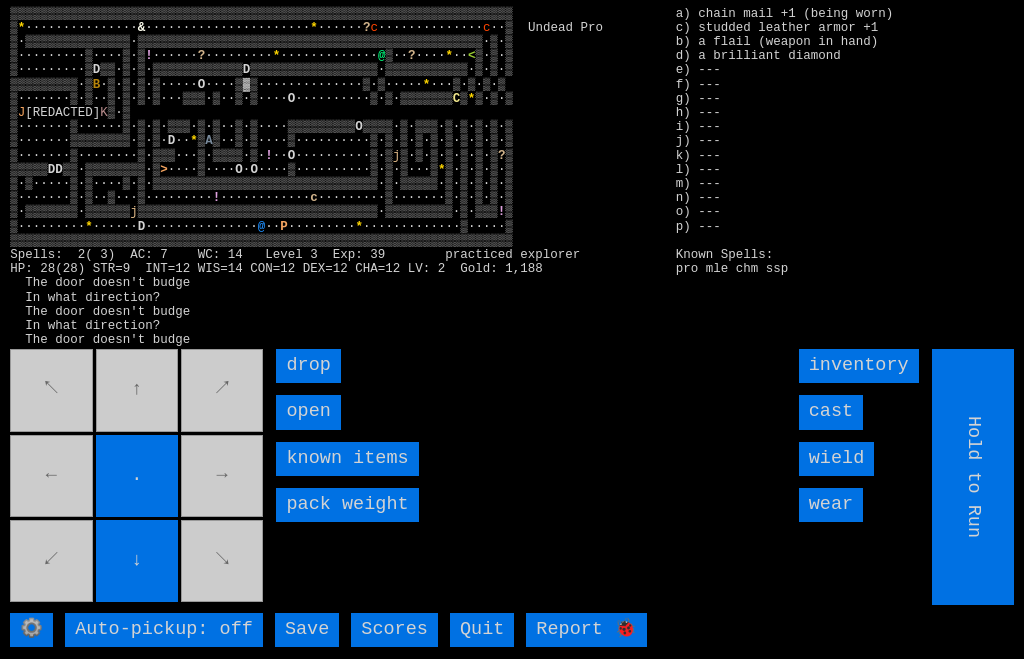 click on "open" at bounding box center (308, 412) 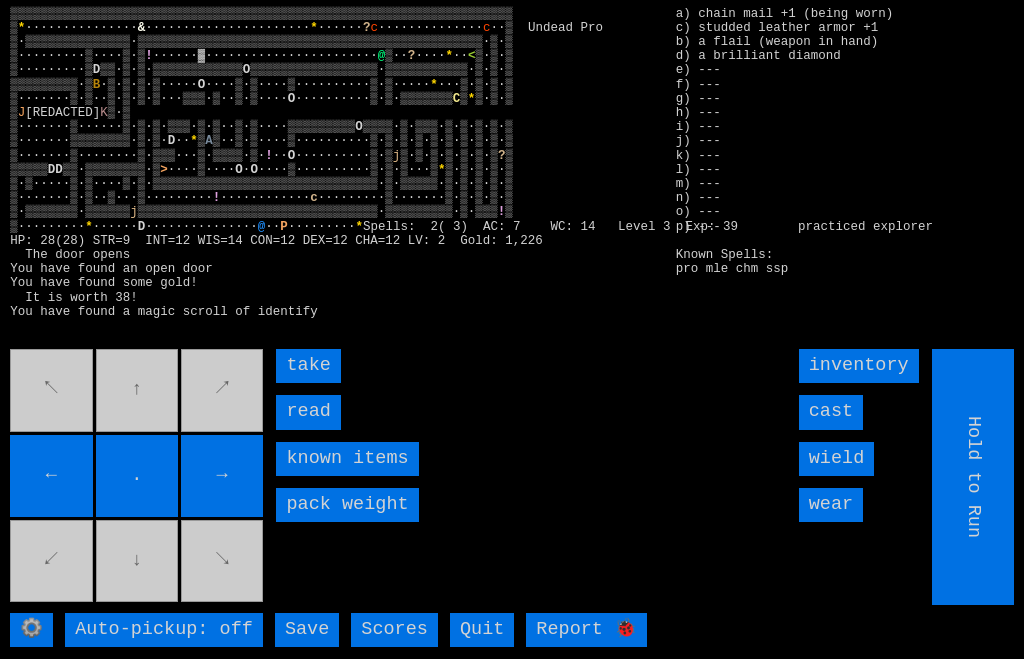 click on "read" at bounding box center (308, 412) 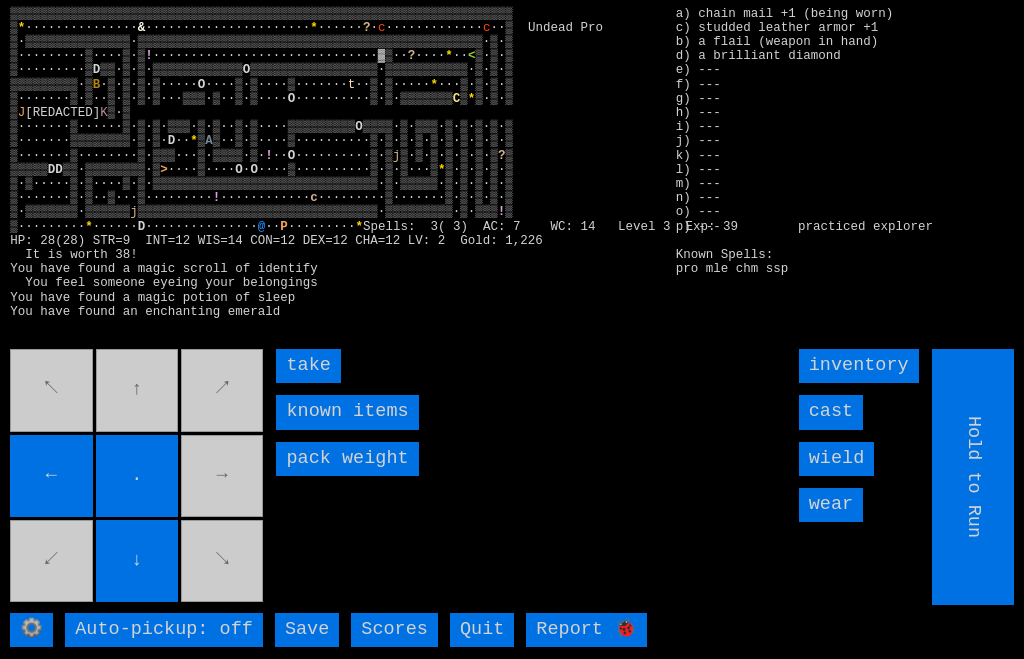click on "take" at bounding box center (308, 366) 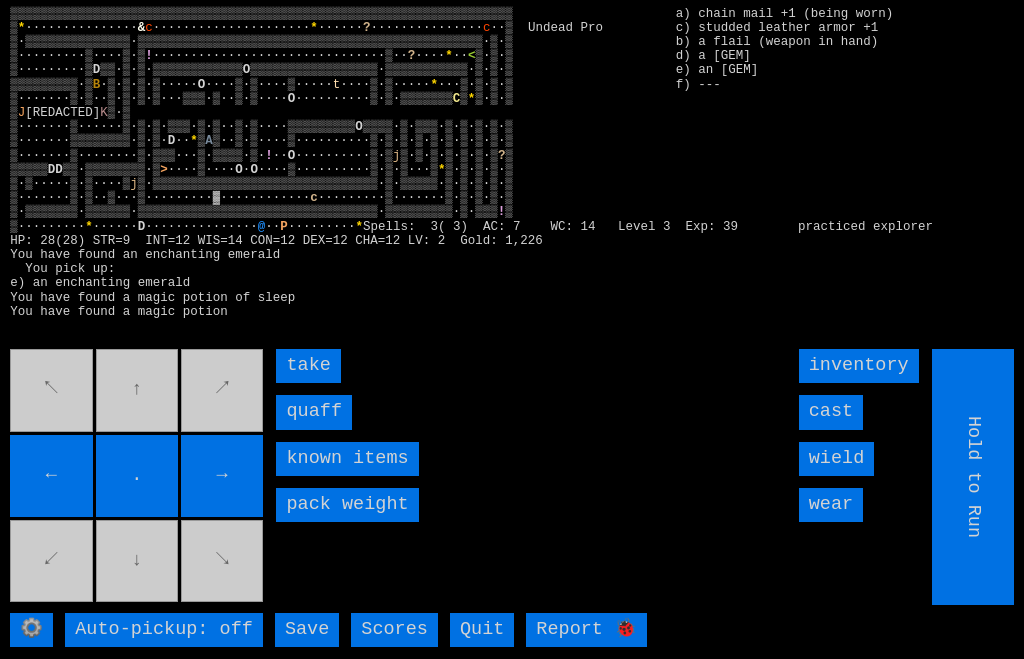 click on "quaff" at bounding box center (314, 412) 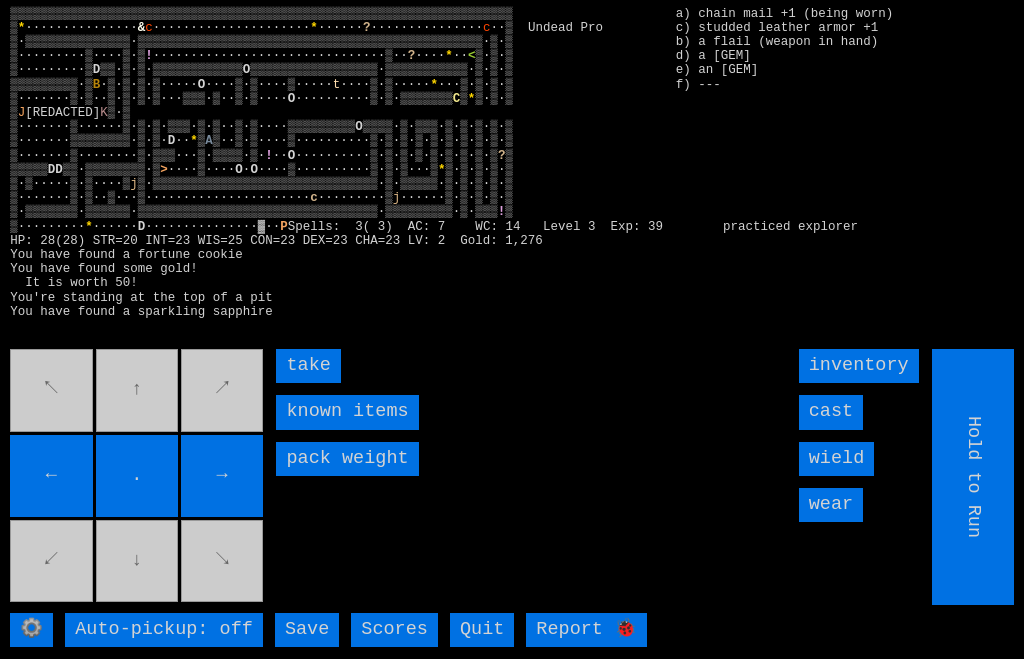click on "take" at bounding box center (308, 366) 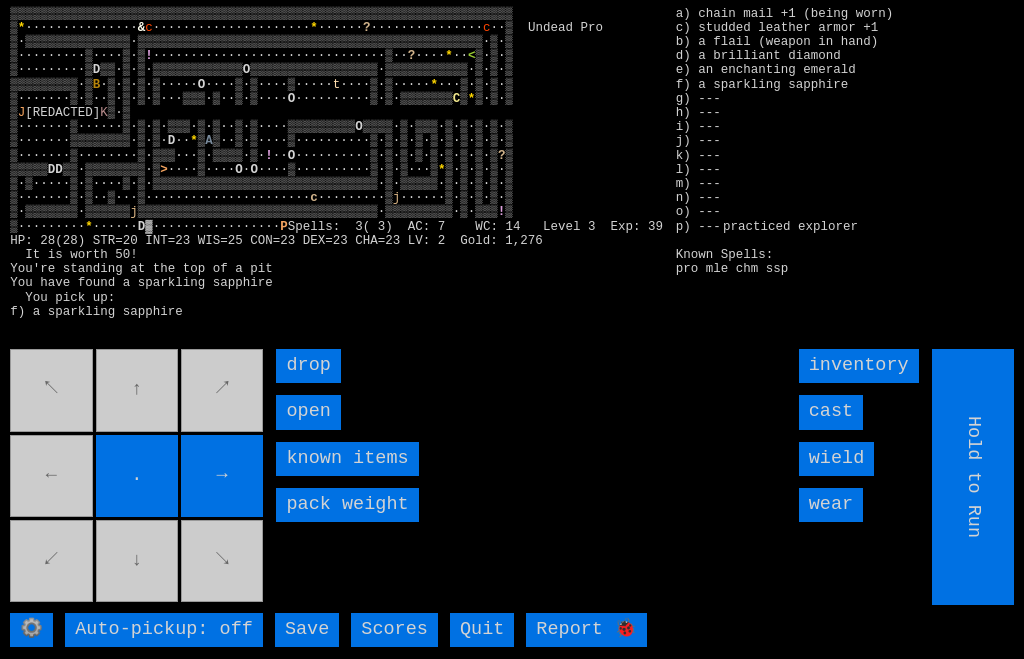 click on "open" at bounding box center (308, 412) 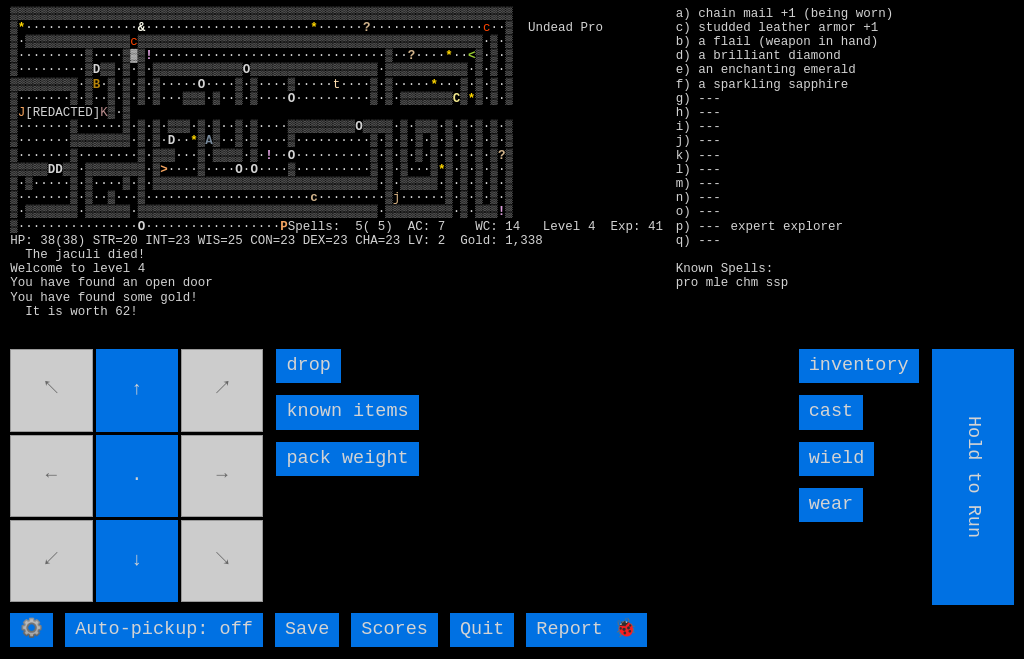 click on "cast" at bounding box center (831, 412) 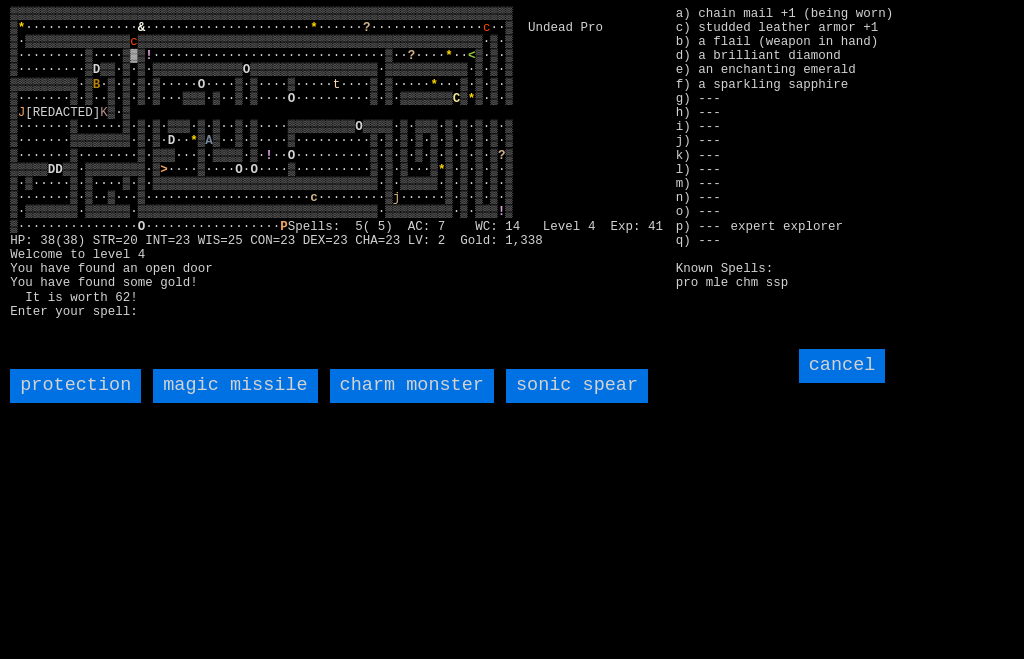click on "magic missile" at bounding box center (235, 386) 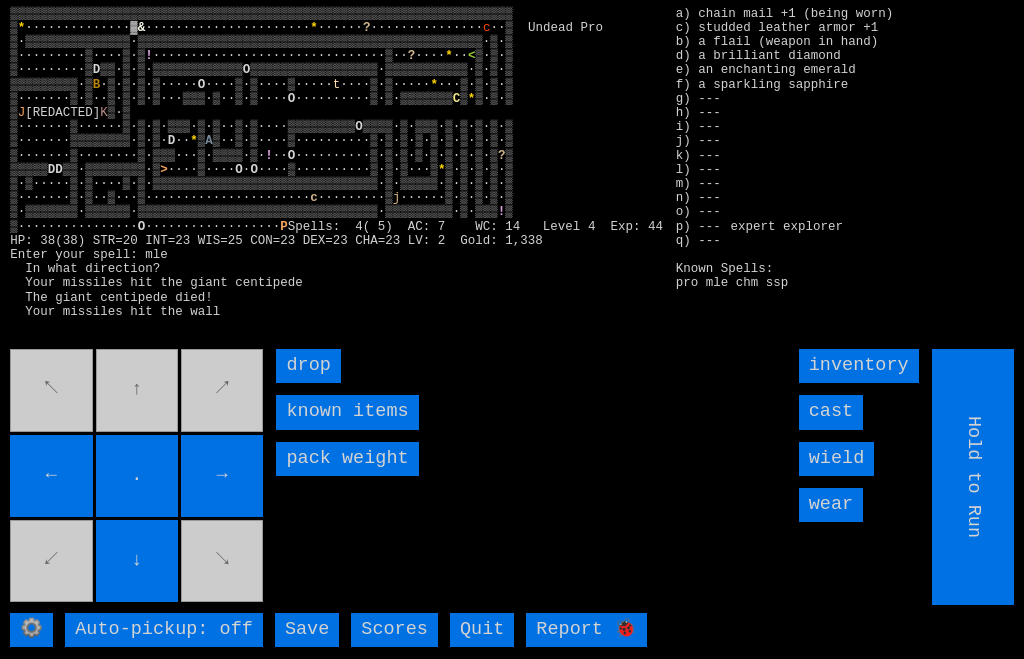 click on "cast" at bounding box center [831, 412] 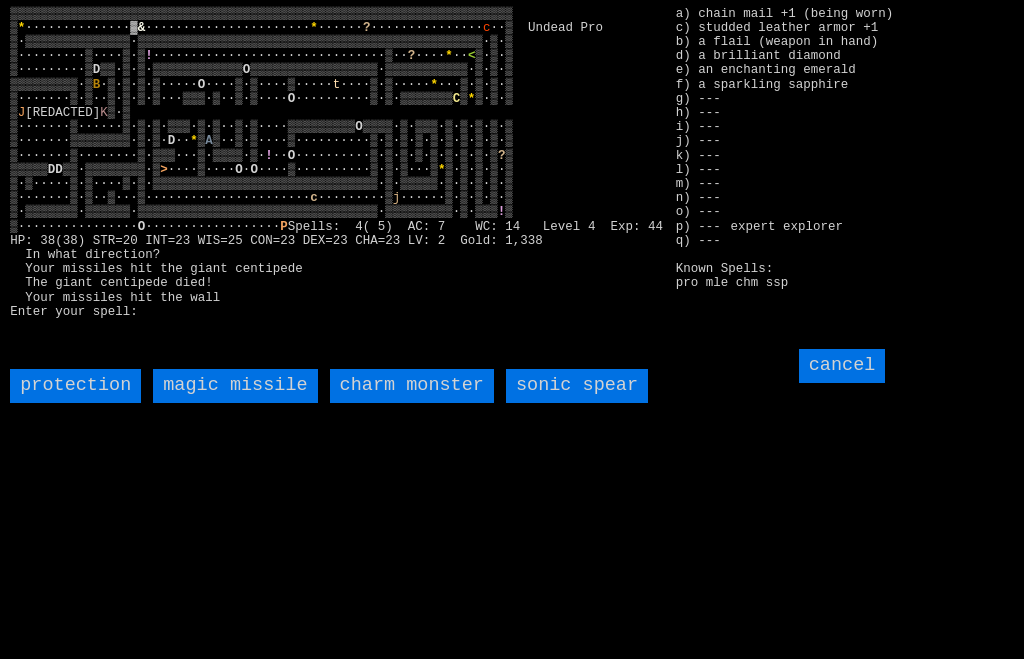 click on "magic missile" at bounding box center (235, 386) 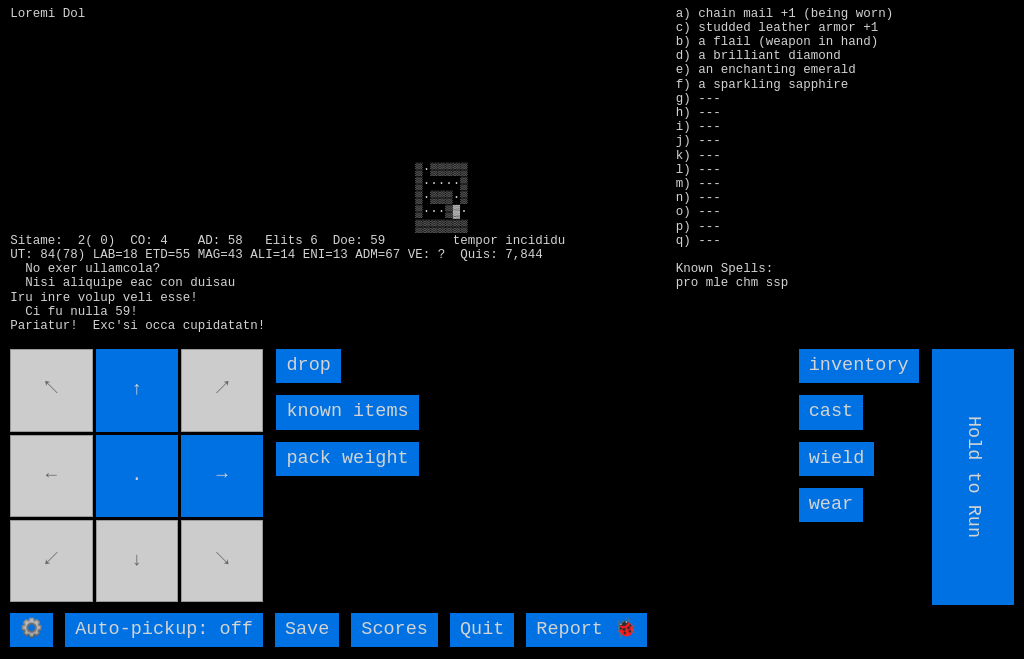 click on "↖ ↑ ↗ ← . → ↙ ↓ ↘" at bounding box center [138, 477] 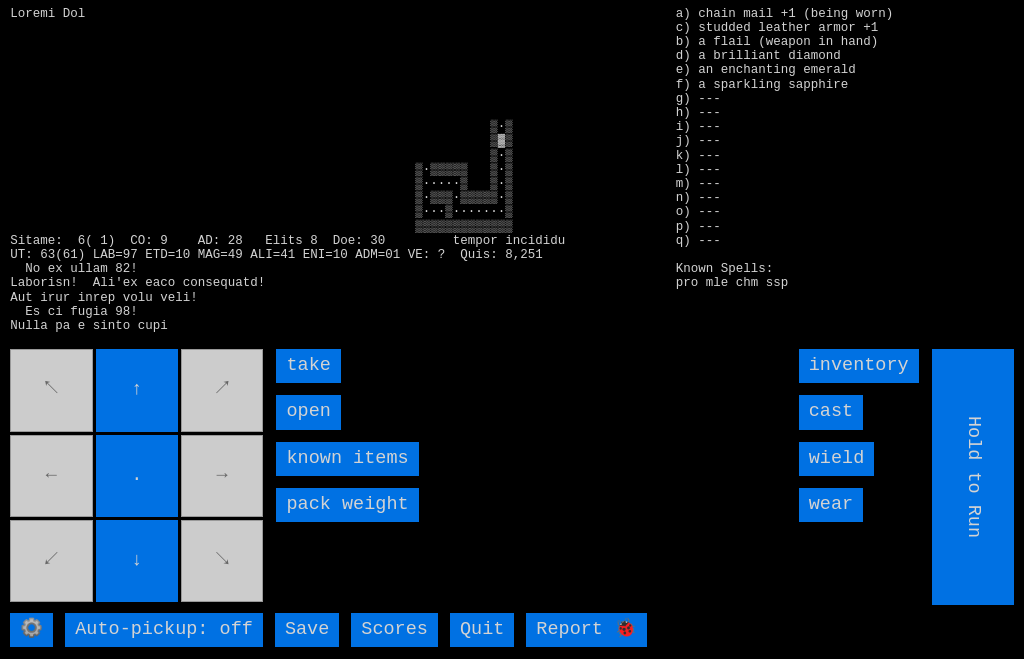 click on "open" at bounding box center [308, 412] 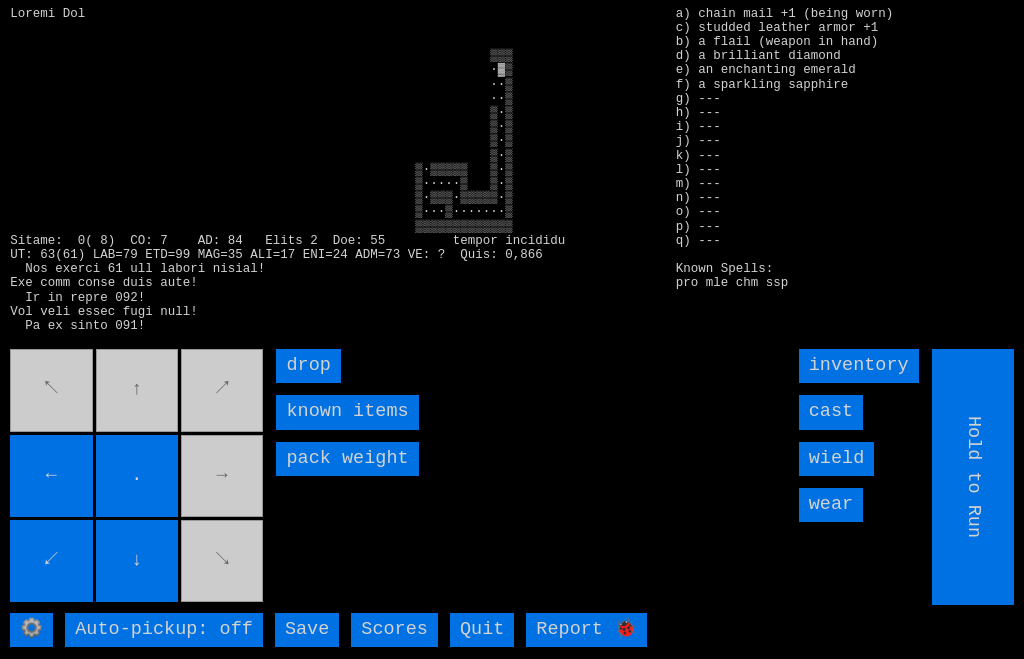 click on "↖ ↑ ↗ ← . → ↙ ↓ ↘" at bounding box center (138, 477) 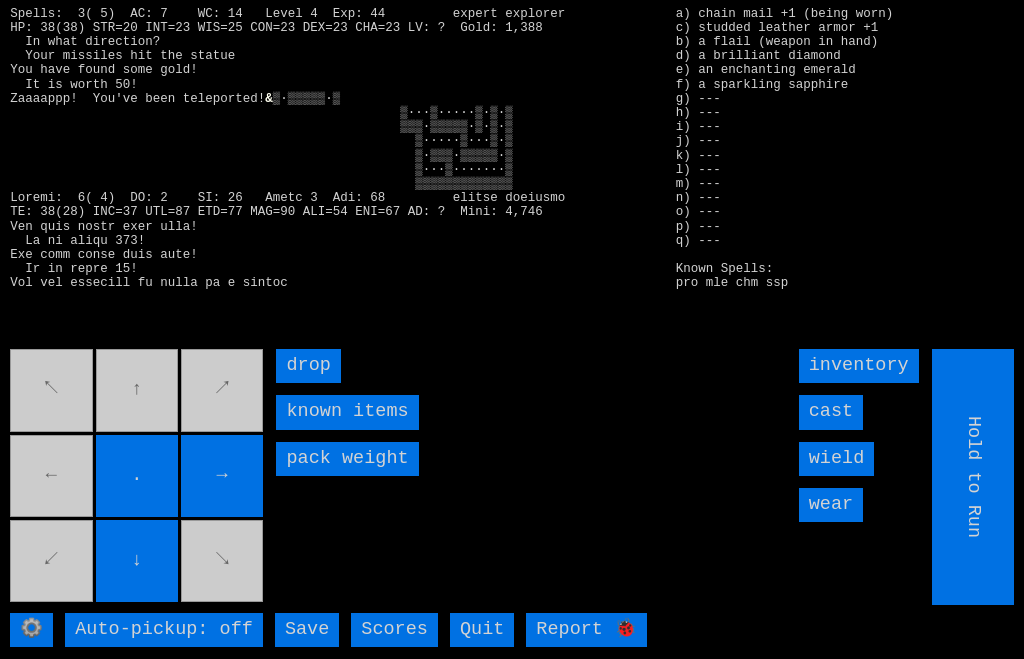 click on "↖ ↑ ↗ ← . → ↙ ↓ ↘" at bounding box center (138, 477) 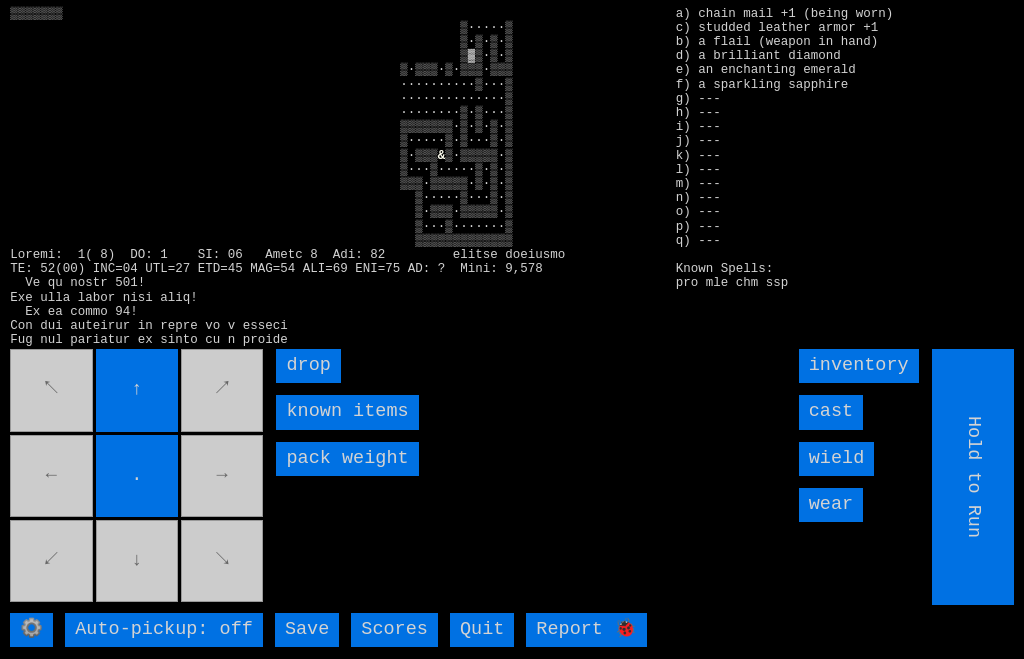 click on "↖ ↑ ↗ ← . → ↙ ↓ ↘" at bounding box center (138, 477) 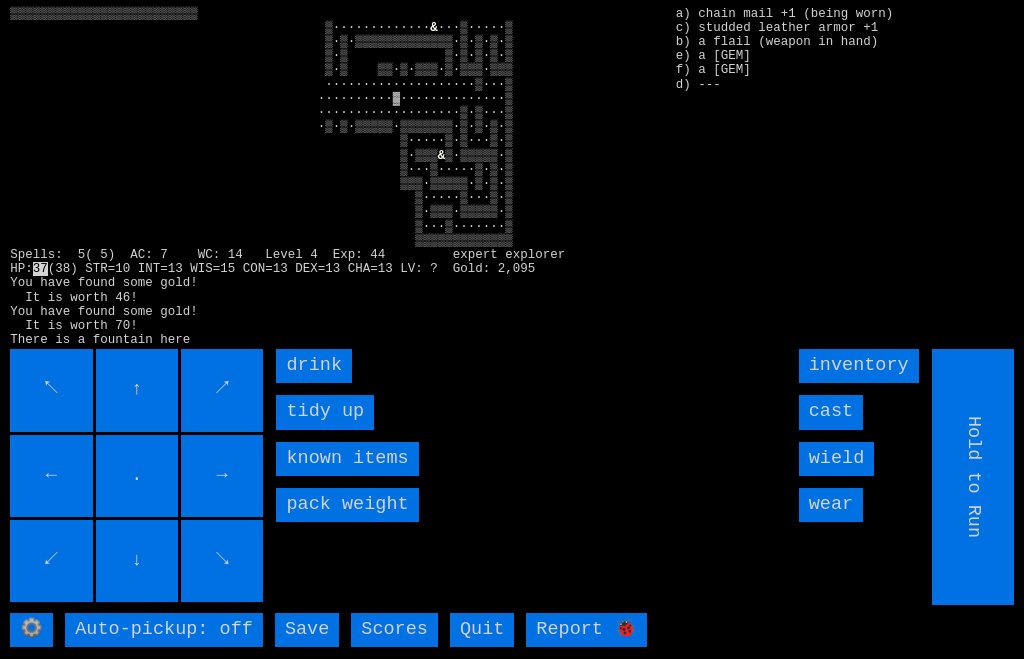 click on "drink" at bounding box center [314, 366] 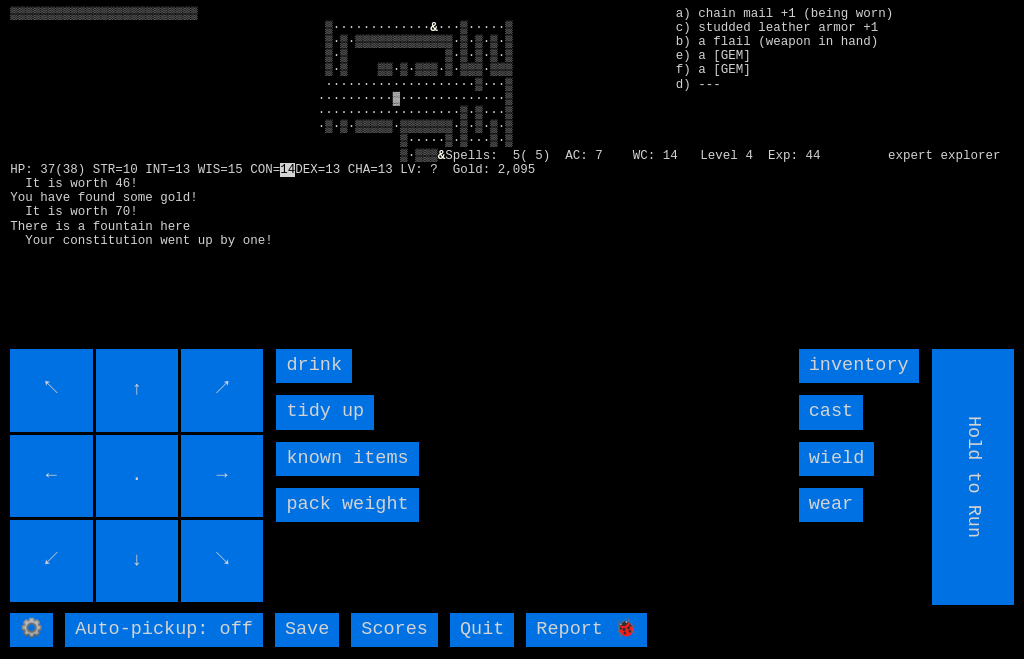 click on "drink" at bounding box center (314, 366) 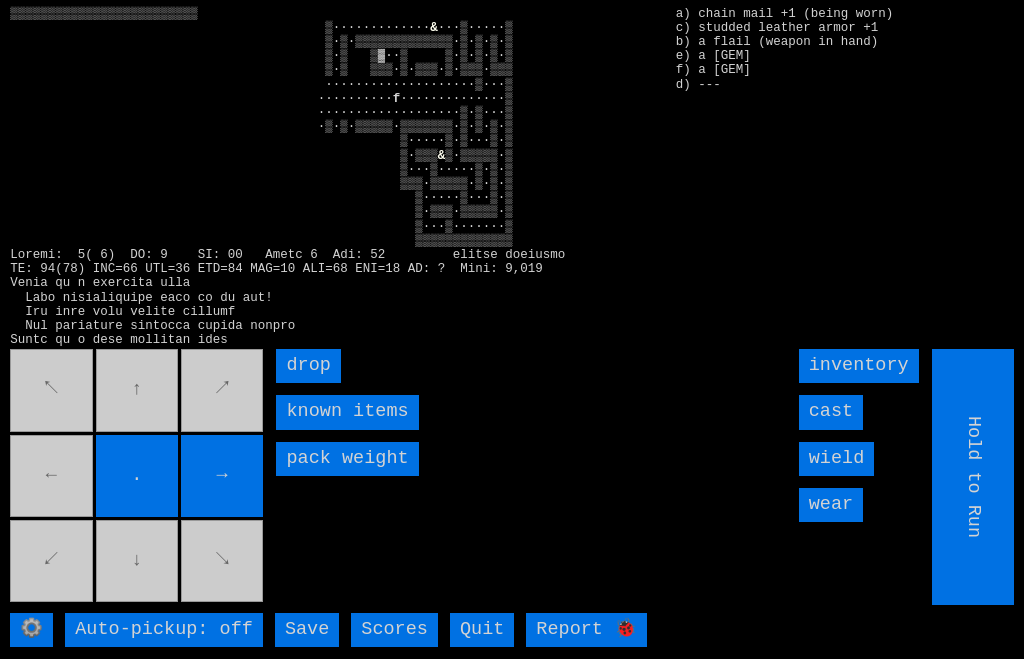 click on "↖ ↑ ↗ ← . → ↙ ↓ ↘" at bounding box center (138, 477) 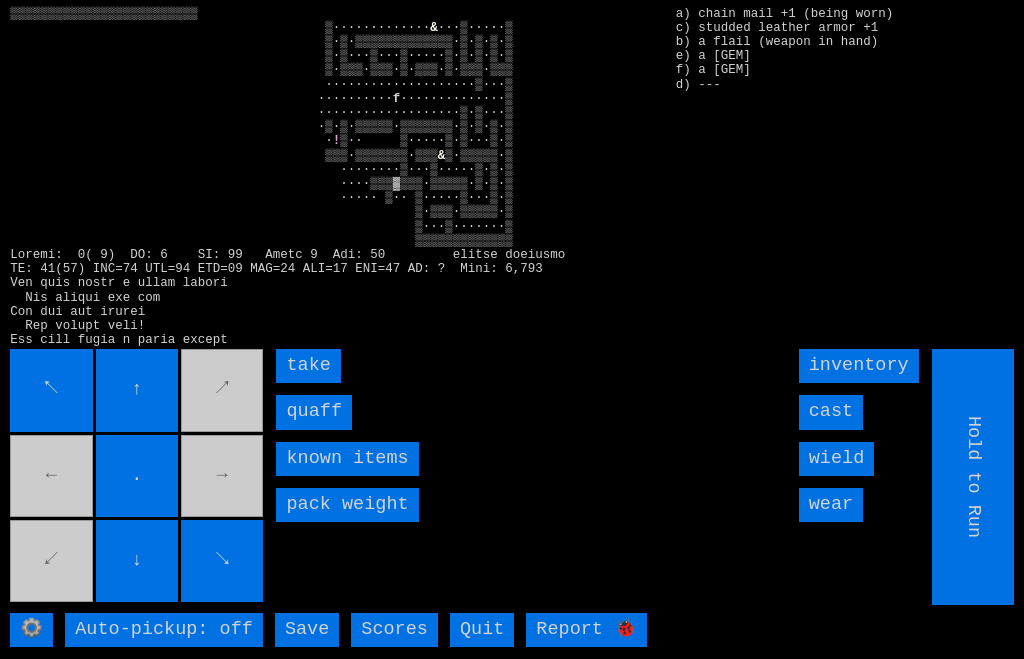 click on "quaff" at bounding box center [314, 412] 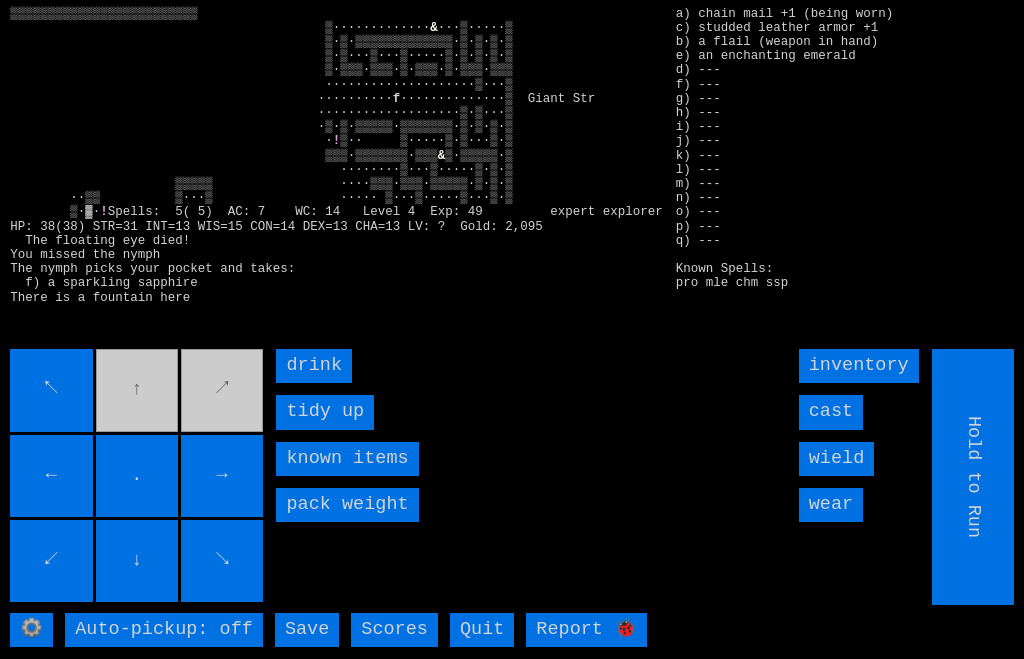 click on "drink" at bounding box center [314, 366] 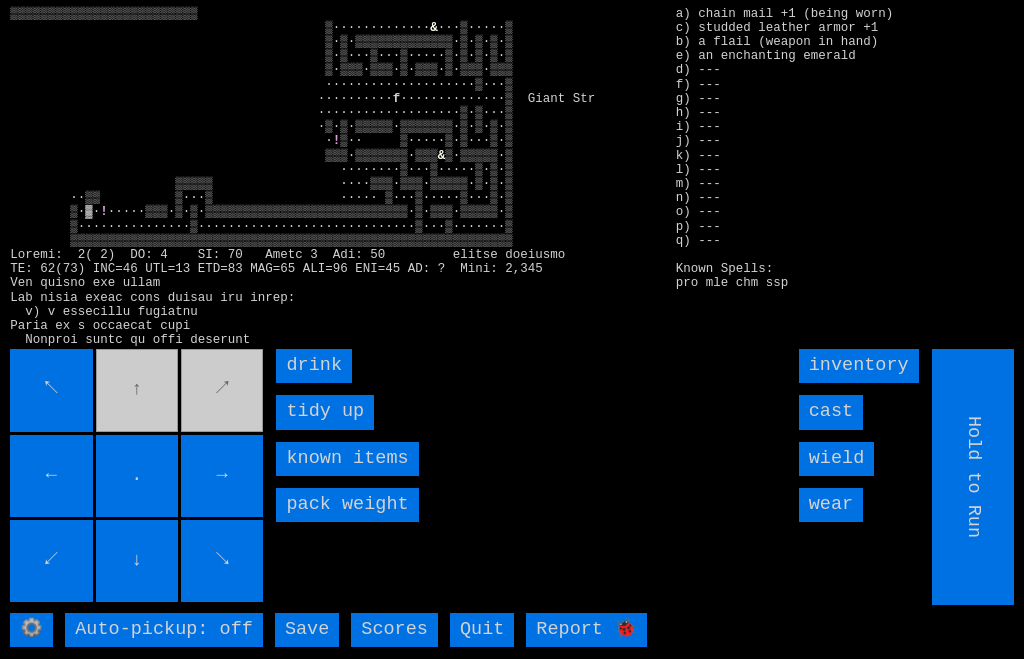 click on "drink" at bounding box center [314, 366] 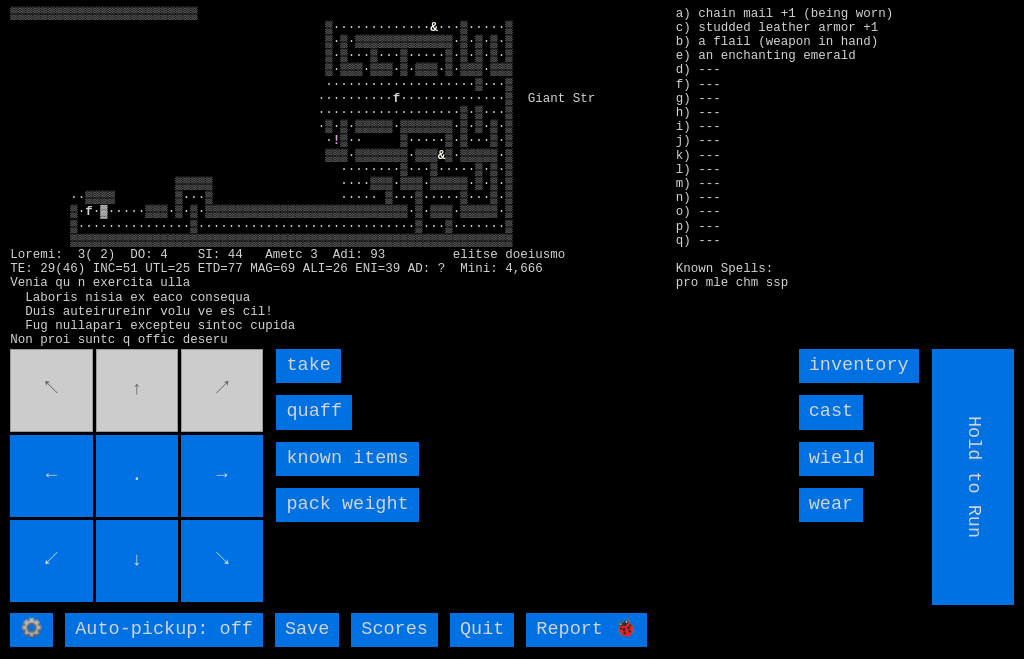 click on "quaff" at bounding box center (314, 412) 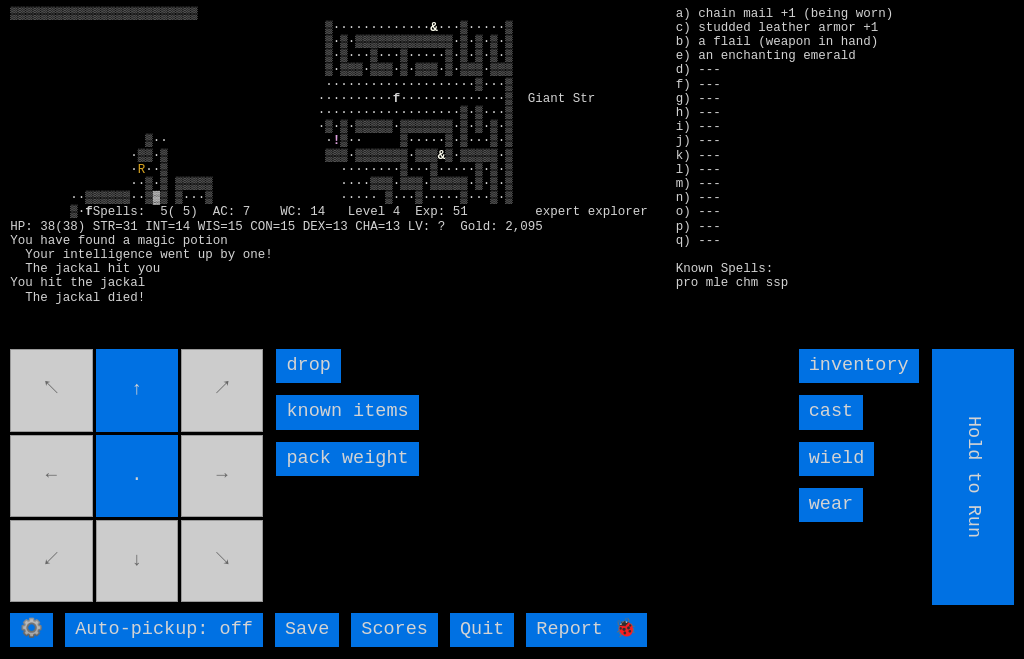 click on "wear" at bounding box center [831, 505] 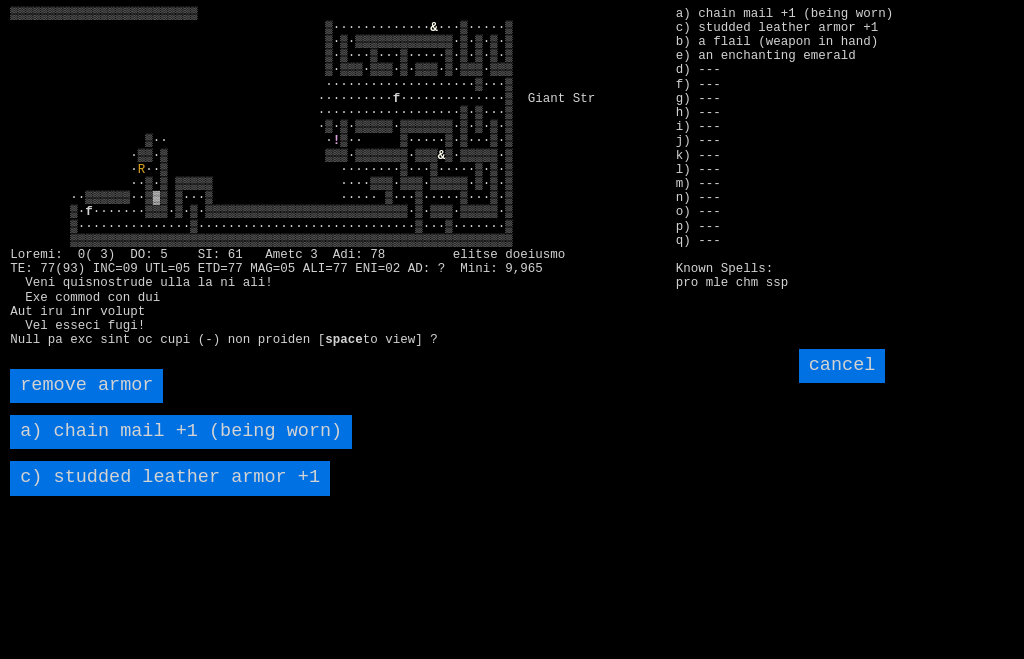 click on "c) studded leather armor +1" at bounding box center [170, 478] 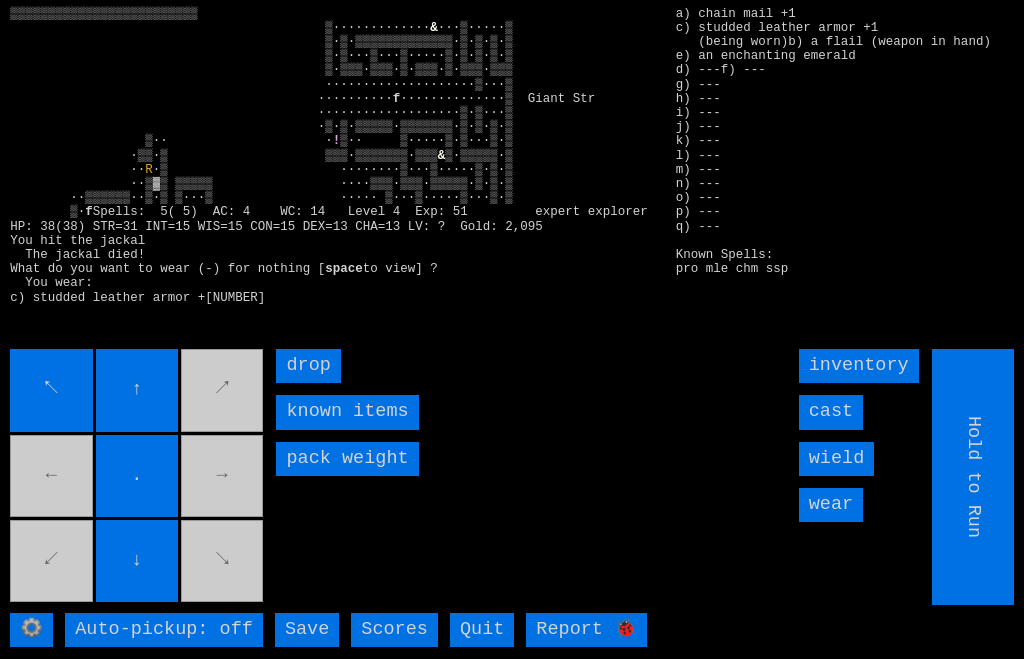 click on "cast" at bounding box center (831, 412) 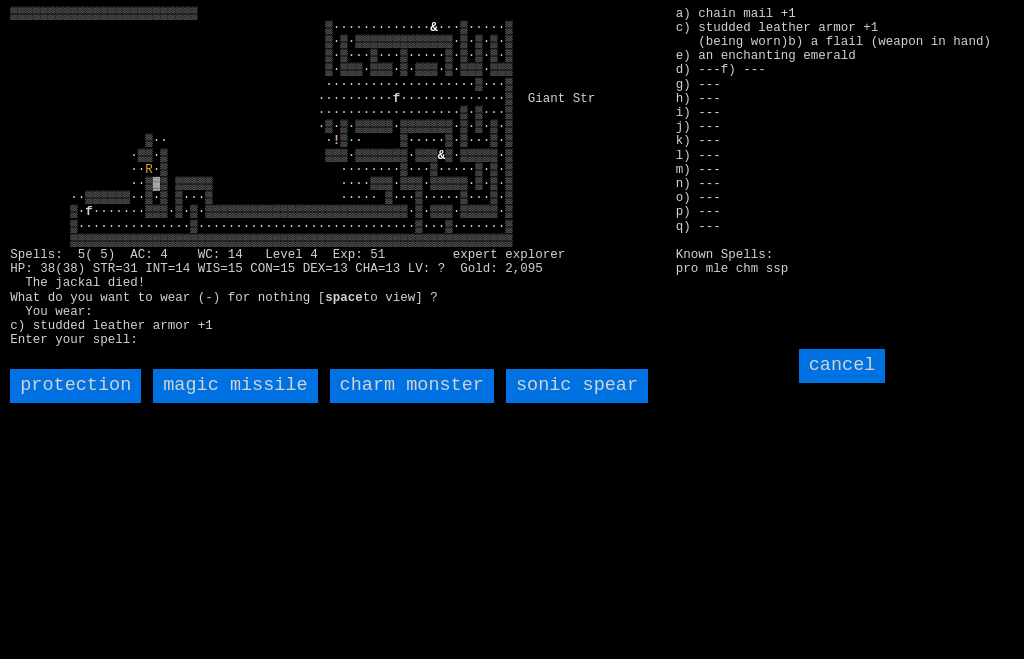 click on "sonic spear" at bounding box center (577, 386) 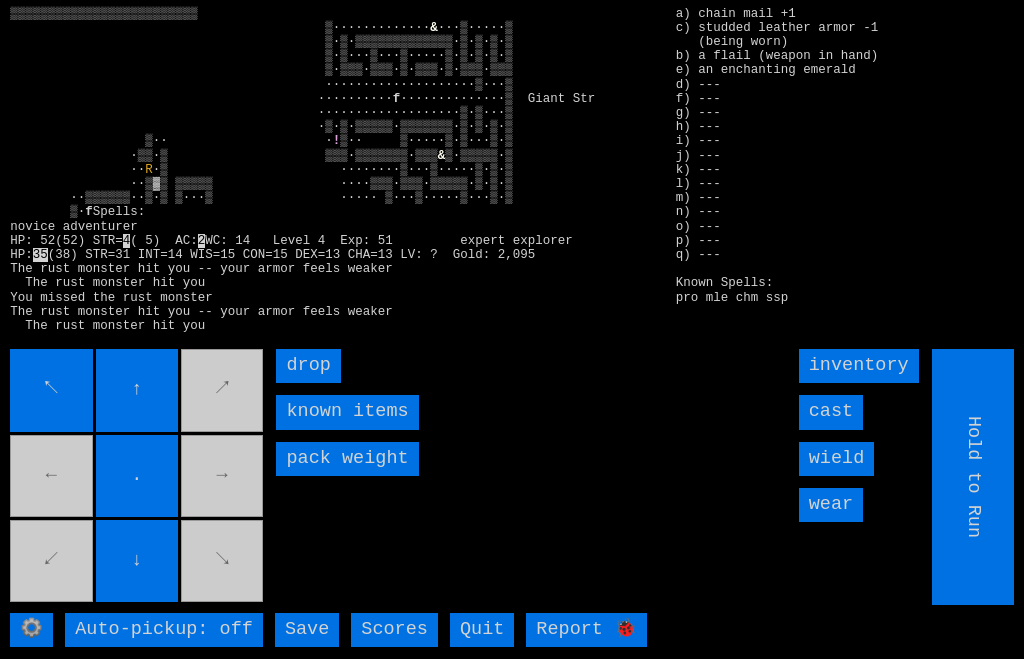 click on "cast" at bounding box center [831, 412] 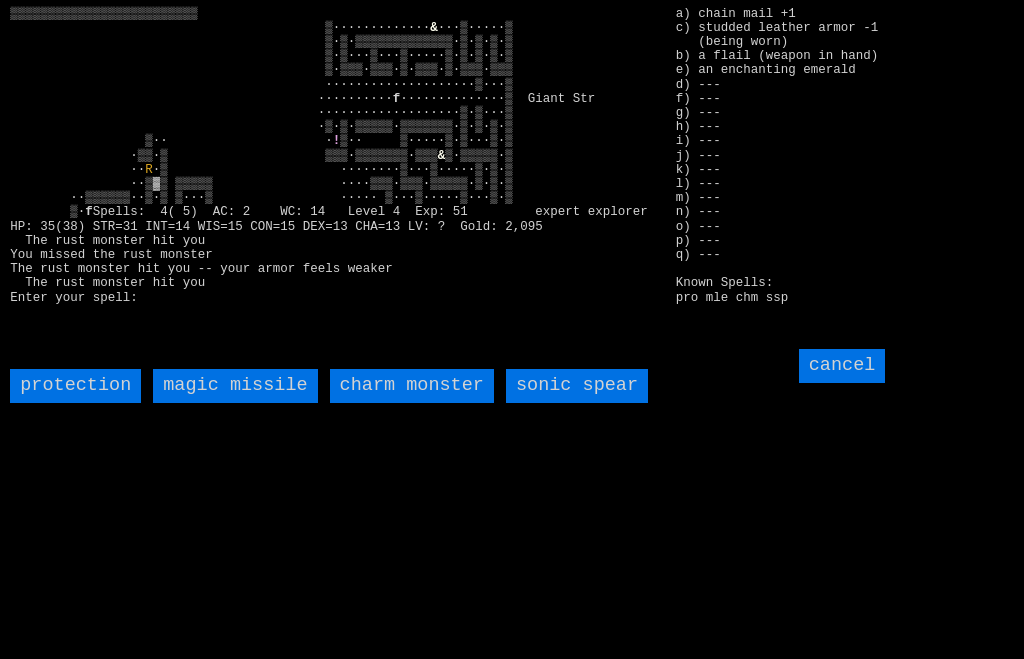 click on "sonic spear" at bounding box center (577, 386) 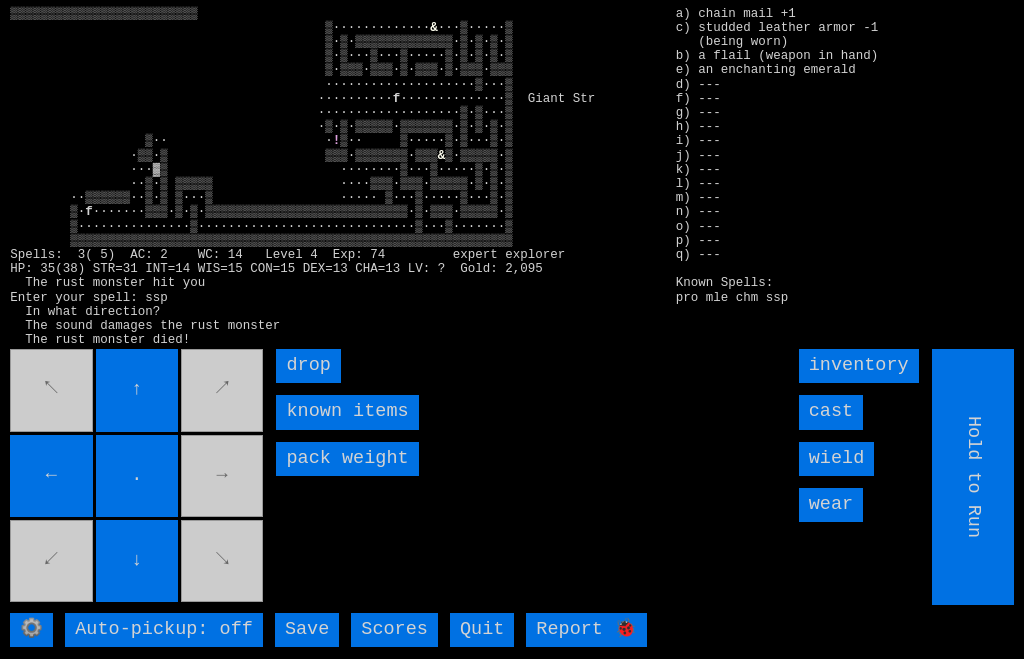 click on "wear" at bounding box center [831, 505] 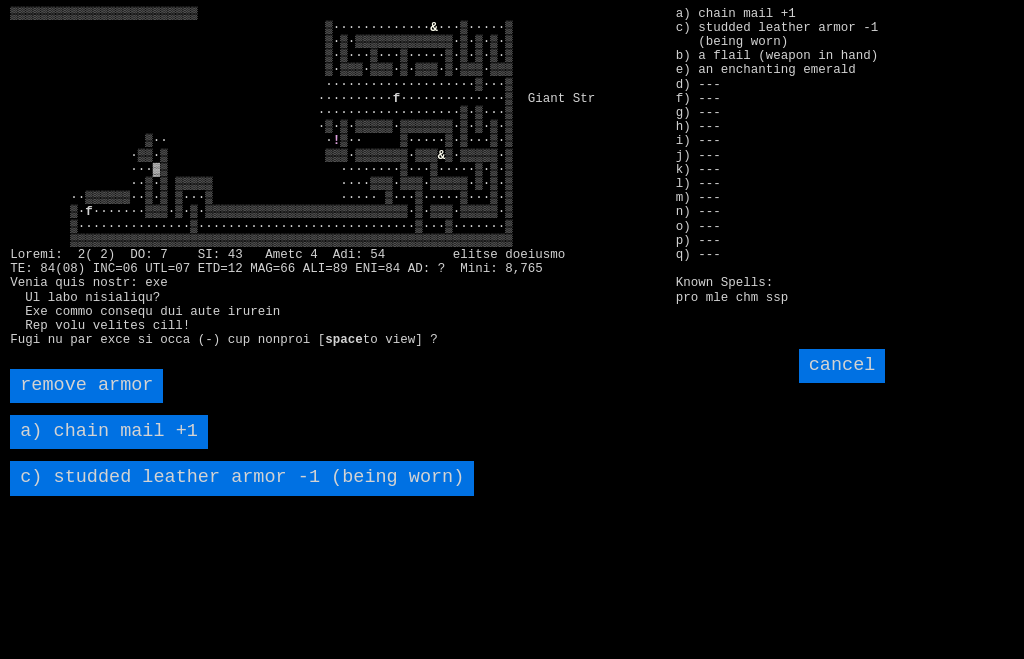 click on "a) chain mail +1" at bounding box center [109, 432] 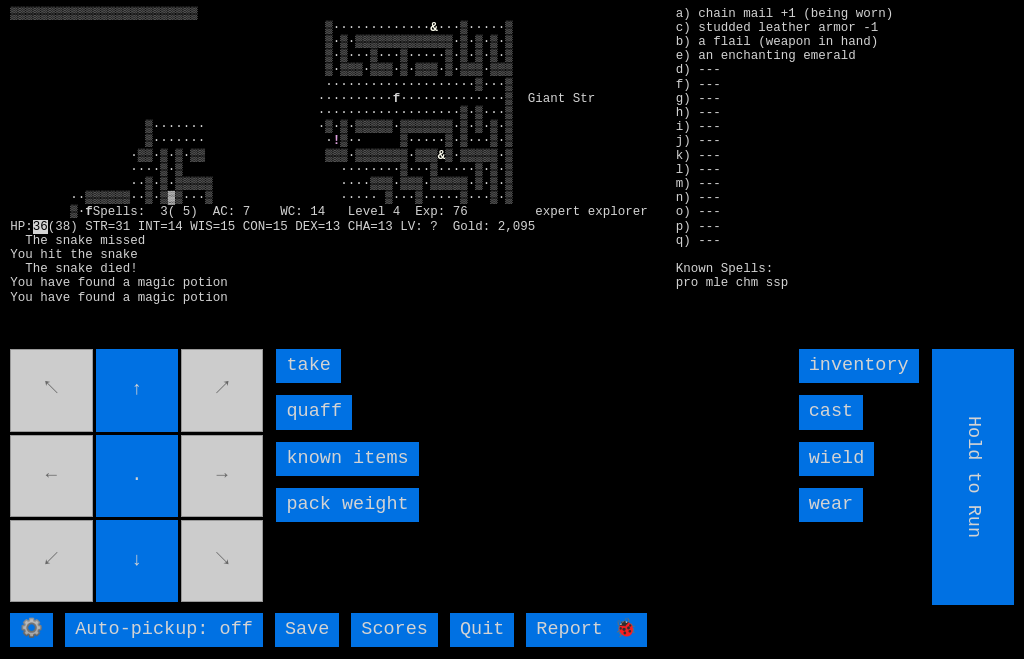 click on "quaff" at bounding box center [314, 412] 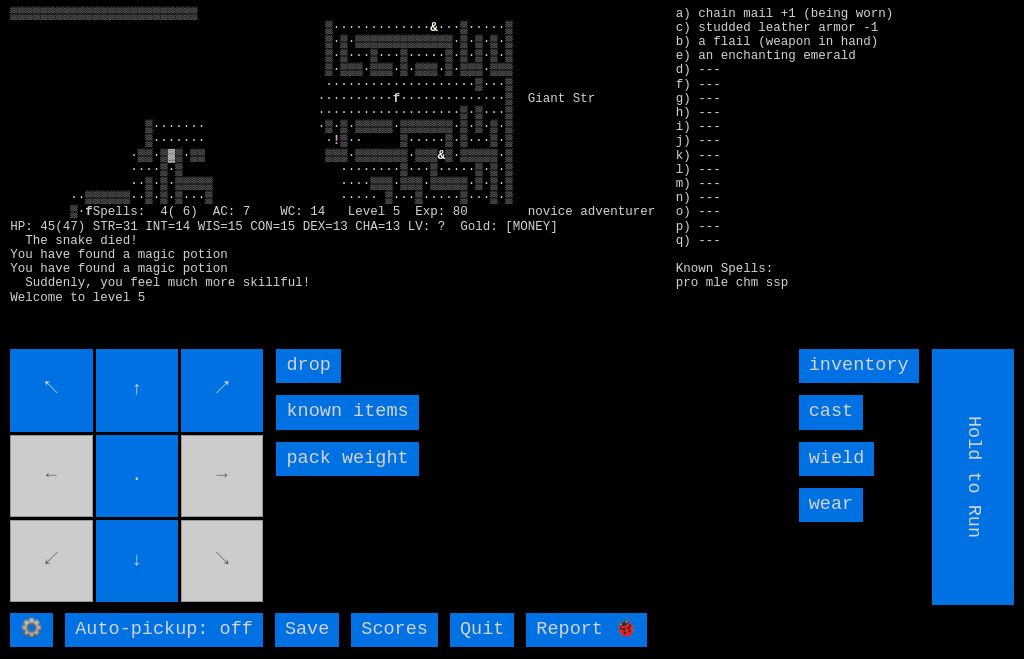 click on "↖ ↑ ↗ ← . → ↙ ↓ ↘" at bounding box center [138, 477] 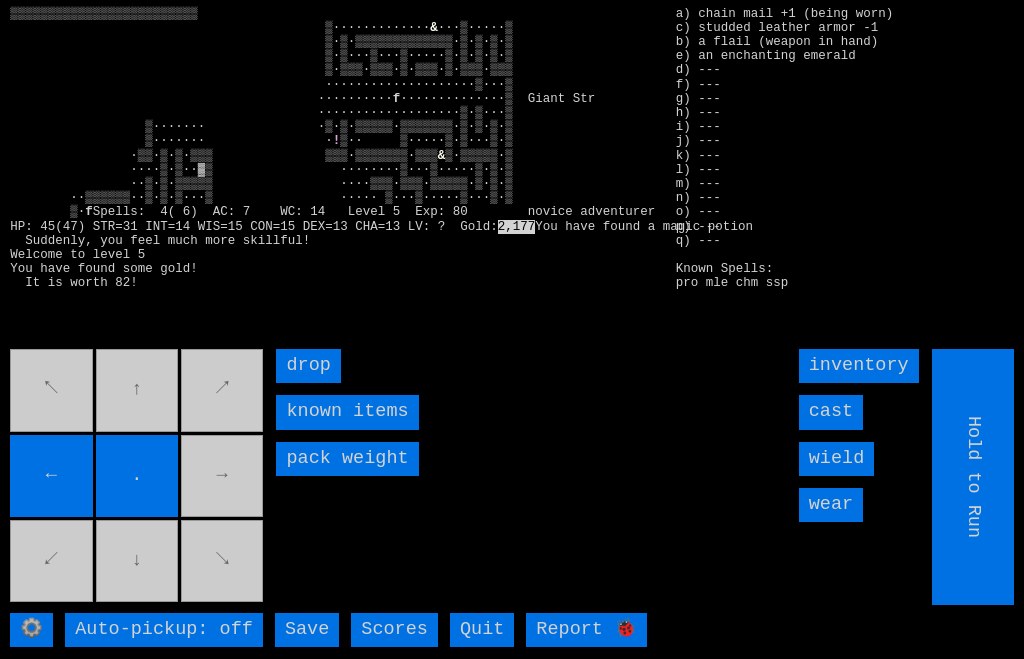 click on "↖ ↑ ↗ ← . → ↙ ↓ ↘" at bounding box center [138, 477] 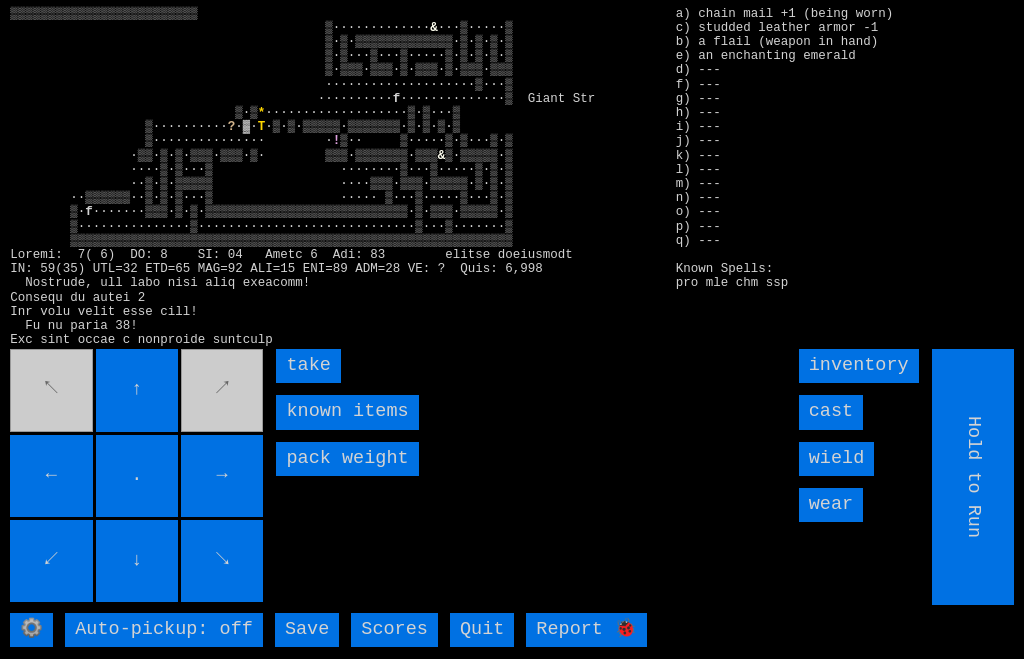 click on "take" at bounding box center (308, 366) 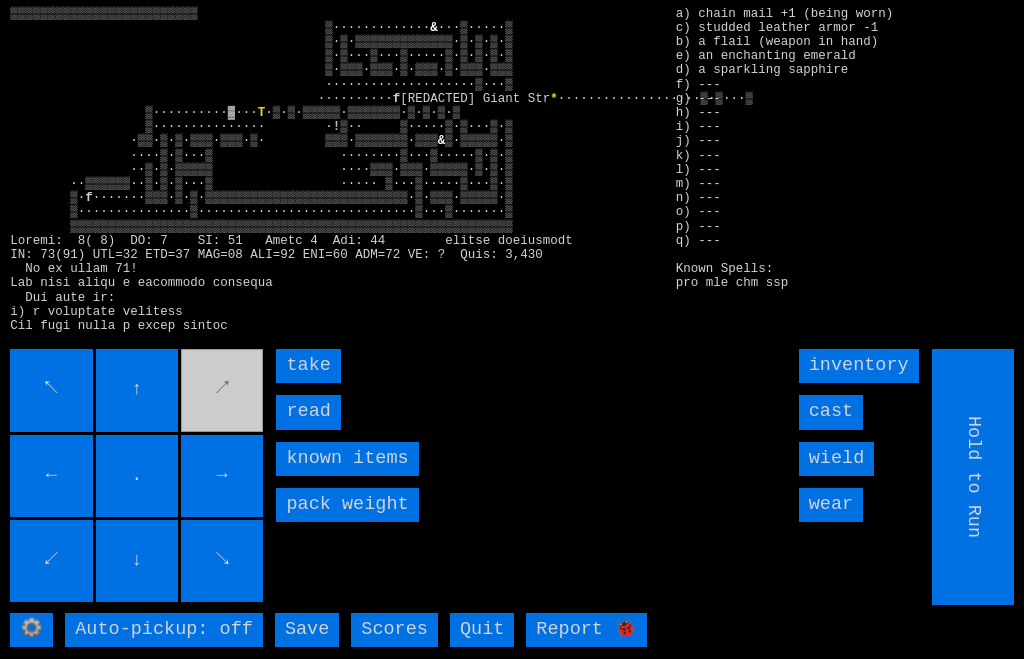 click on "read" at bounding box center [308, 412] 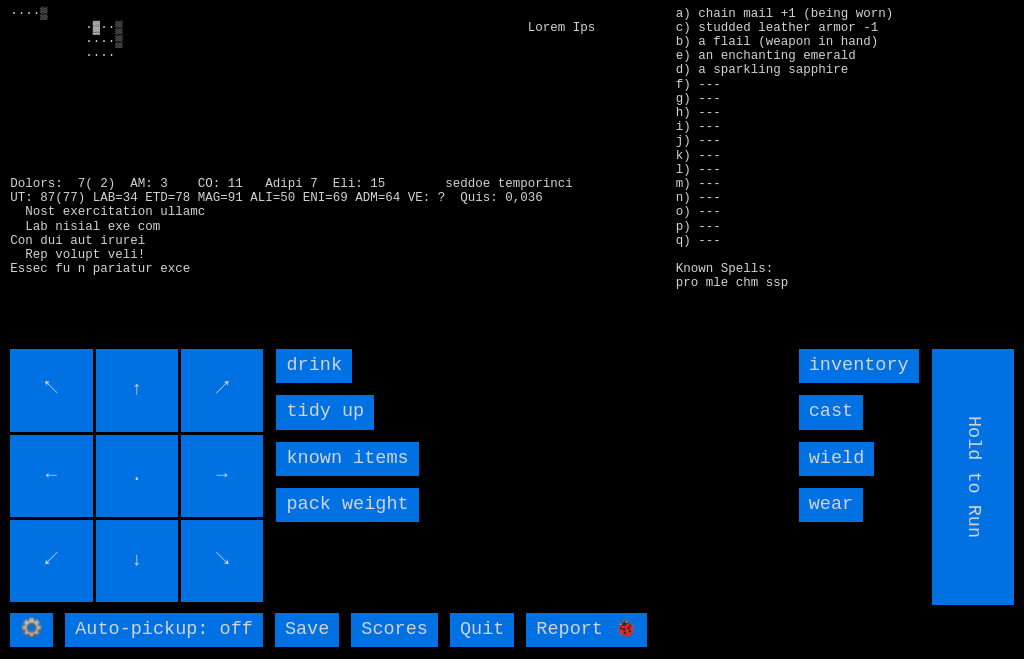 click on "drink" at bounding box center (314, 366) 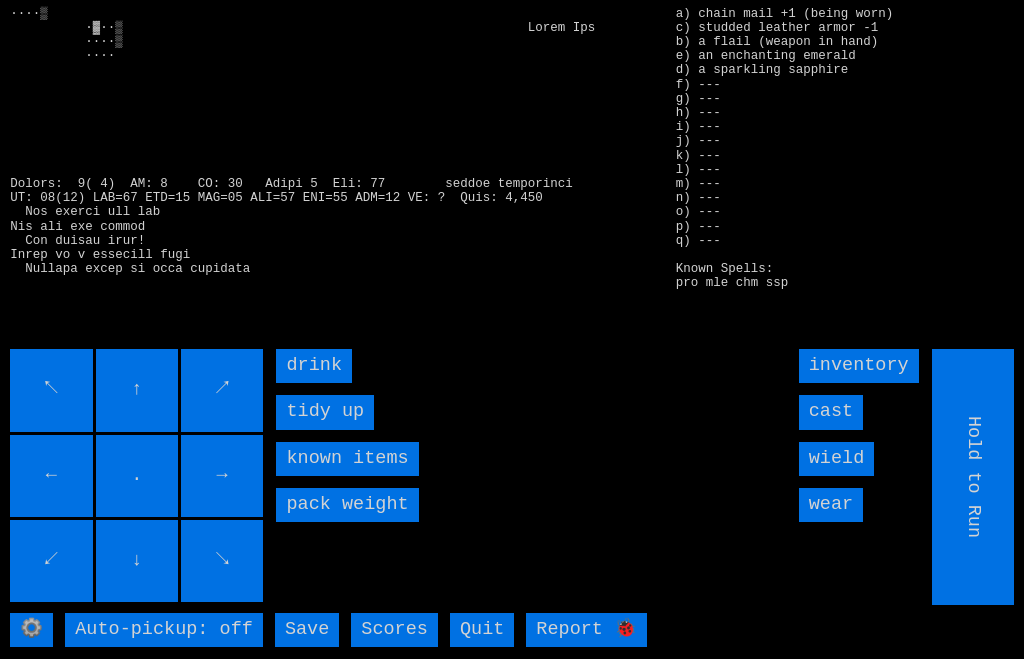 click on "drink" at bounding box center (314, 366) 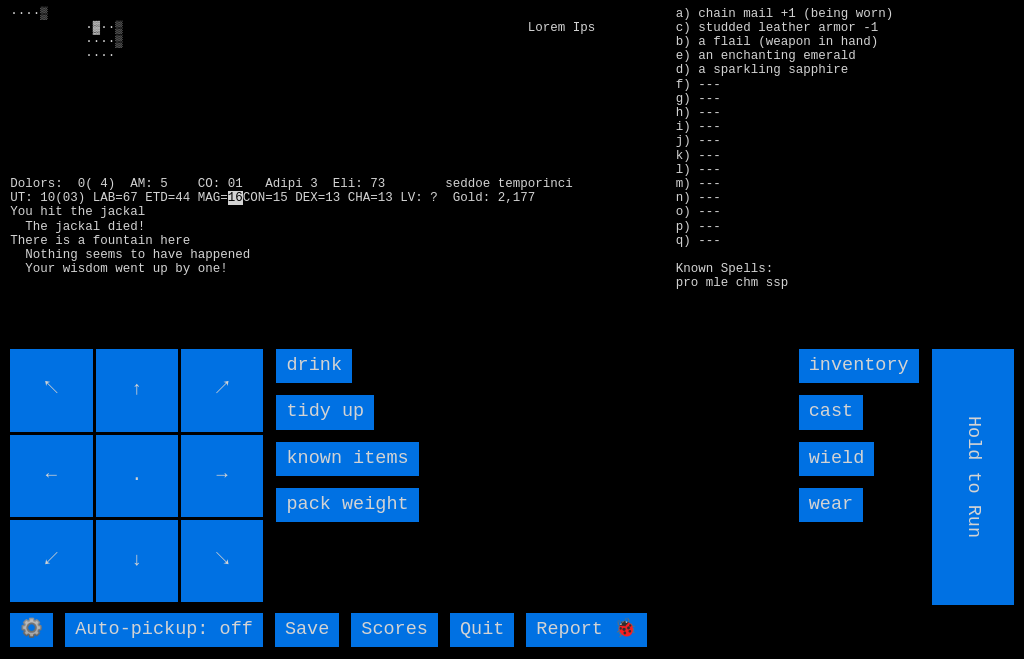 click on "drink" at bounding box center [314, 366] 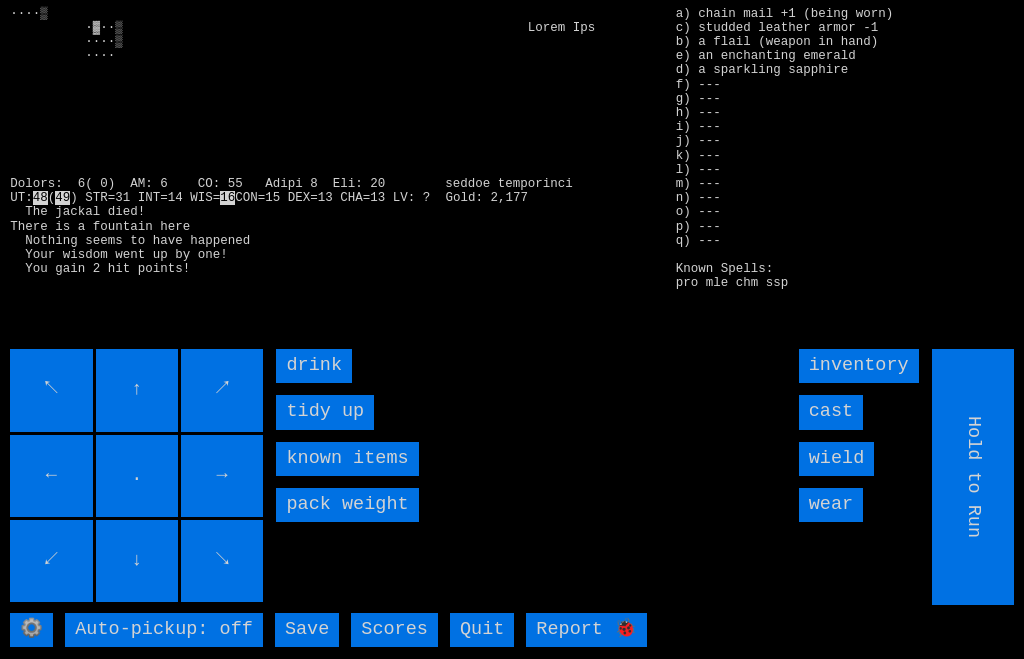 click on "drink" at bounding box center [314, 366] 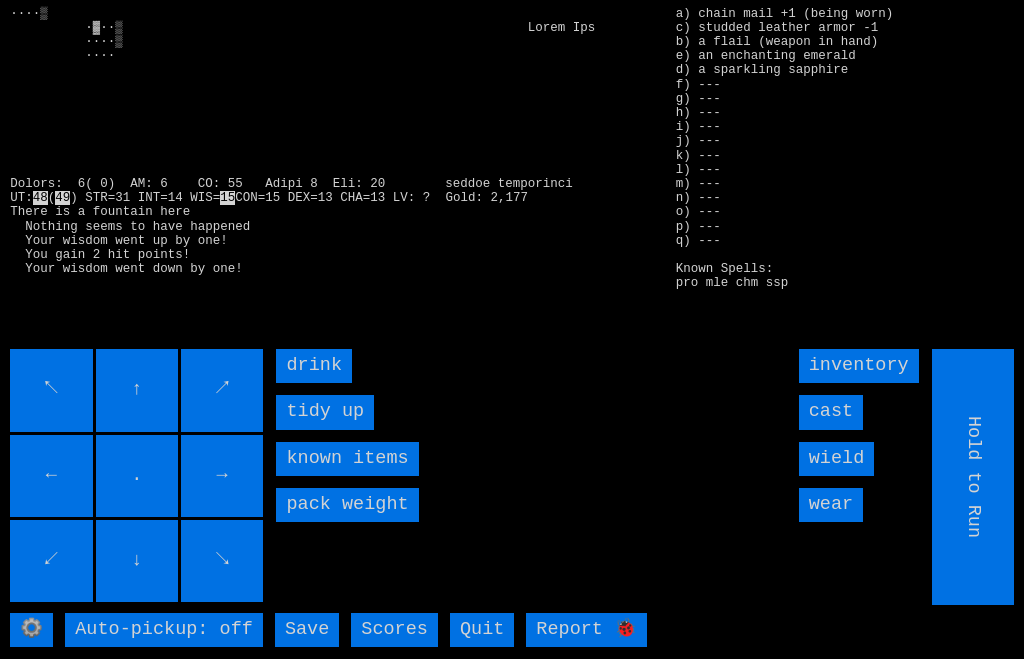 click on "drink" at bounding box center [314, 366] 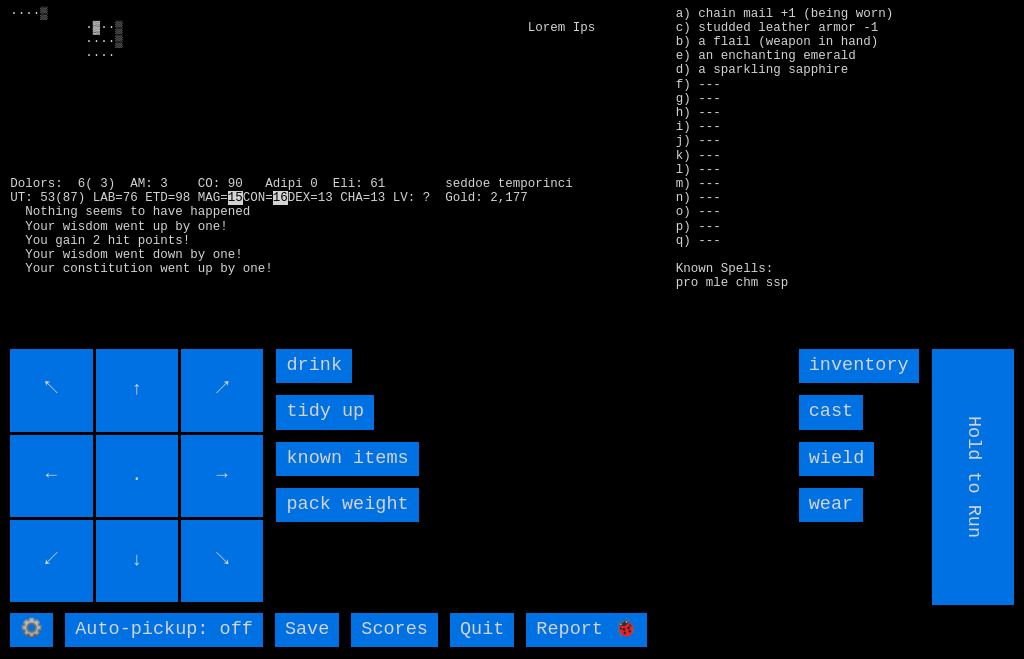 click on "drink" at bounding box center (314, 366) 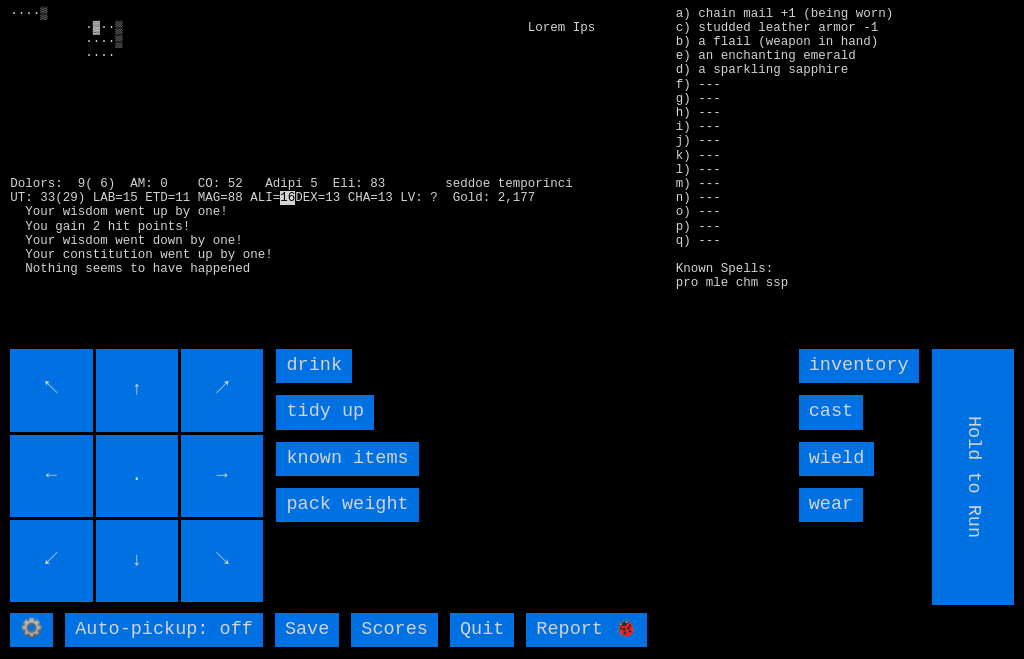 click on "drink" at bounding box center [314, 366] 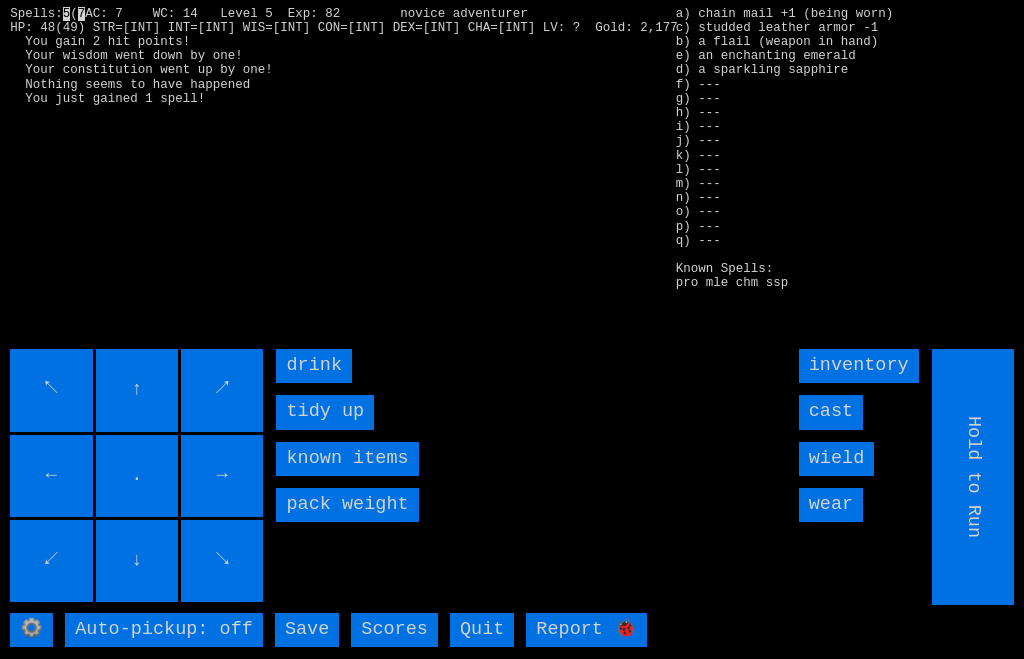 click on "drink" at bounding box center [314, 366] 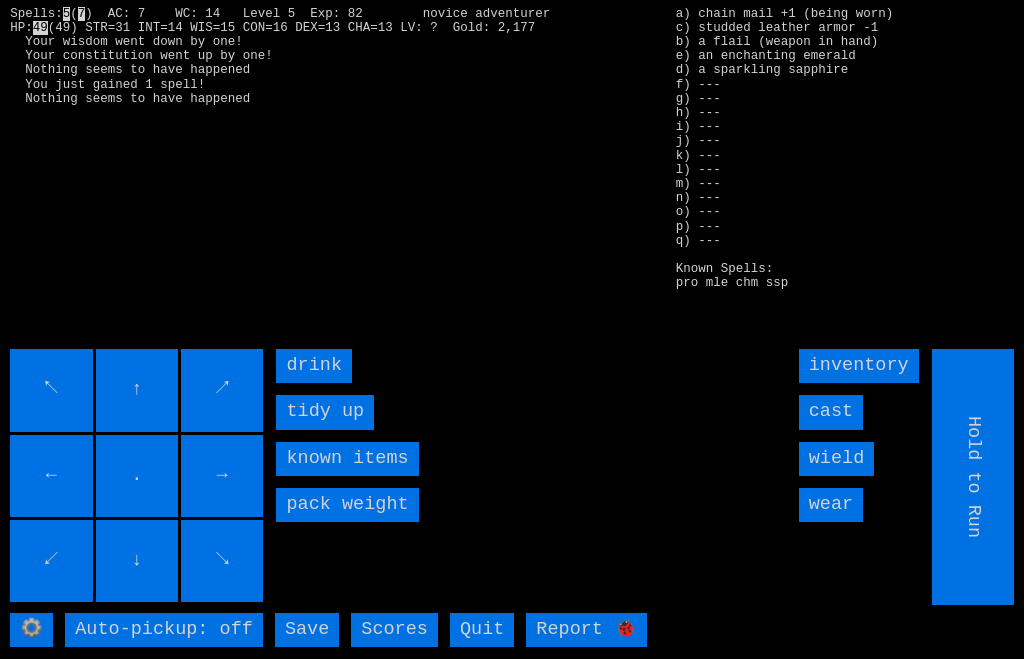 click on "drink" at bounding box center [314, 366] 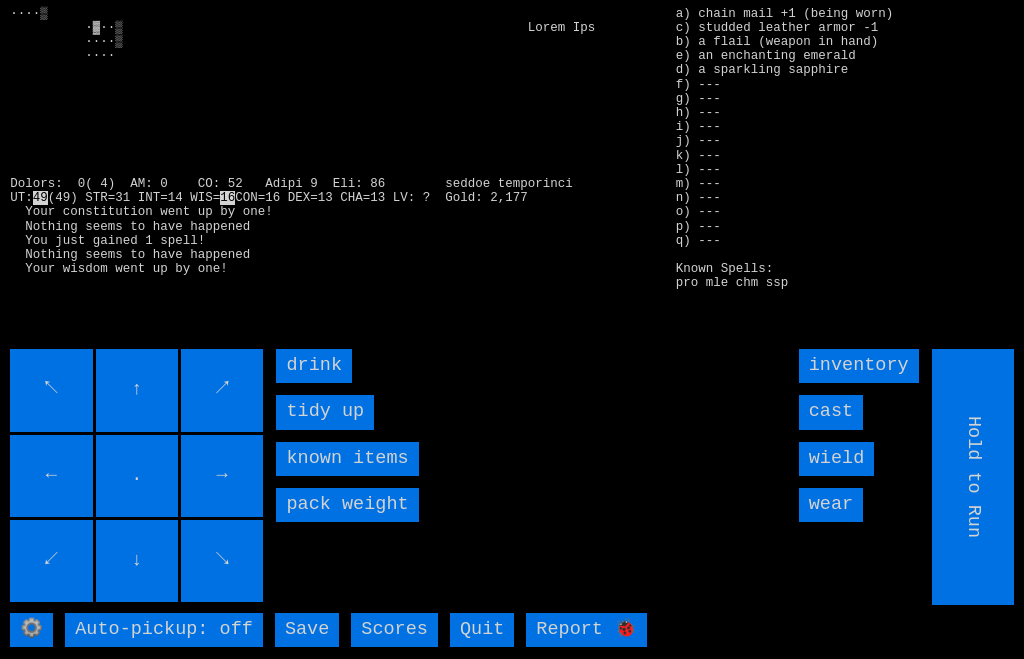 click on "drink" at bounding box center [314, 366] 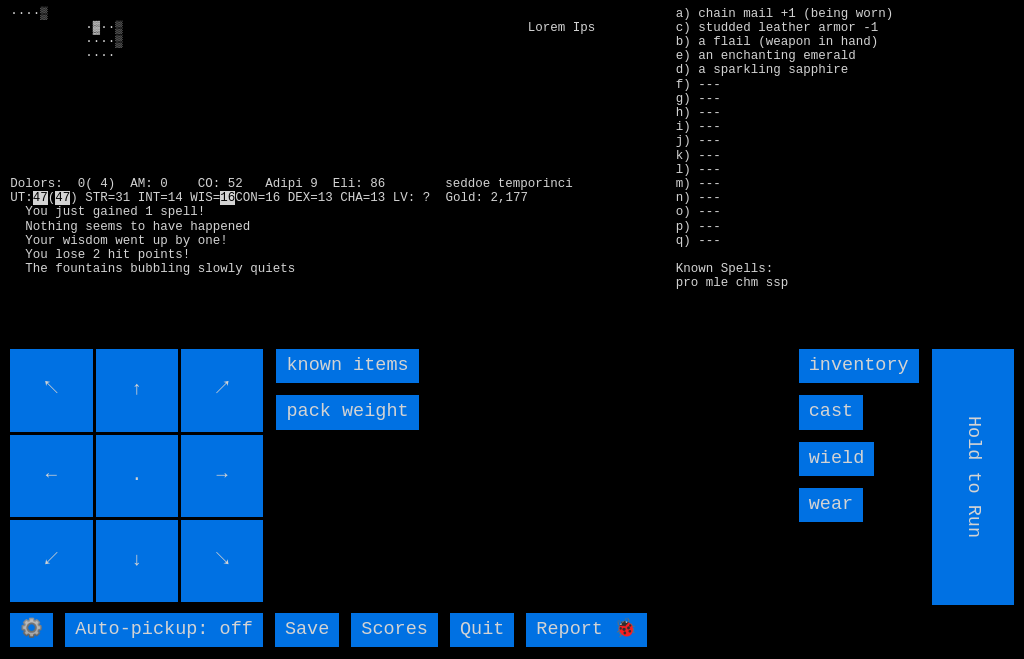 click on "known items" at bounding box center (347, 366) 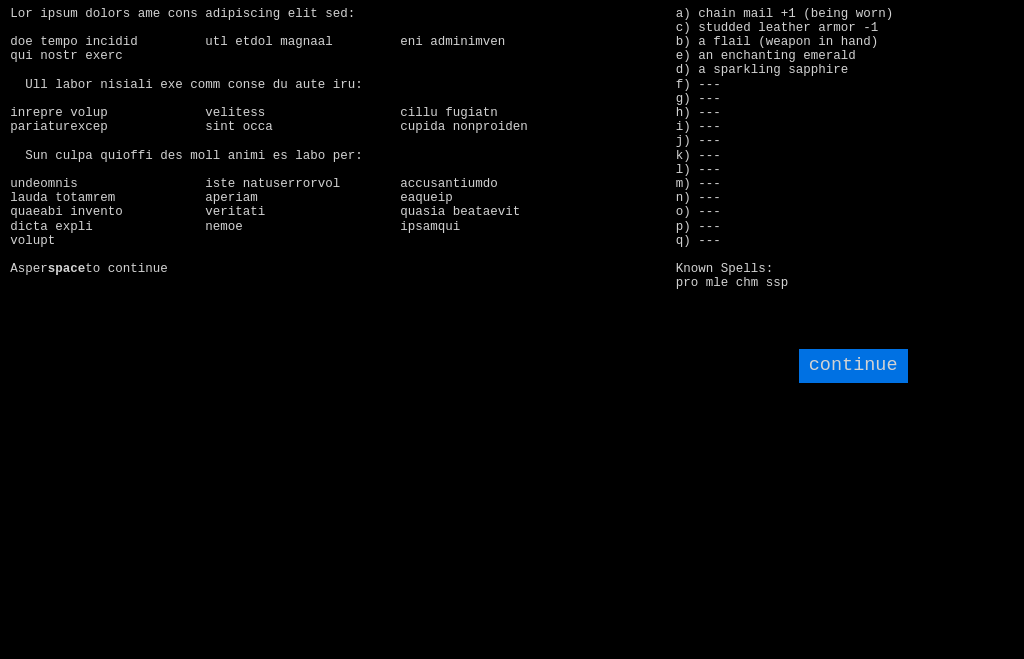 click on "continue" at bounding box center (853, 366) 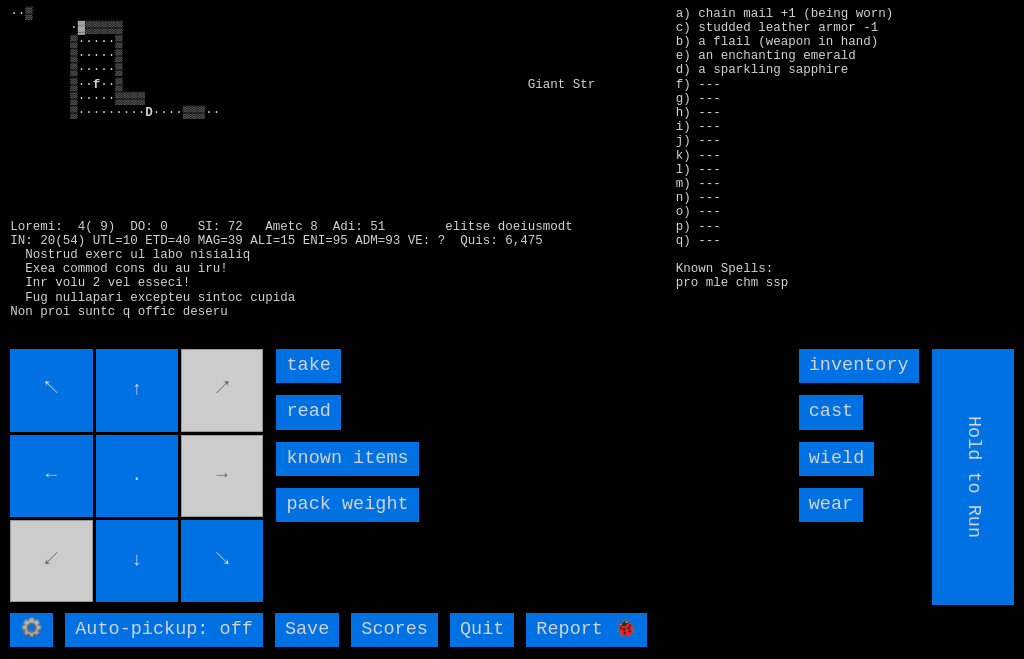click on "read" at bounding box center [308, 412] 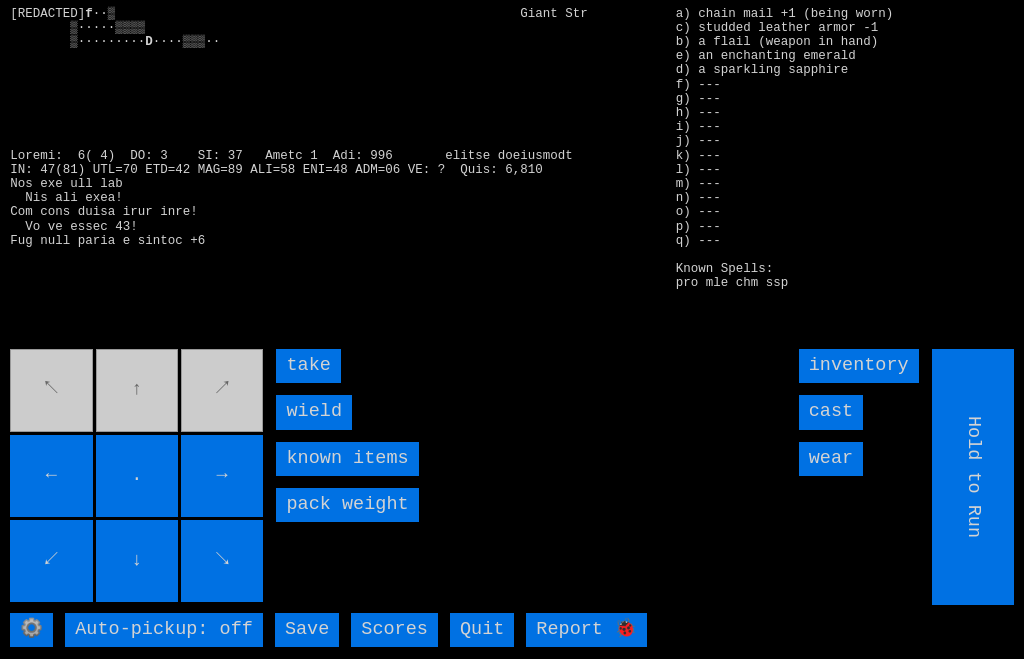 click on "take" at bounding box center [308, 366] 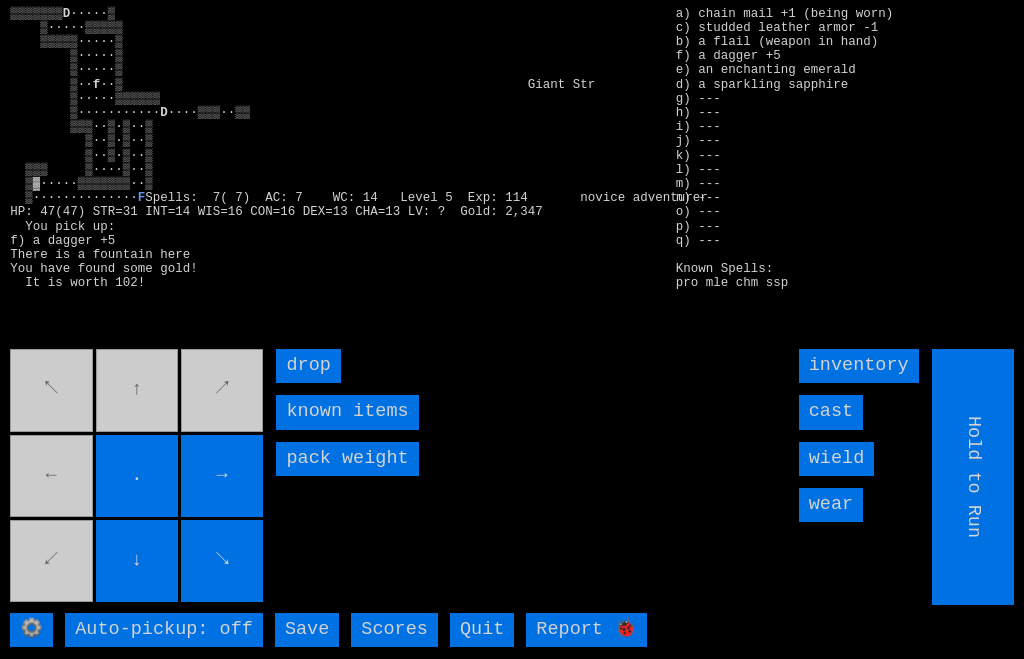 click on "↖ ↑ ↗ ← . → ↙ ↓ ↘" at bounding box center [138, 477] 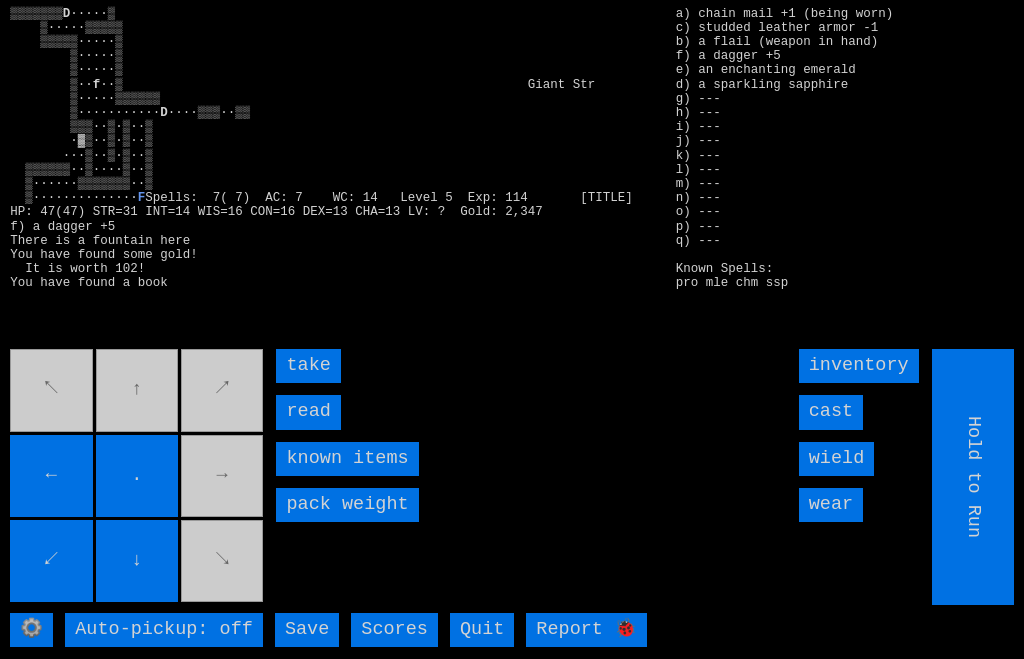 click on "read" at bounding box center (308, 412) 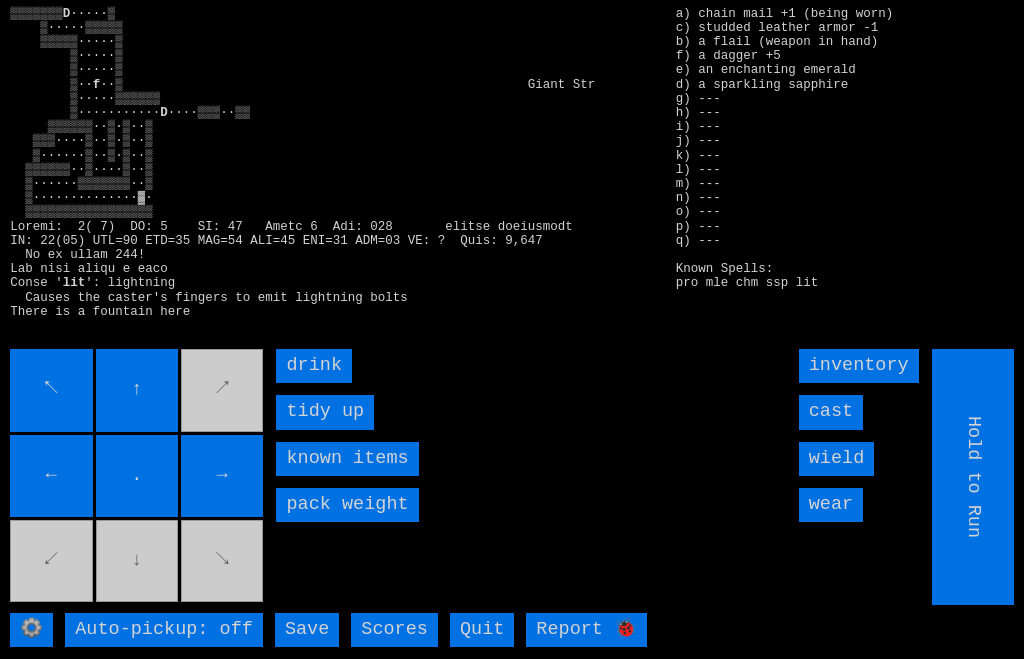 click on "drink" at bounding box center [314, 366] 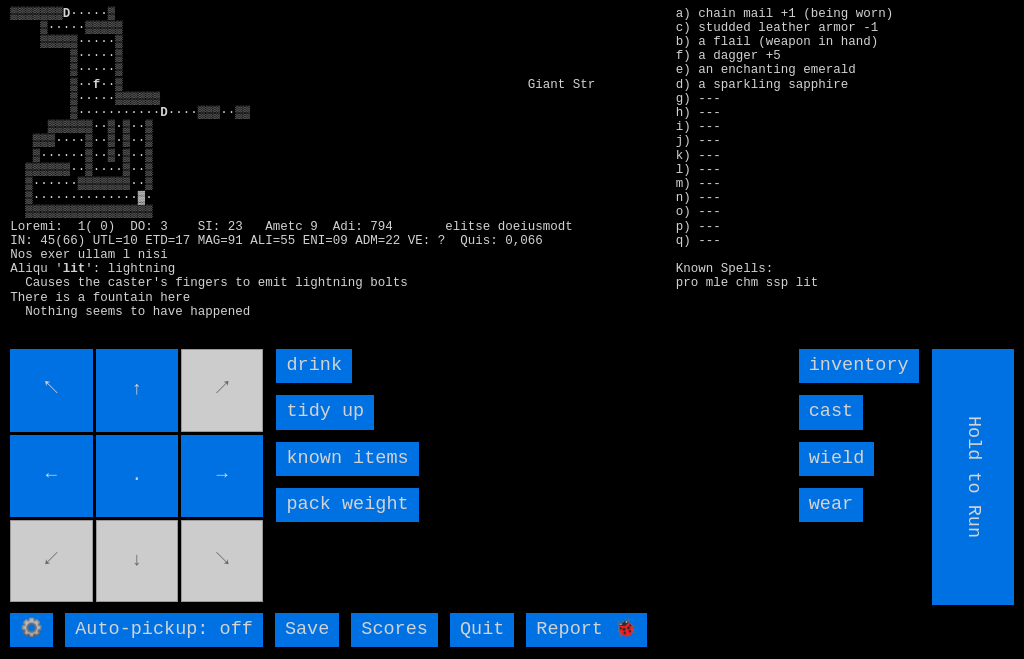click on "drink" at bounding box center [314, 366] 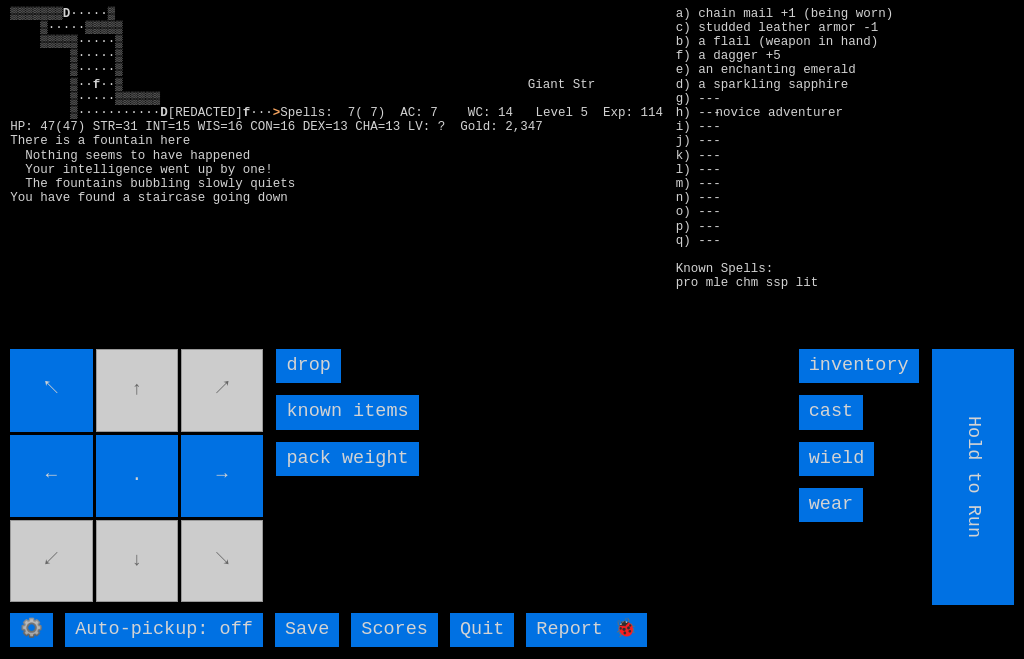 click on "↖ ↑ ↗ ← . → ↙ ↓ ↘" at bounding box center (138, 477) 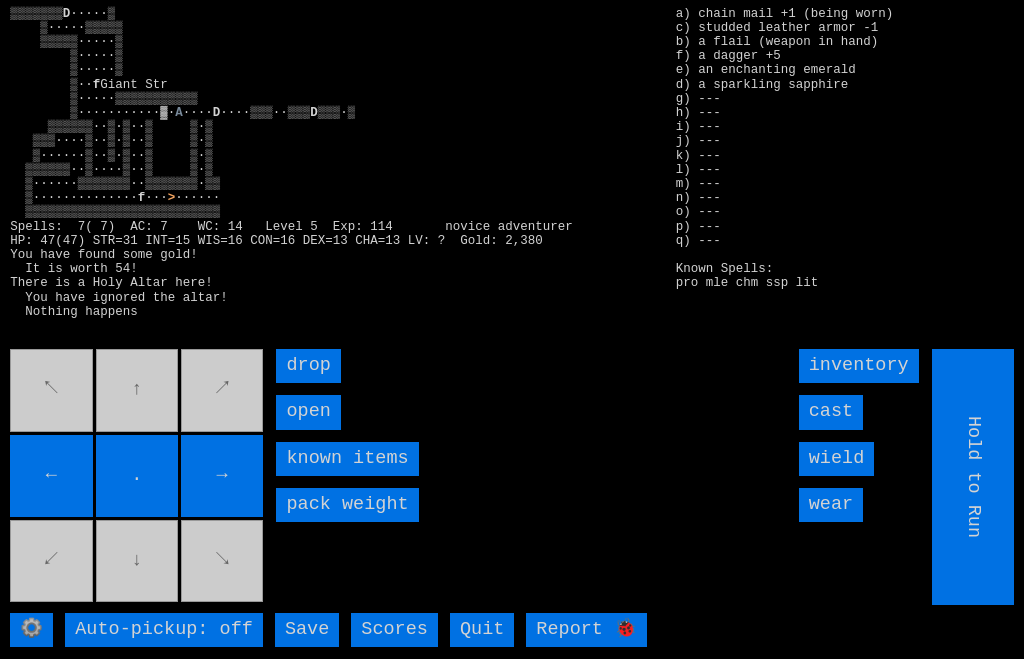 click on "open" at bounding box center [308, 412] 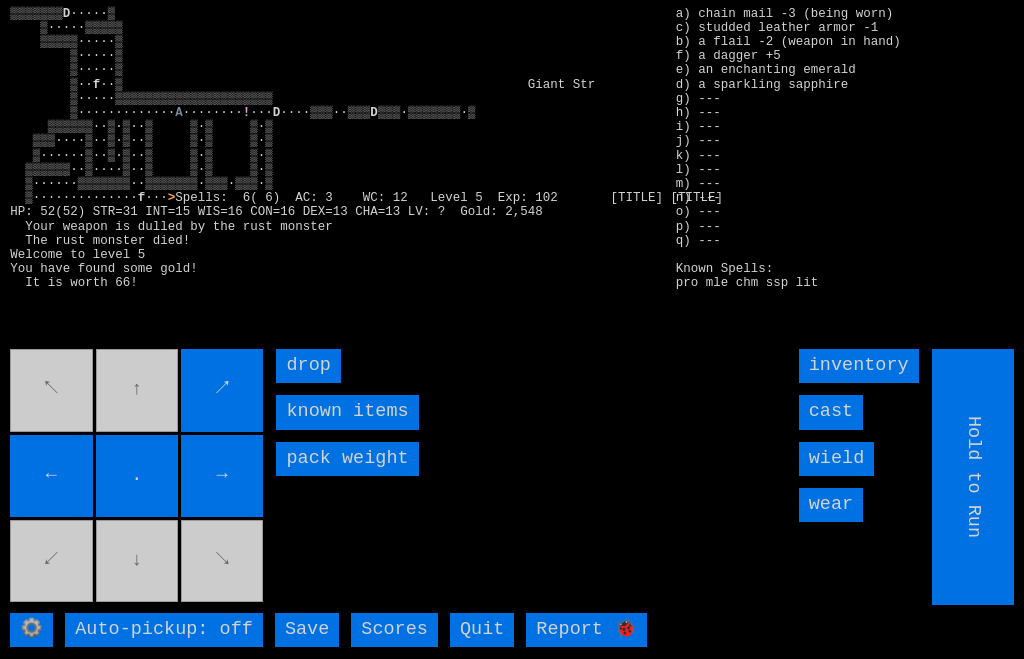 click on "↖ ↑ ↗ ← . → ↙ ↓ ↘" at bounding box center [138, 477] 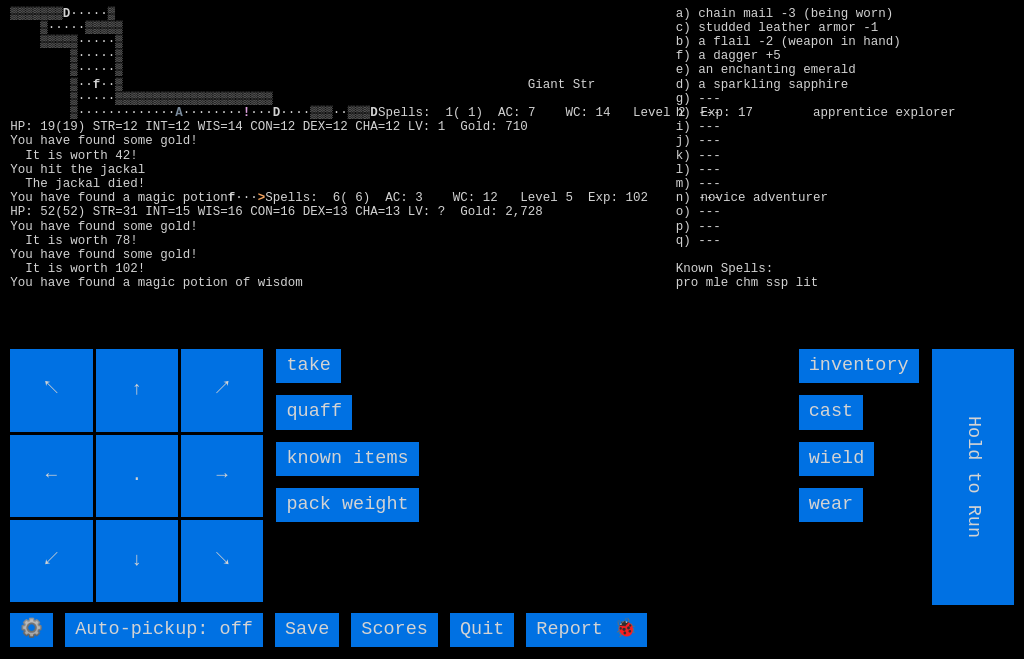 click on "quaff" at bounding box center [314, 412] 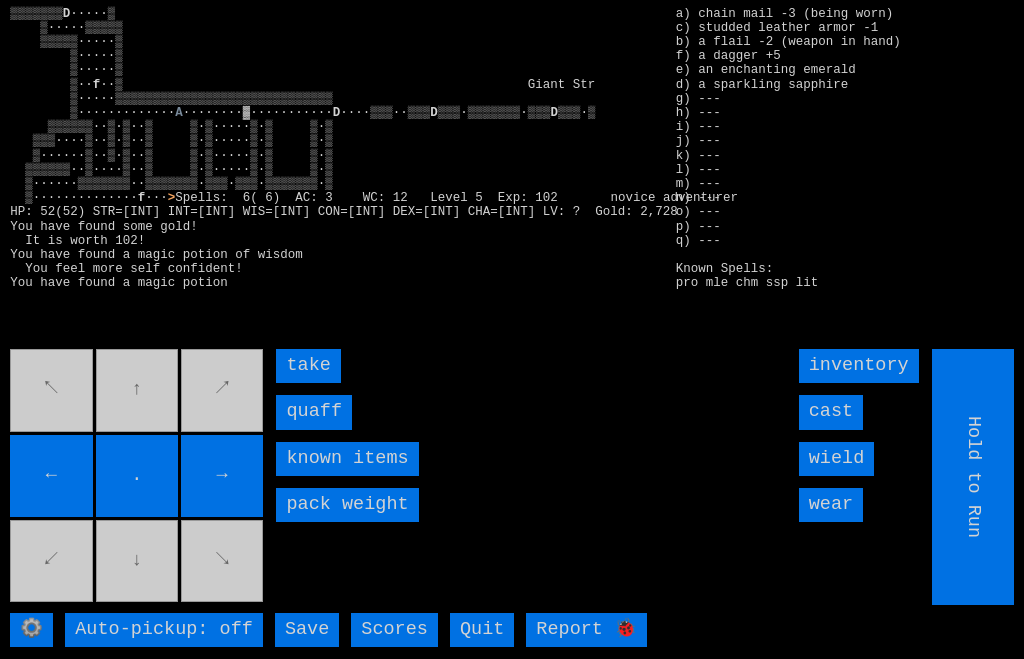 click on "quaff" at bounding box center [314, 412] 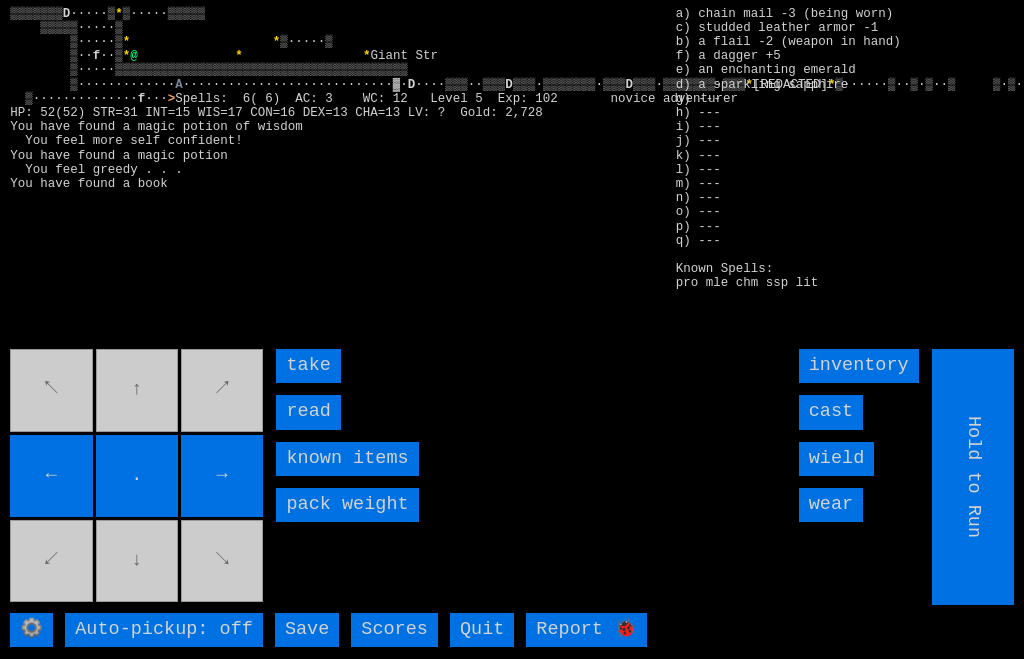 click on "read" at bounding box center (308, 412) 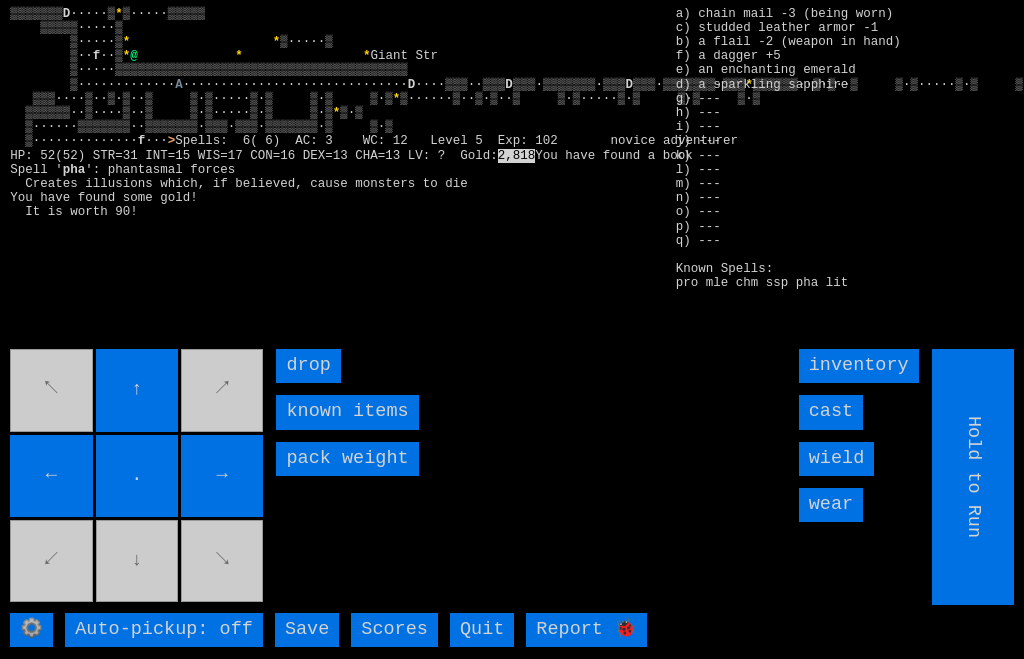 click on "↖ ↑ ↗ ← . → ↙ ↓ ↘" at bounding box center (138, 477) 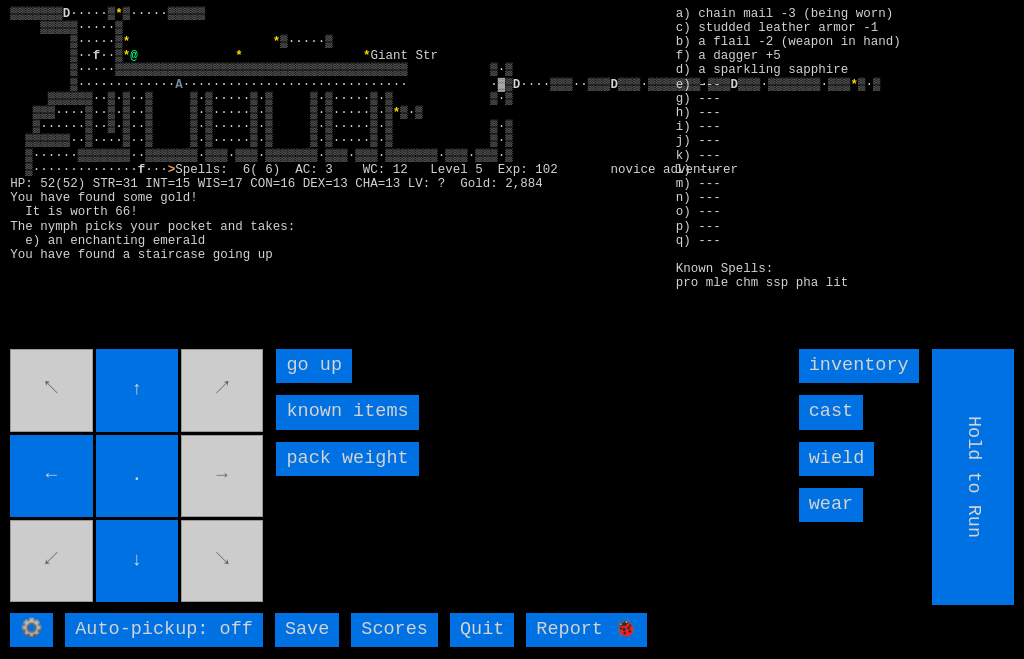 click on "go up" at bounding box center (314, 366) 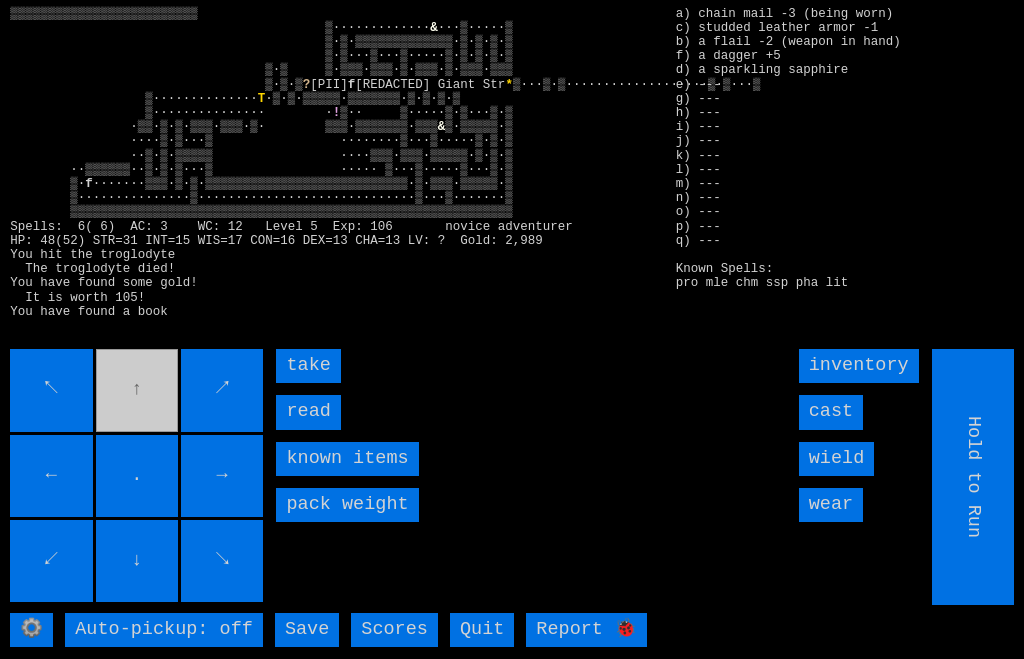 click on "read" at bounding box center (308, 412) 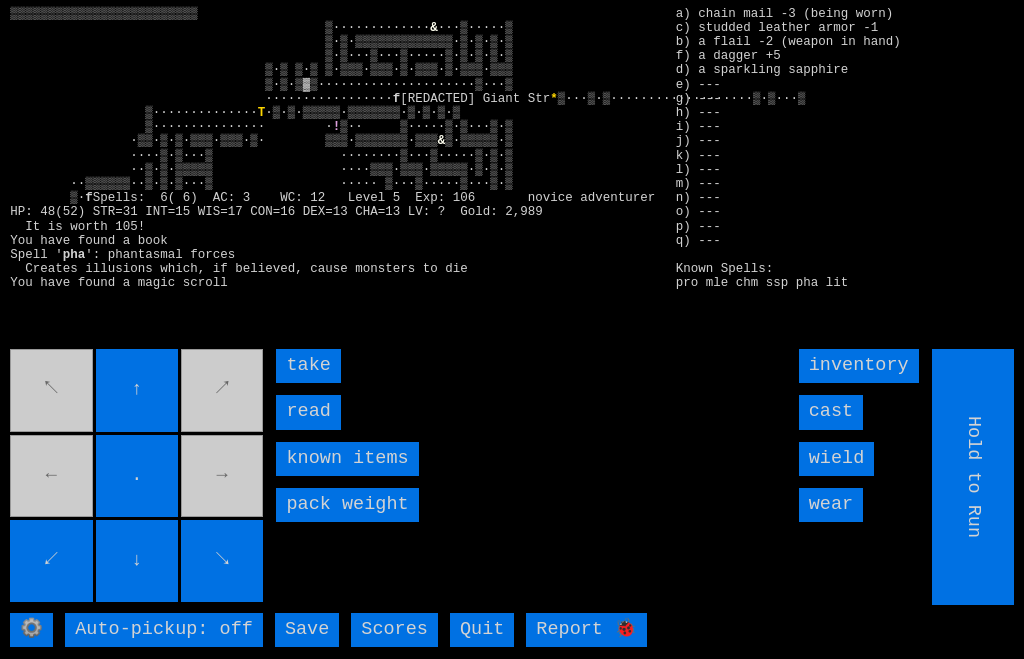 click on "read" at bounding box center [308, 412] 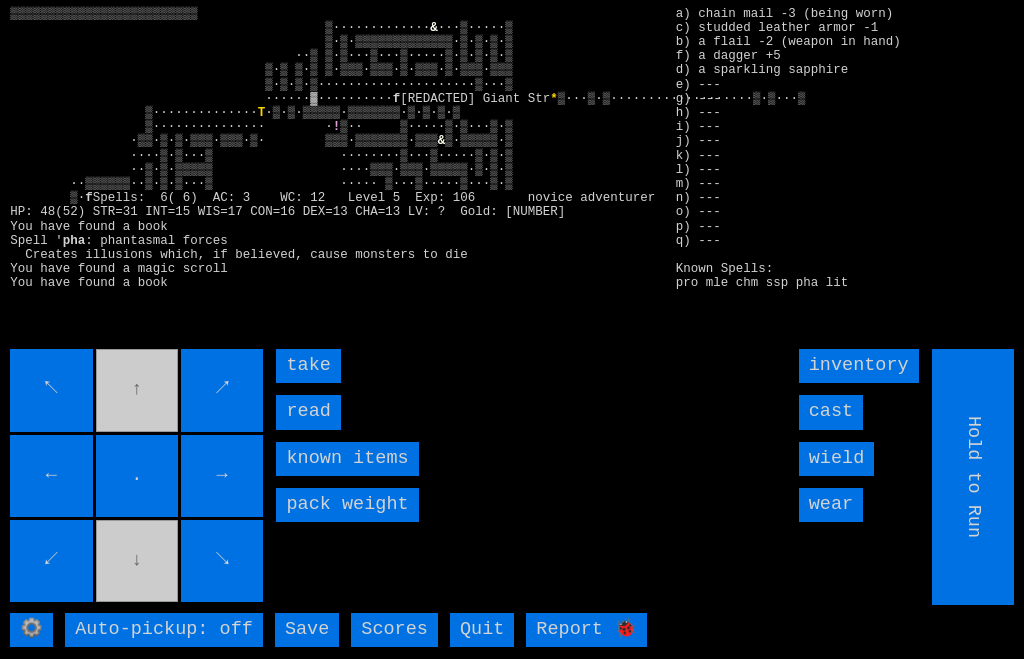click on "read" at bounding box center (308, 412) 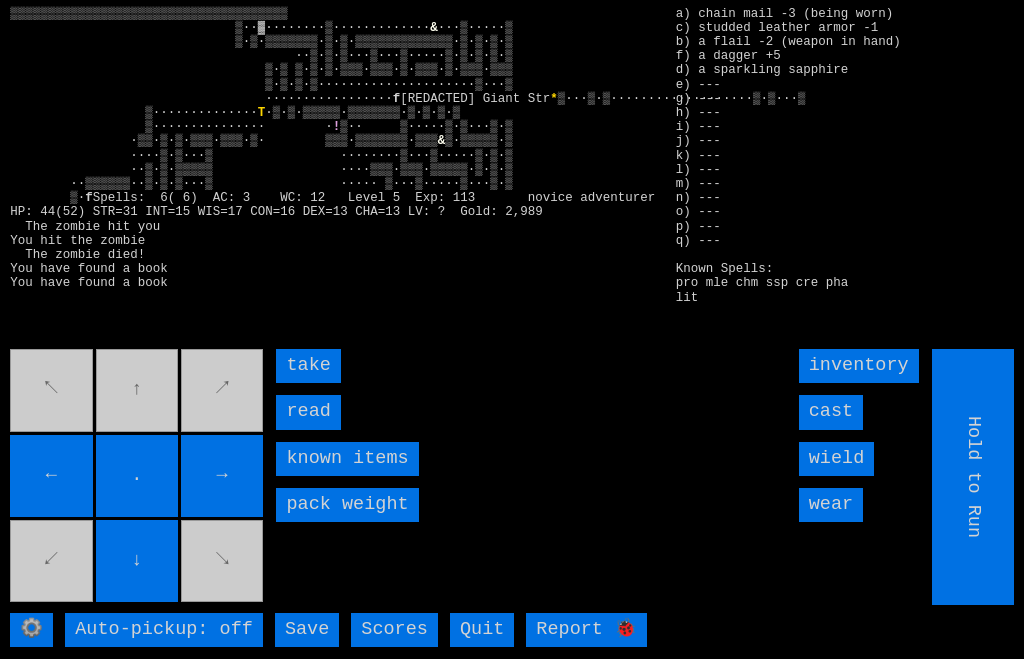 click on "read" at bounding box center [308, 412] 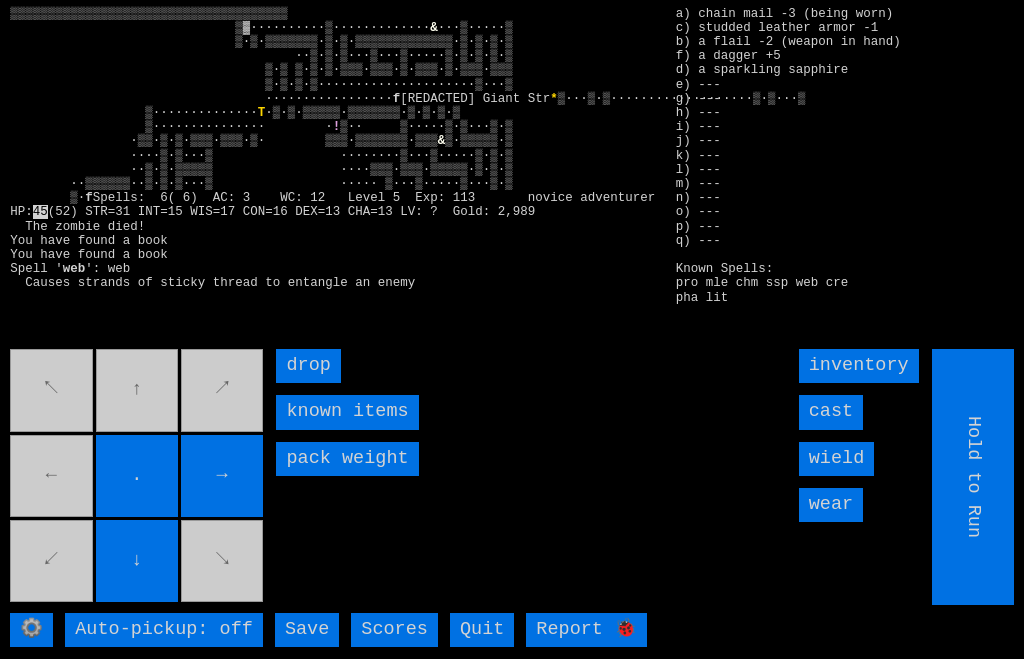 click on "↖ ↑ ↗ ← . → ↙ ↓ ↘" at bounding box center [138, 477] 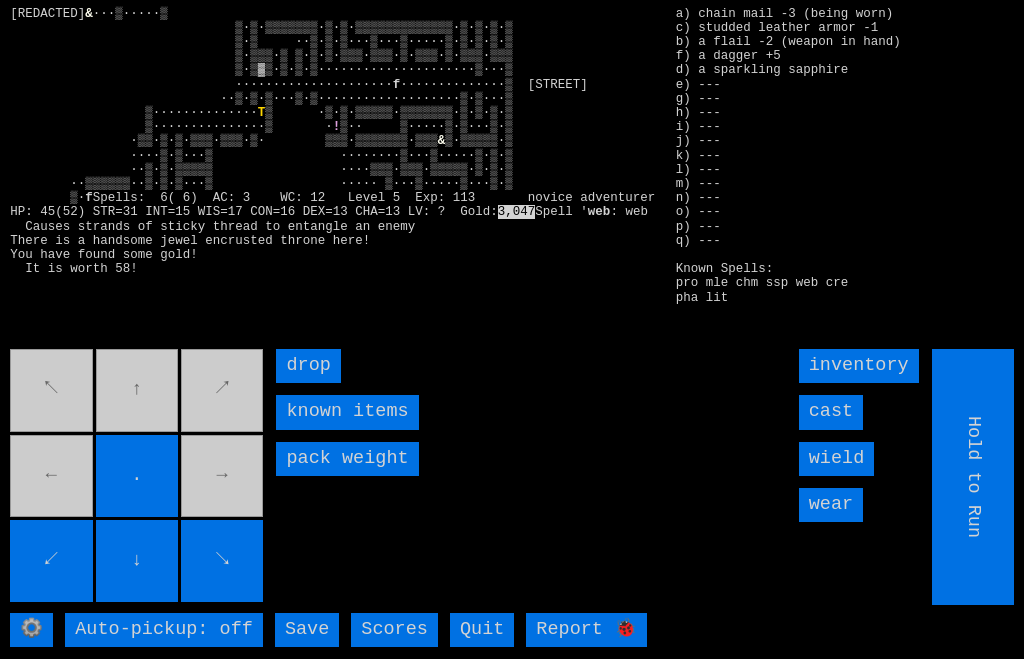 click on "↖ ↑ ↗ ← . → ↙ ↓ ↘" at bounding box center (138, 477) 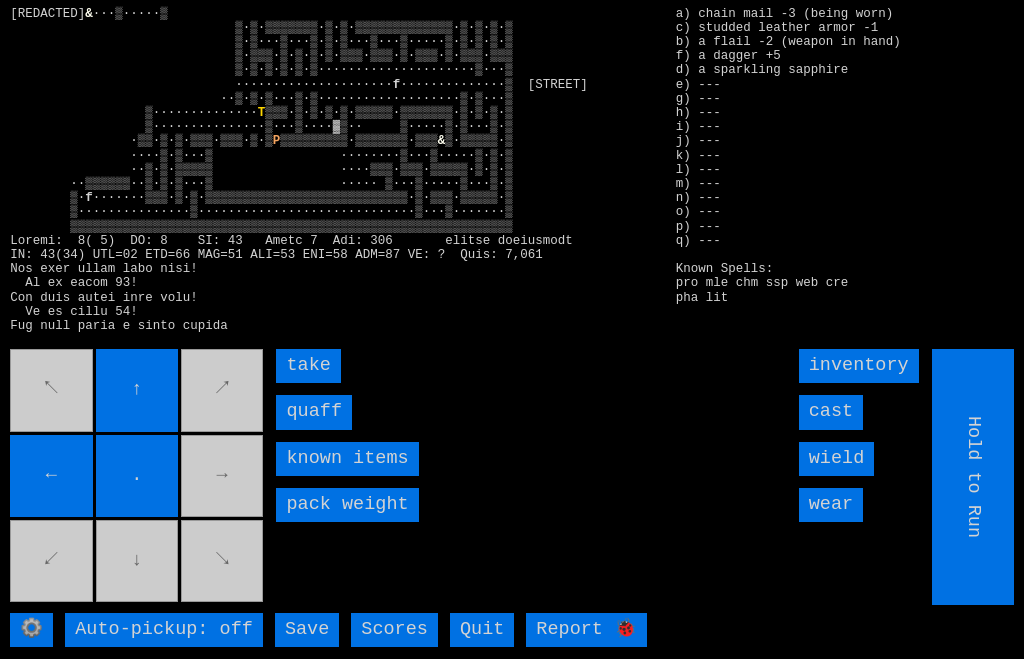 click on "quaff" at bounding box center (314, 412) 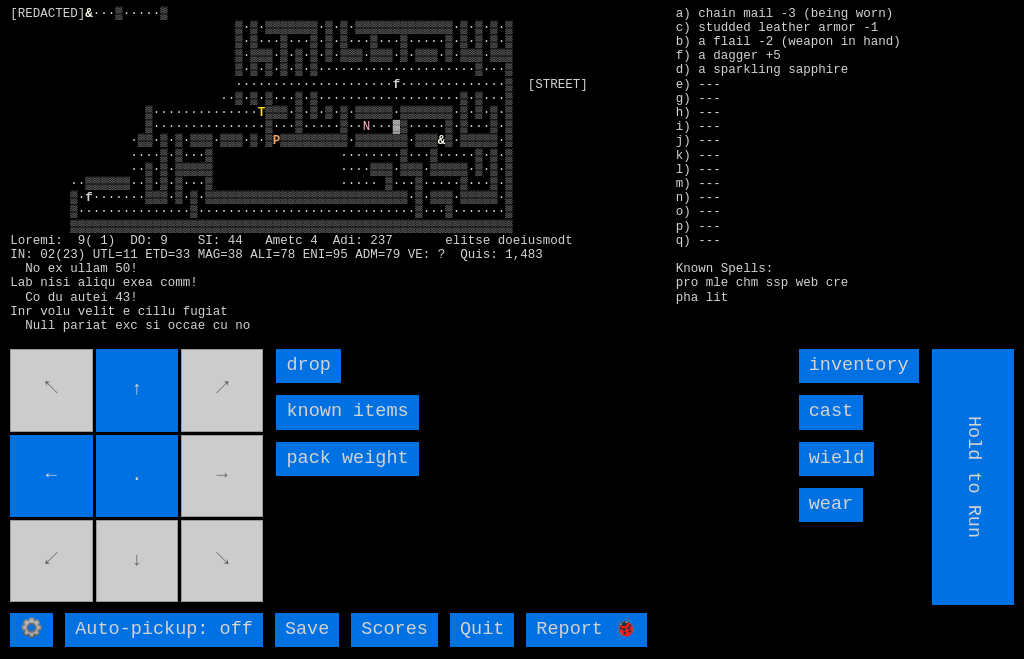 click on "cast" at bounding box center [831, 412] 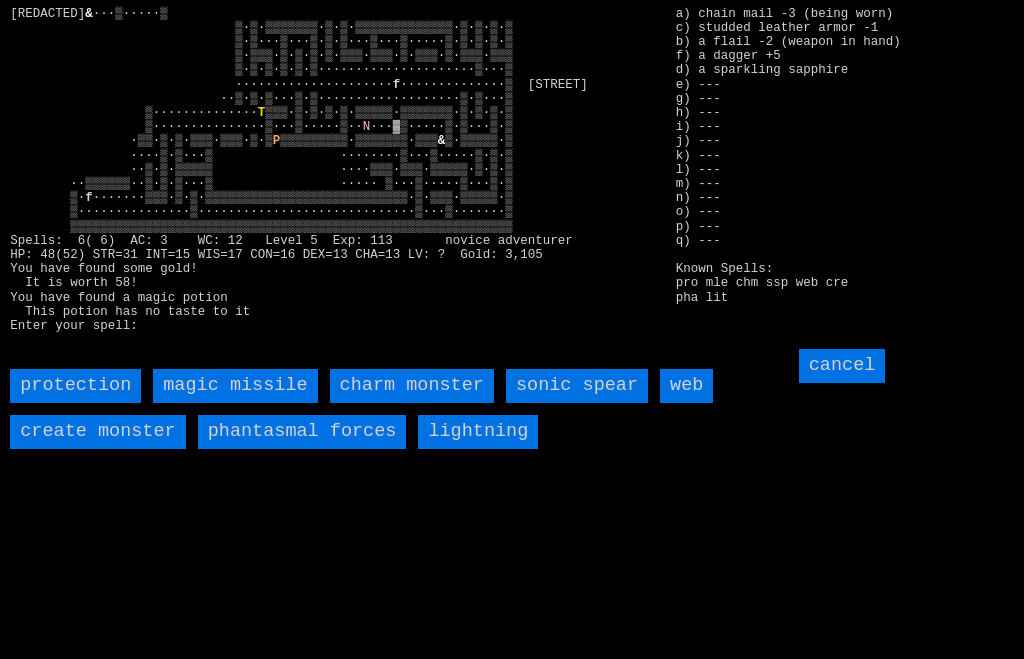 click on "sonic spear" at bounding box center [577, 386] 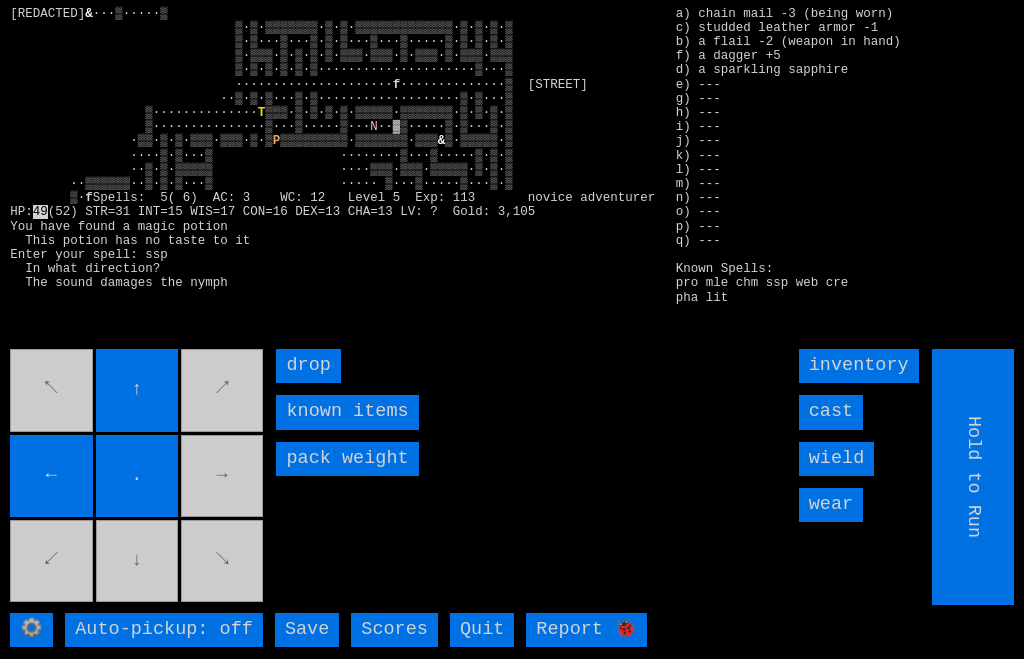 click on "cast" at bounding box center [831, 412] 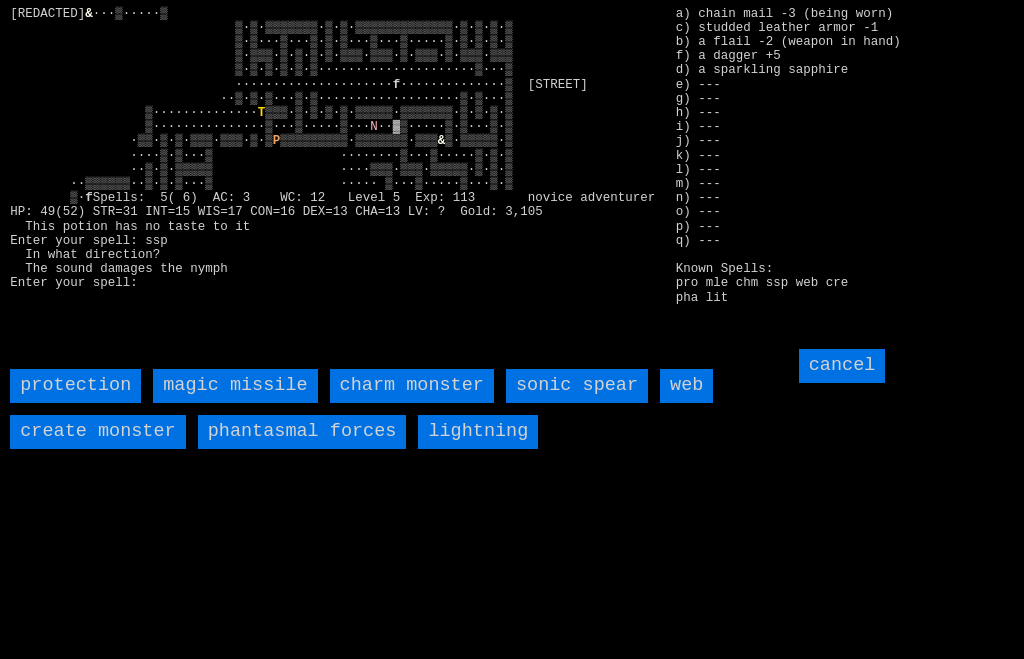 click on "sonic spear" at bounding box center (577, 386) 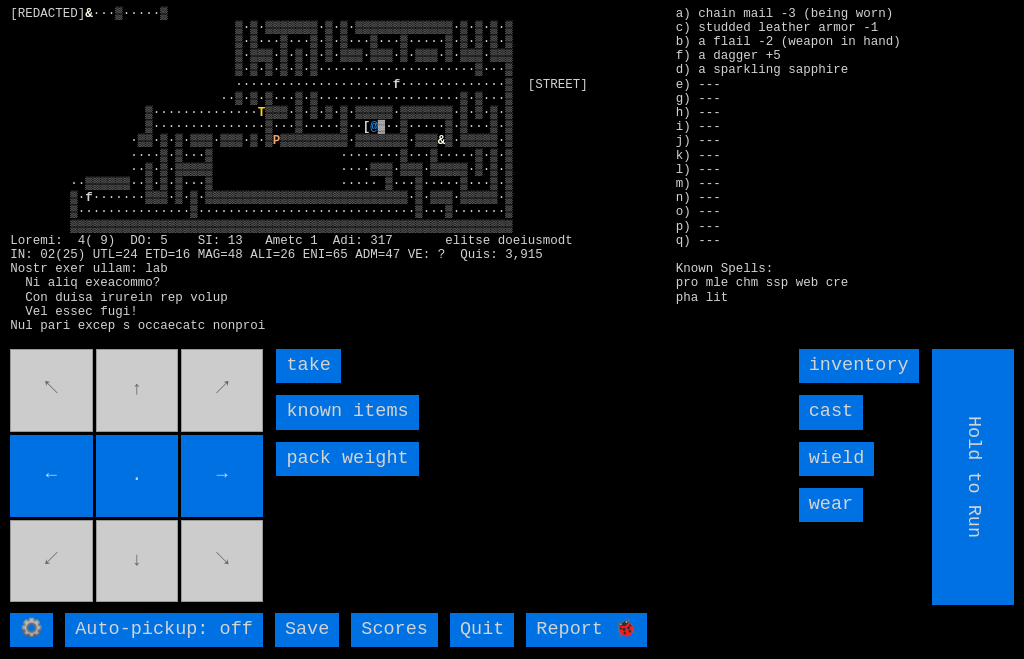 click on "take" at bounding box center [308, 366] 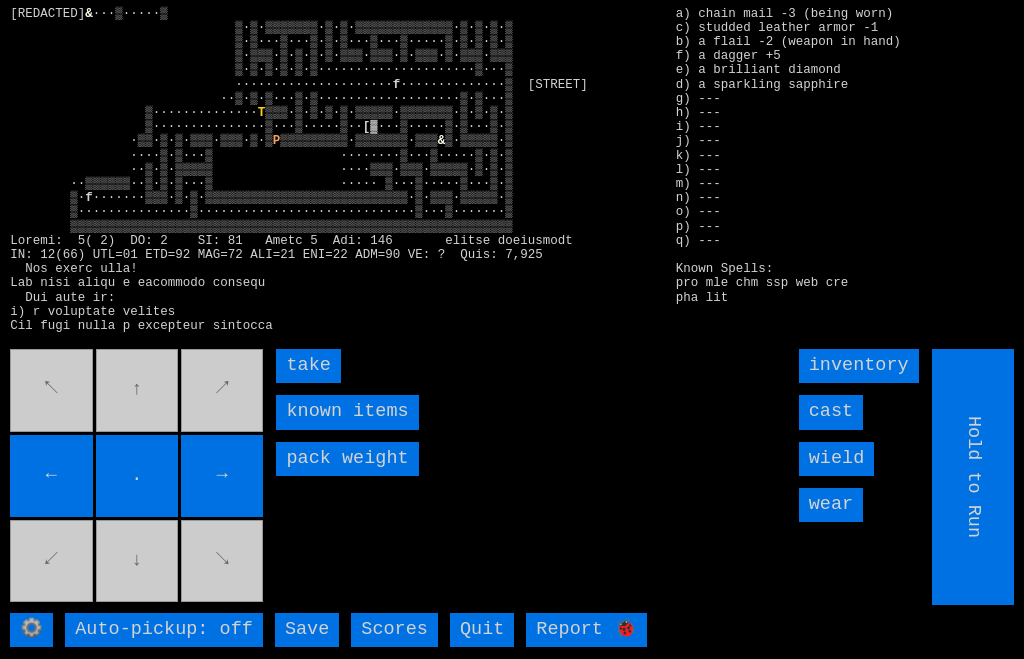 click on "take" at bounding box center [308, 366] 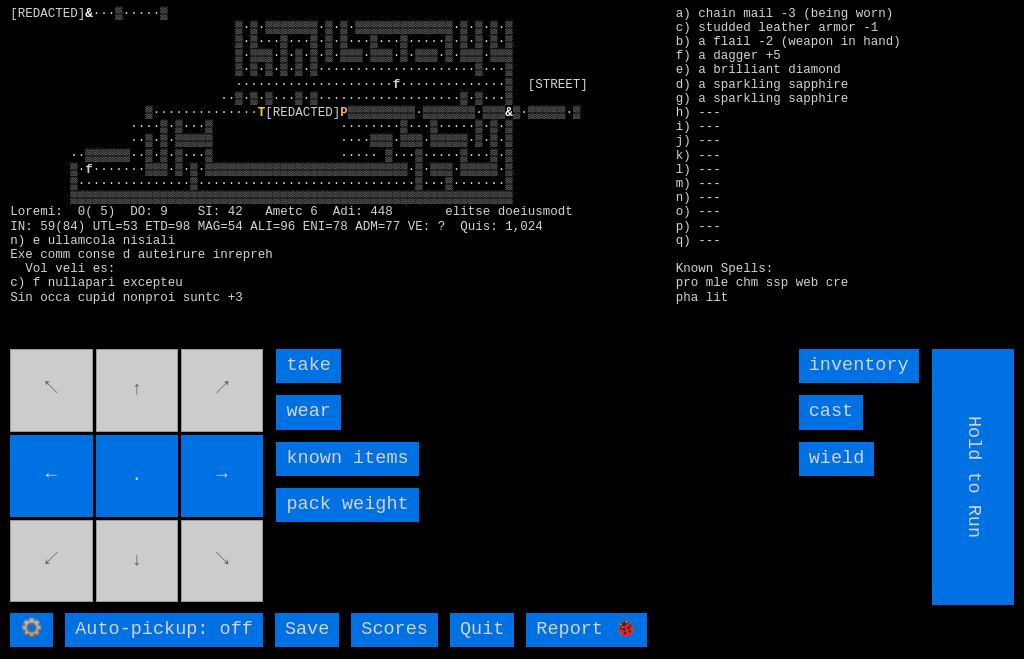 click on "wear" at bounding box center (308, 412) 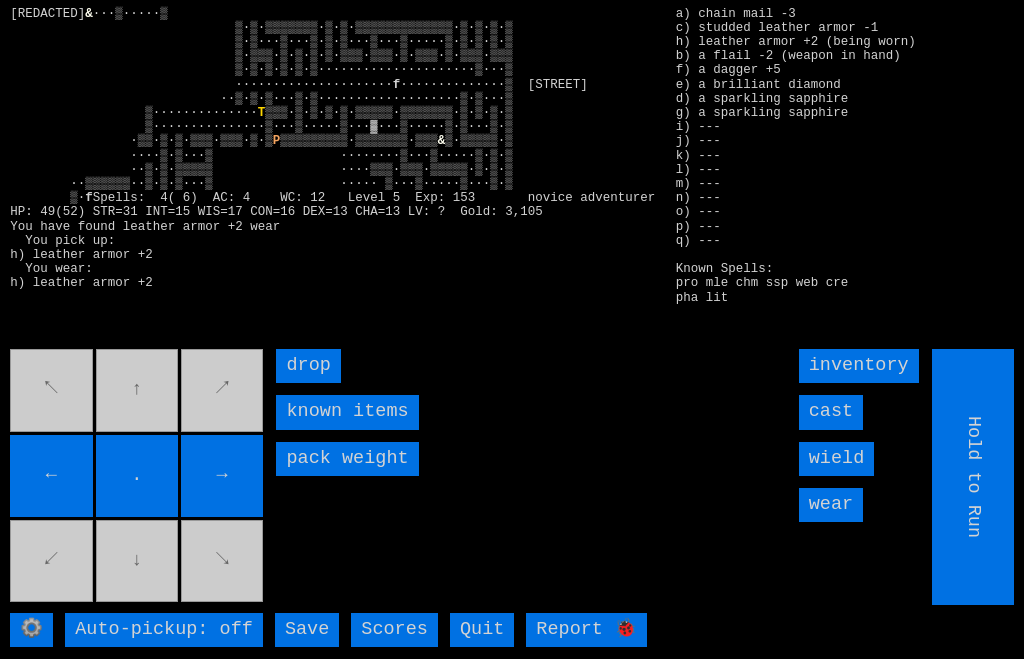 click on "drop" at bounding box center [308, 366] 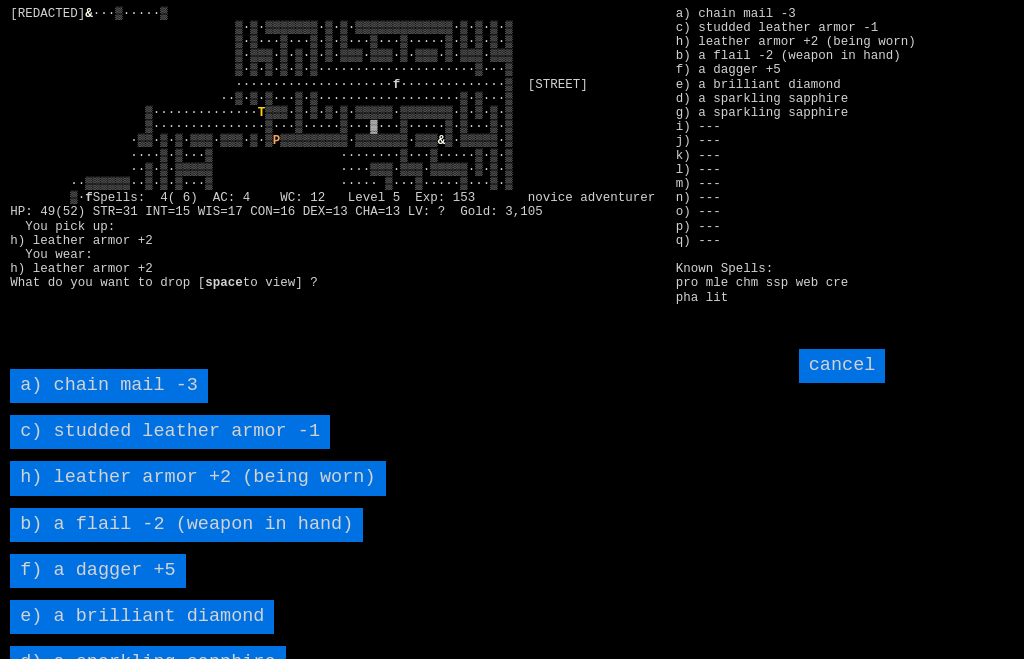 click on "c) studded leather armor -1" at bounding box center (170, 432) 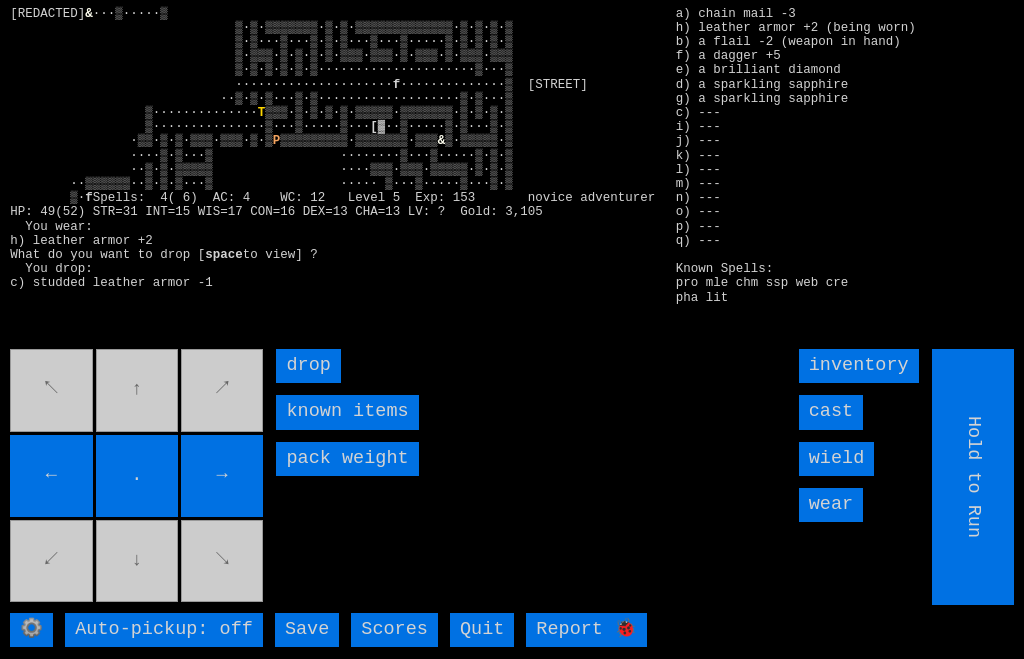 click on "drop" at bounding box center [308, 366] 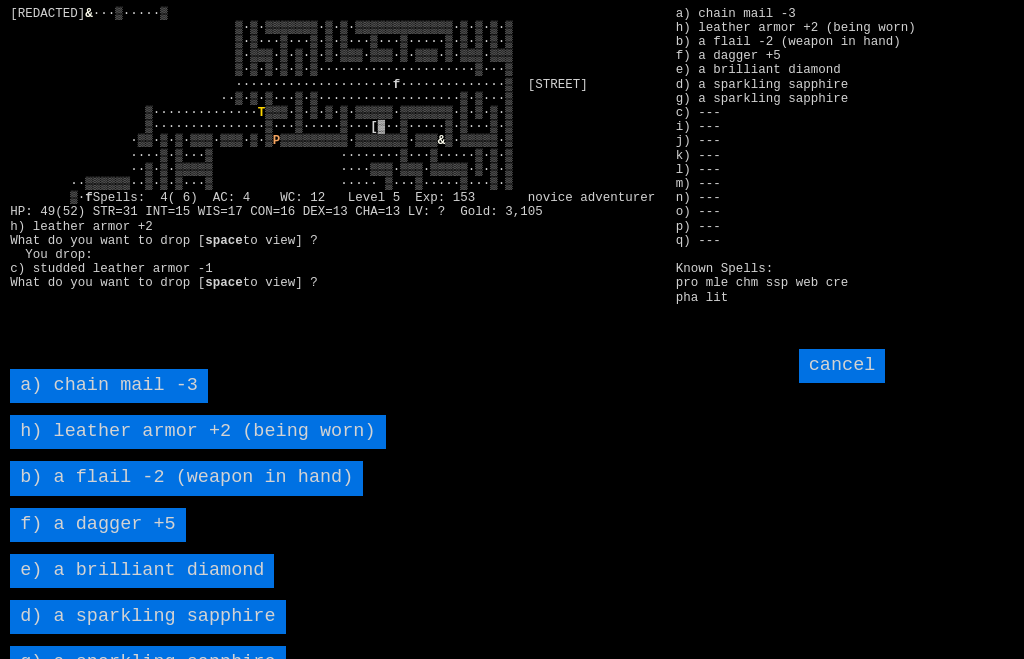 click on "a) chain mail -3" at bounding box center (109, 386) 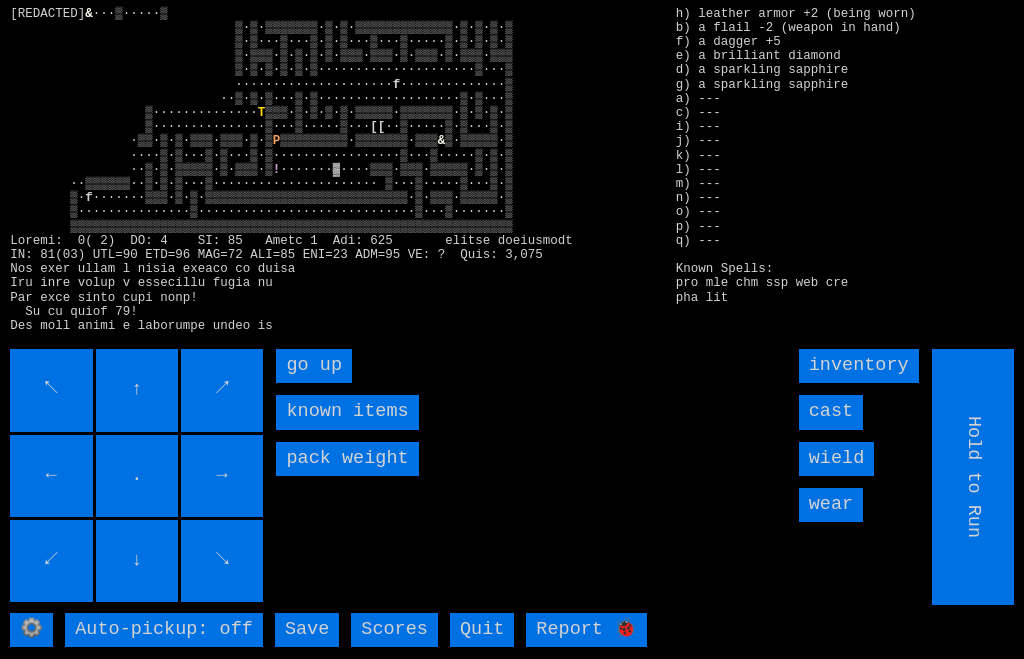 click on "go up" at bounding box center [314, 366] 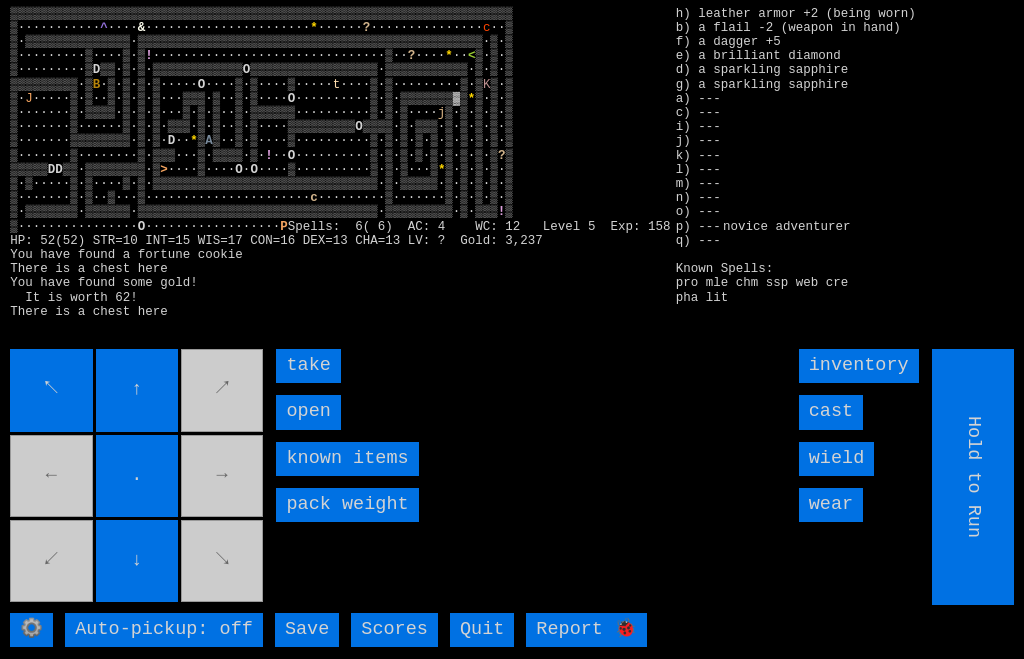click on "open" at bounding box center [308, 412] 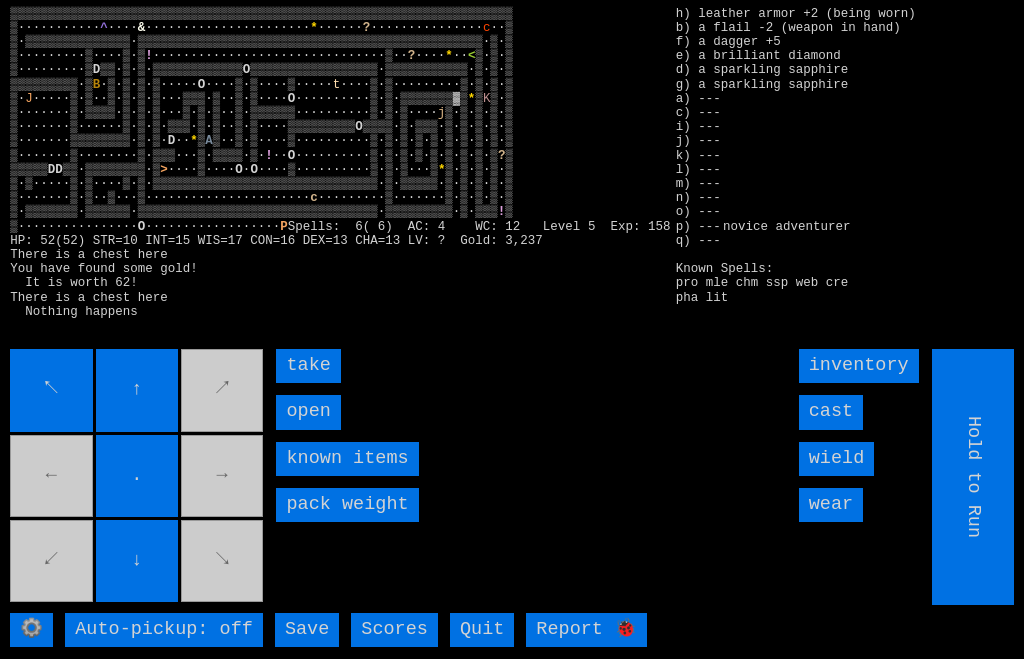 click on "[FIRST] [LAST]" at bounding box center [512, 329] 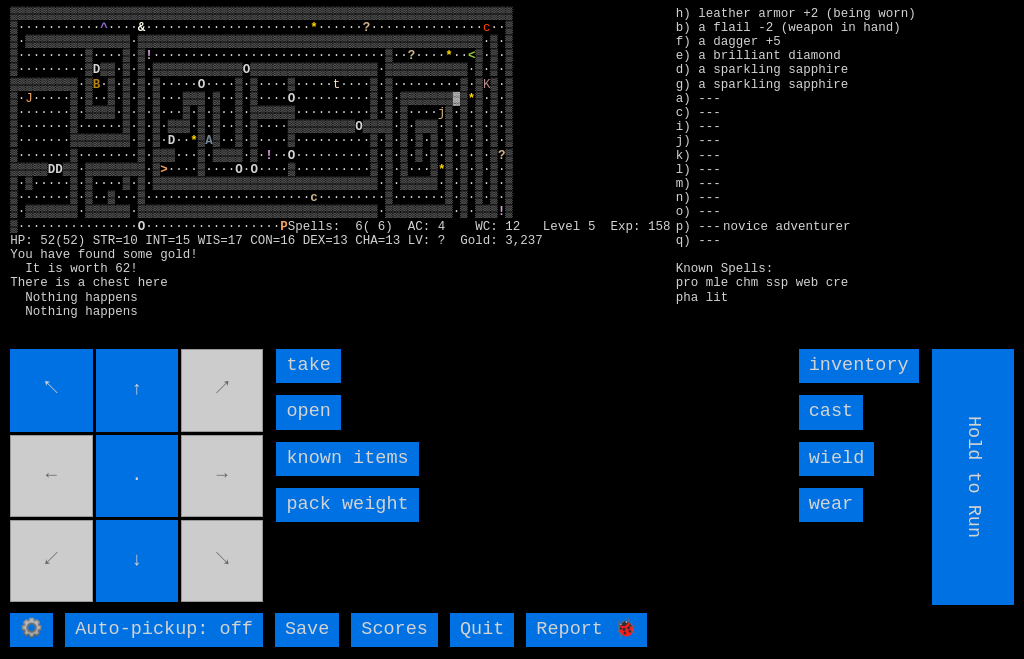 click on "open" at bounding box center (308, 412) 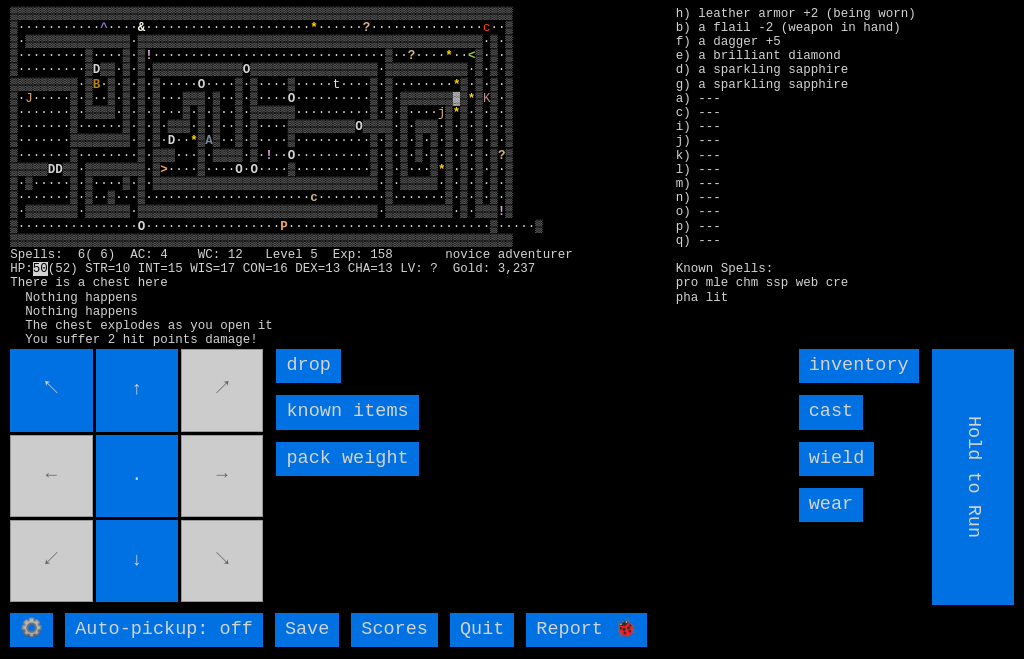 click on "known items" at bounding box center [347, 412] 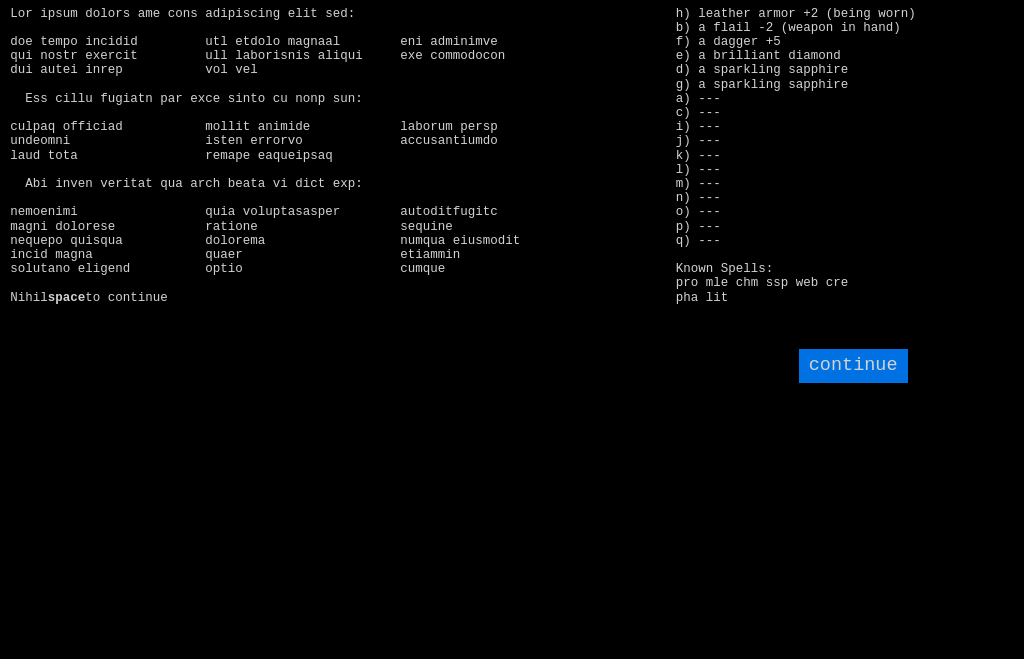 click on "continue" at bounding box center (853, 366) 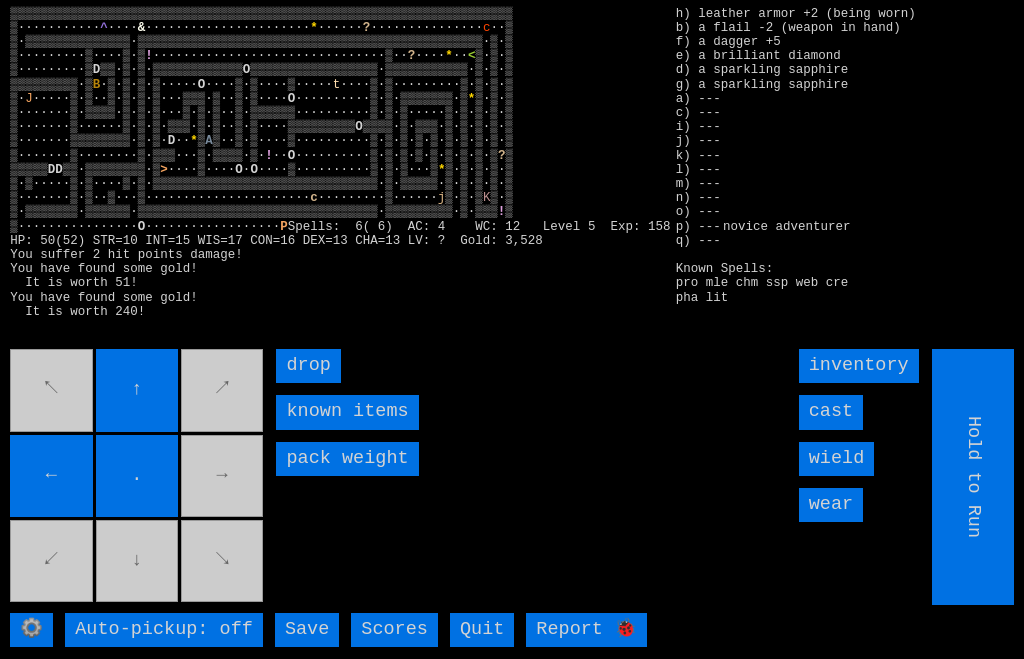 click on "↖ ↑ ↗ ← . → ↙ ↓ ↘" at bounding box center (138, 477) 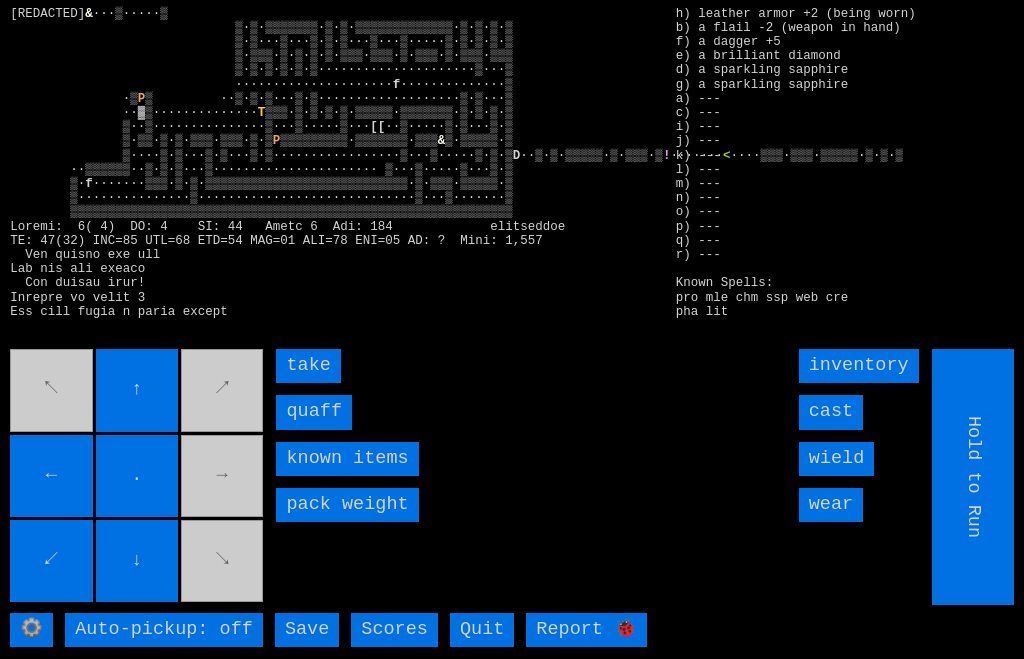 click on "quaff" at bounding box center [314, 412] 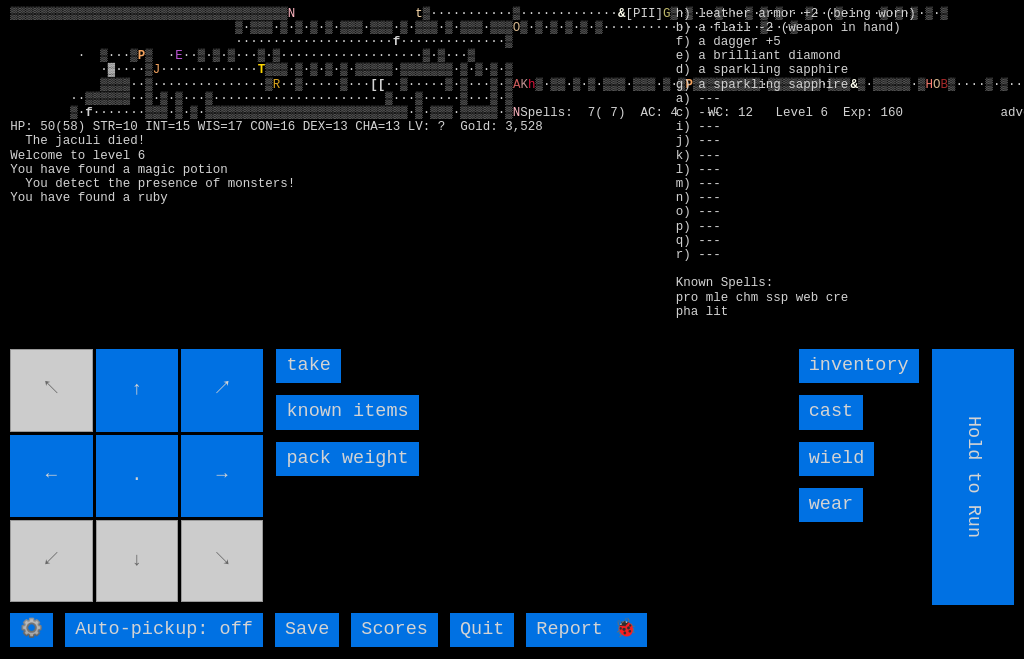 click on "take" at bounding box center [308, 366] 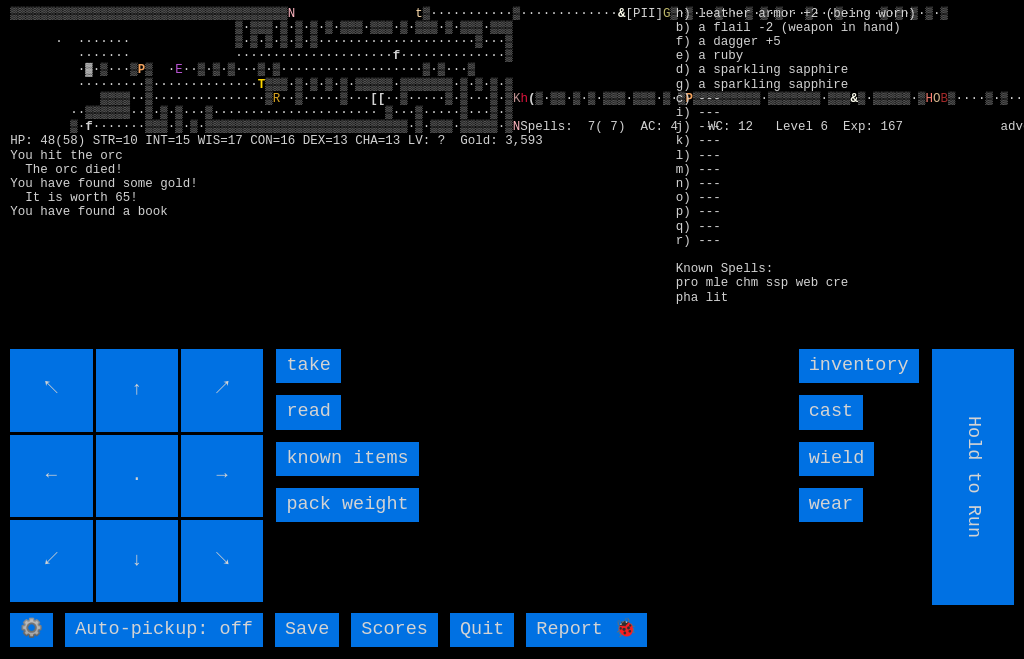 click on "read" at bounding box center [308, 412] 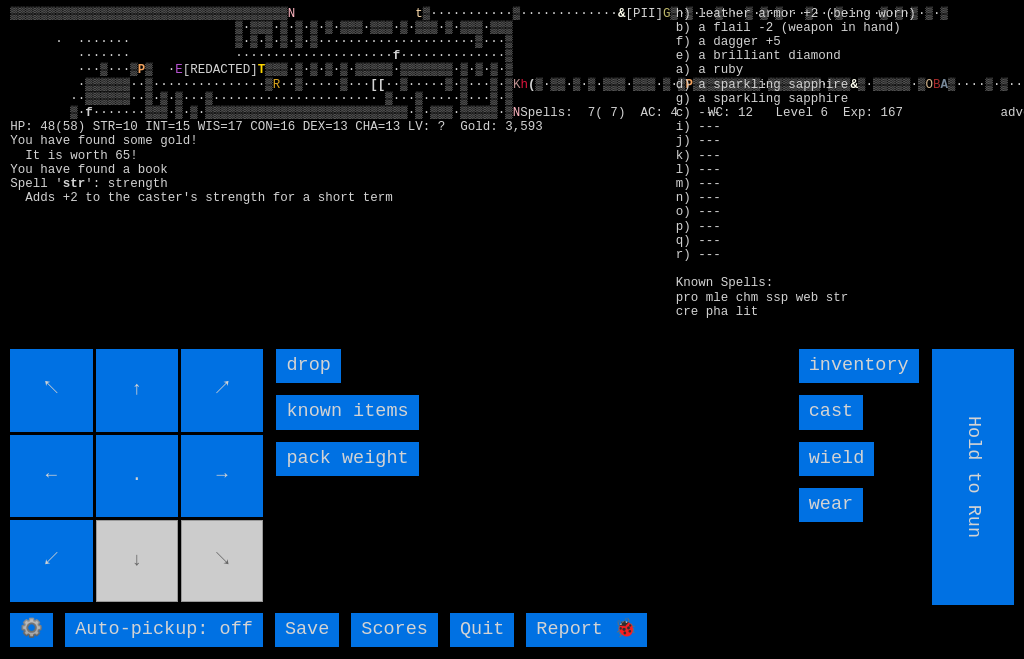 click on "↖ ↑ ↗ ← . → ↙ ↓ ↘" at bounding box center (138, 477) 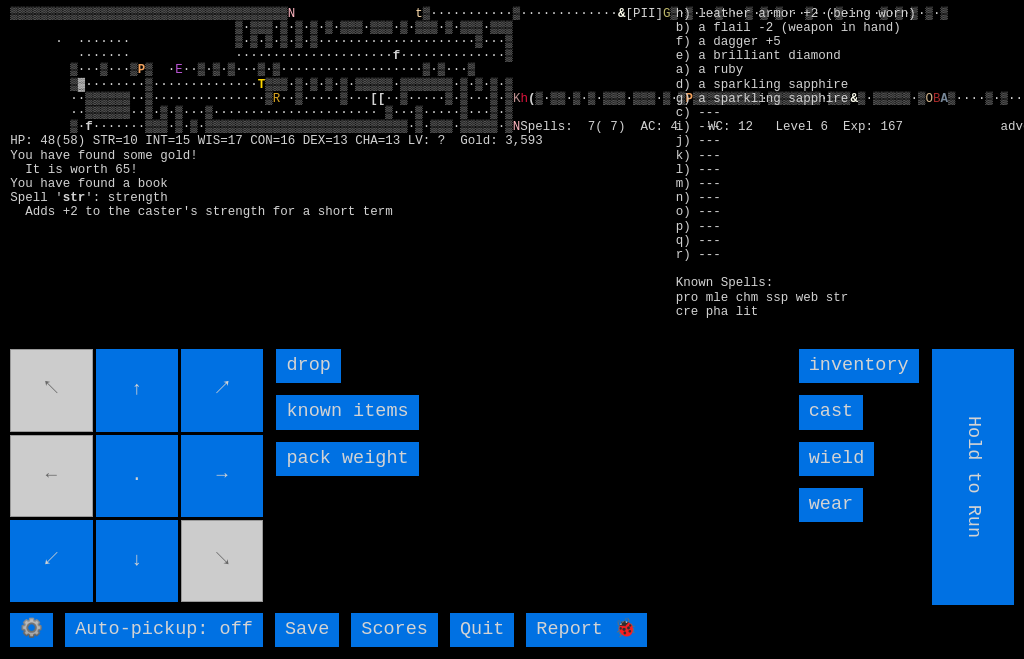 click on "↖ ↑ ↗ ← . → ↙ ↓ ↘" at bounding box center [138, 477] 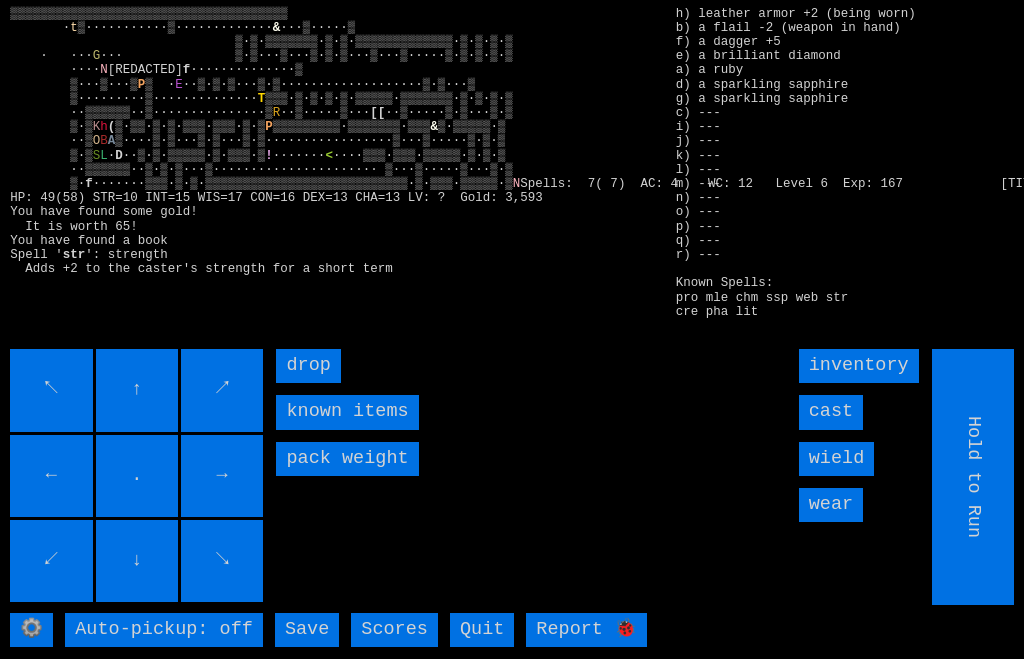 click on "cast" at bounding box center (831, 412) 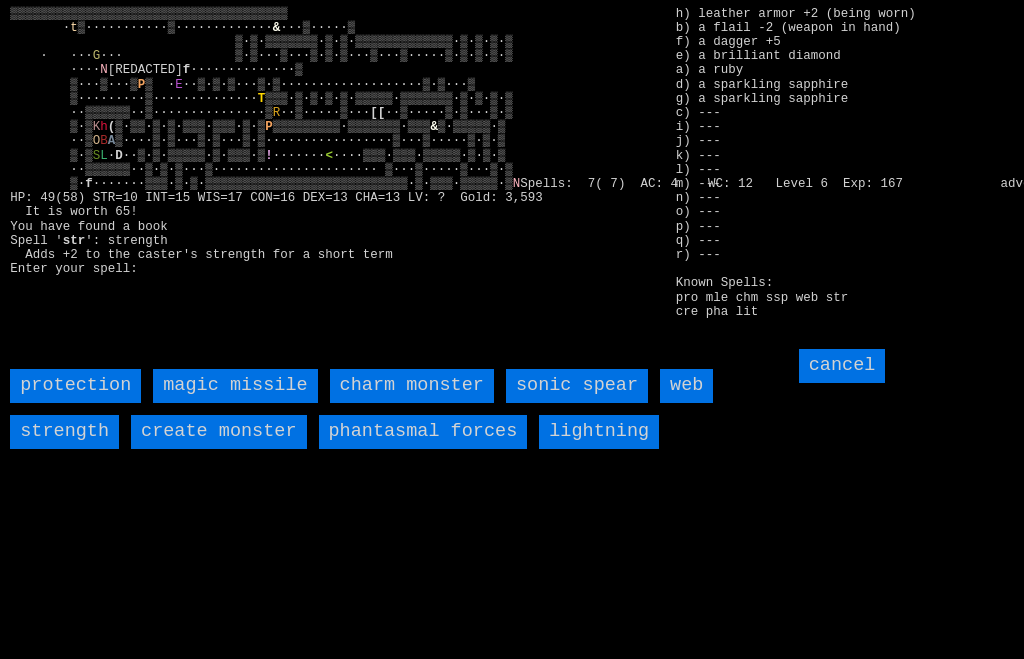 click on "lightning" at bounding box center [599, 432] 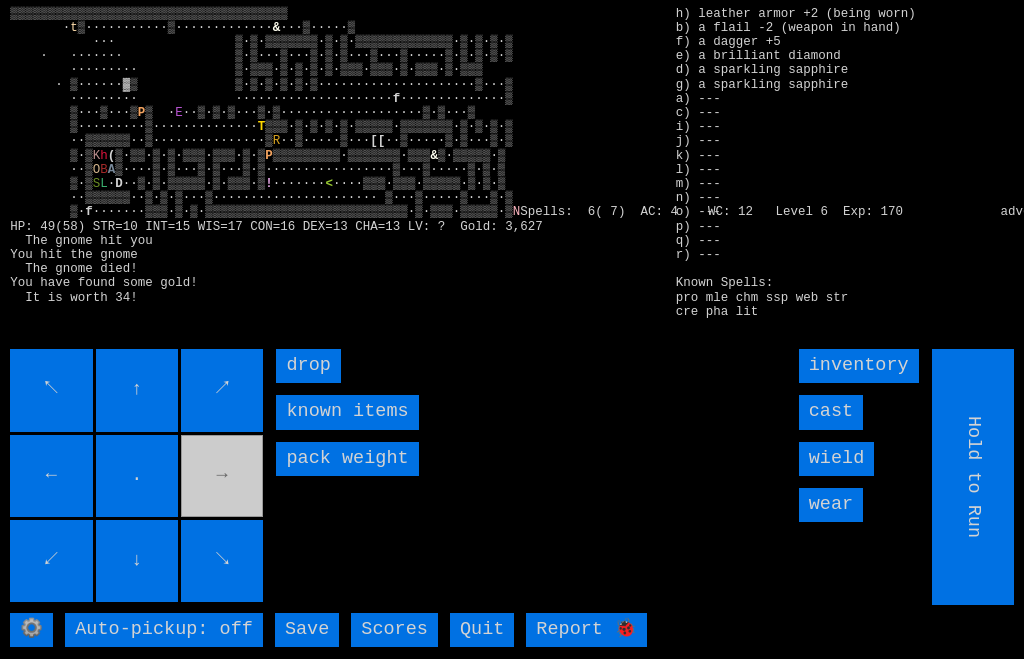 click on "↖ ↑ ↗ ← . → ↙ ↓ ↘" at bounding box center (138, 477) 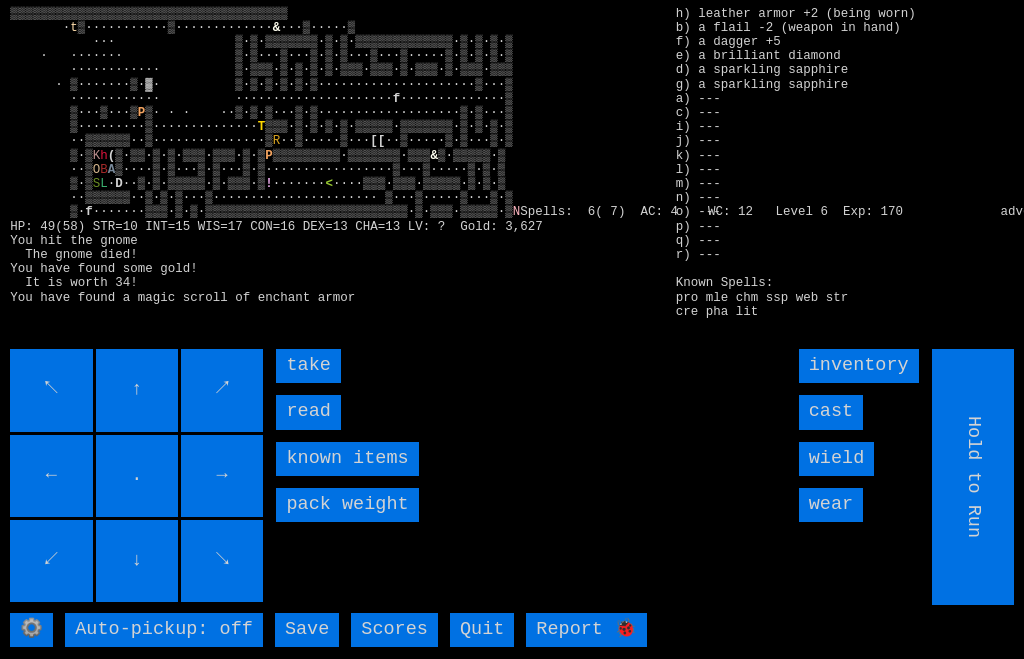 click on "read" at bounding box center (308, 412) 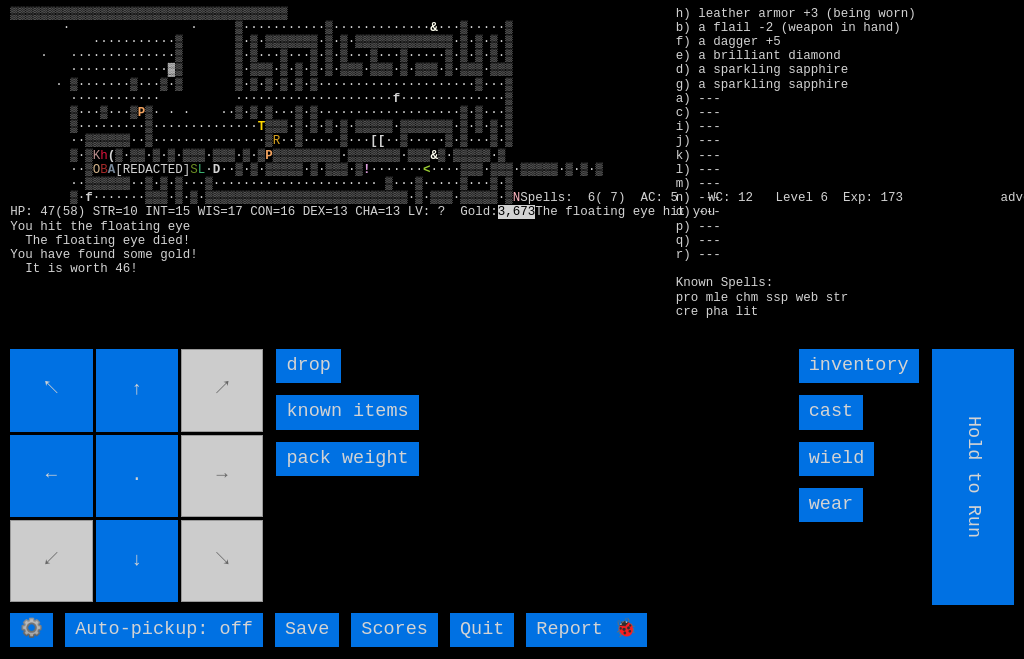 scroll, scrollTop: 0, scrollLeft: 0, axis: both 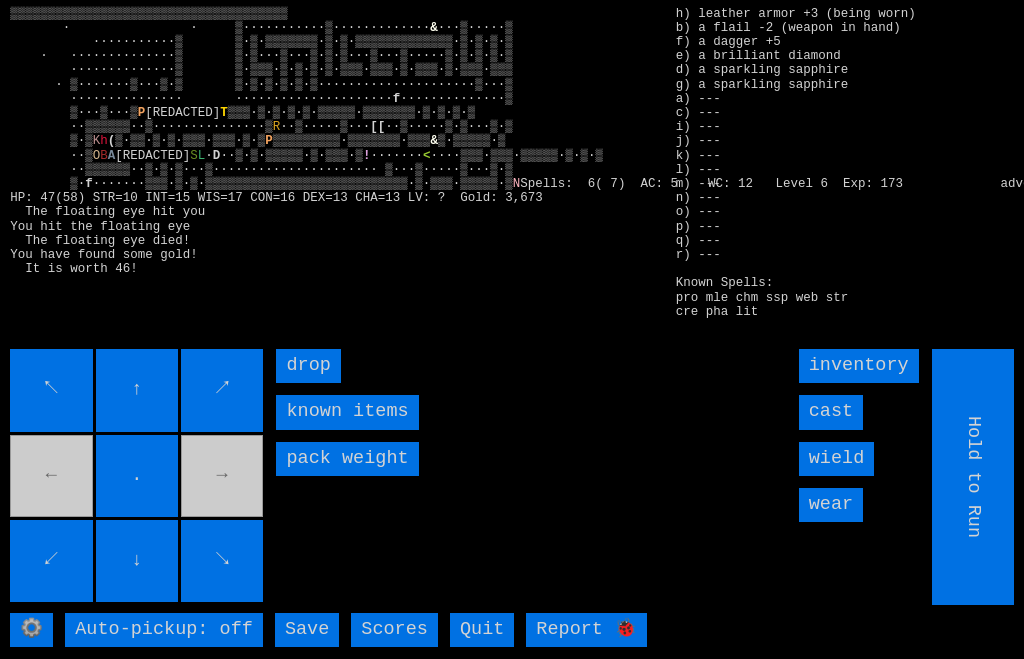 click on "↖ ↑ ↗ ← . → ↙ ↓ ↘" at bounding box center [138, 477] 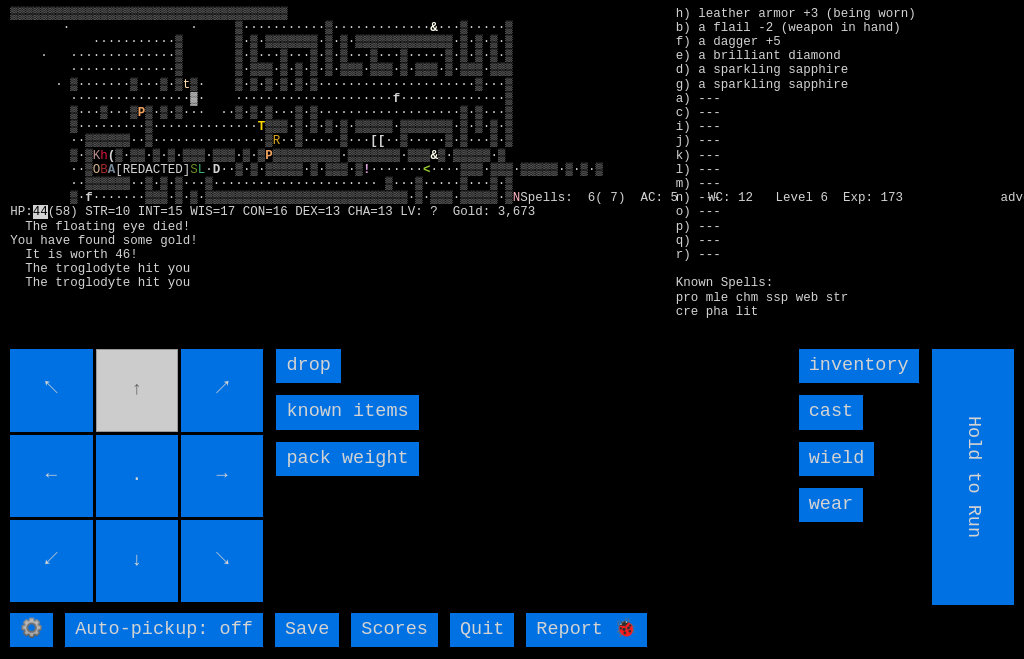 click on "↖ ↑ ↗ ← . → ↙ ↓ ↘" at bounding box center (138, 477) 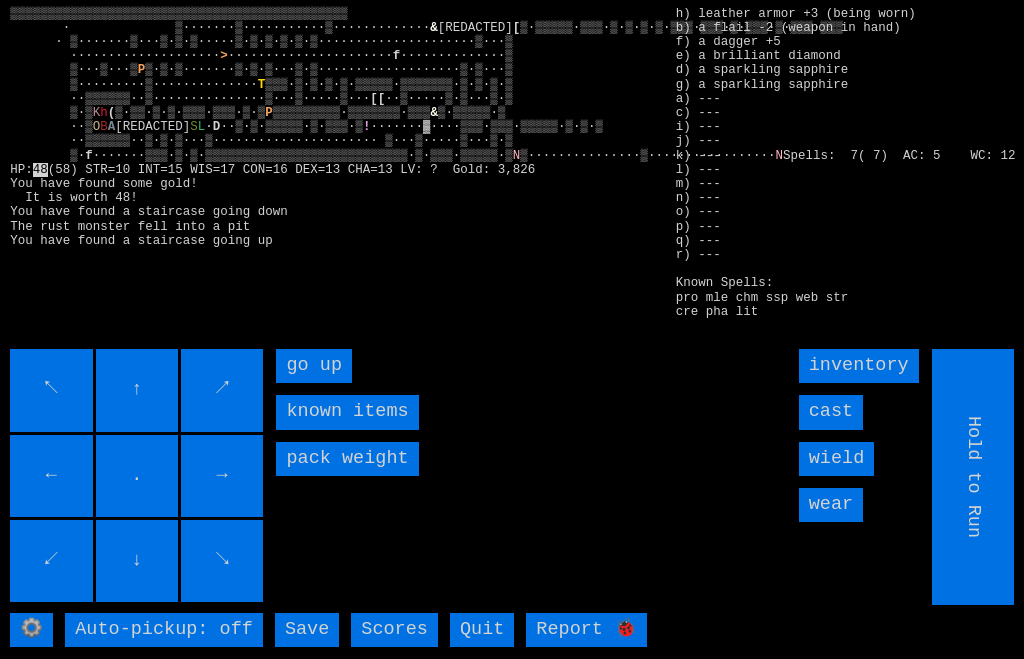 click on "go up" at bounding box center (314, 366) 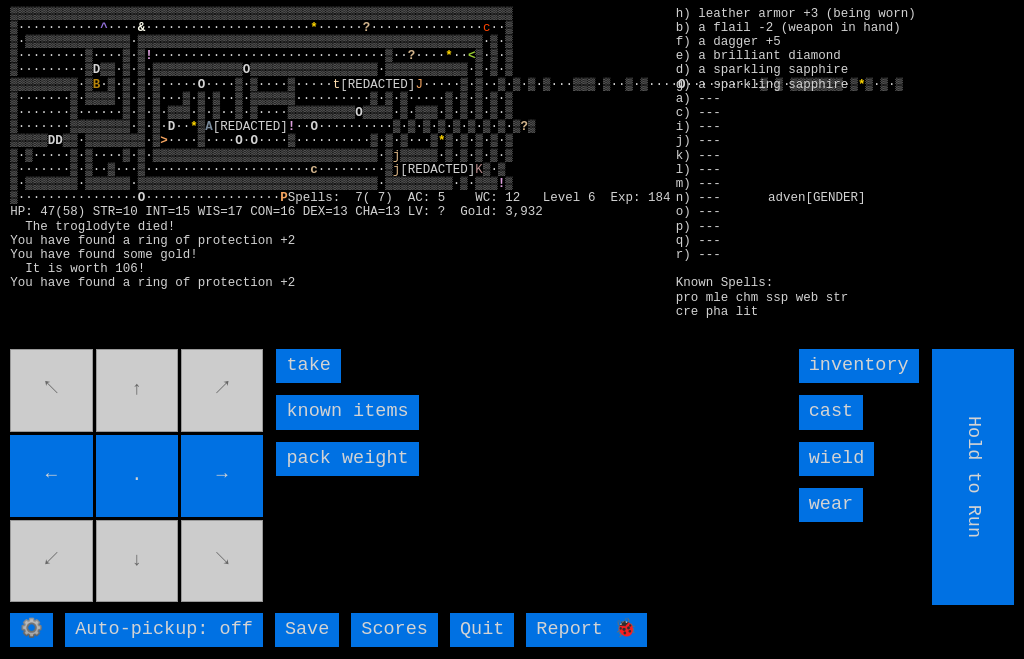 click on "take" at bounding box center [308, 366] 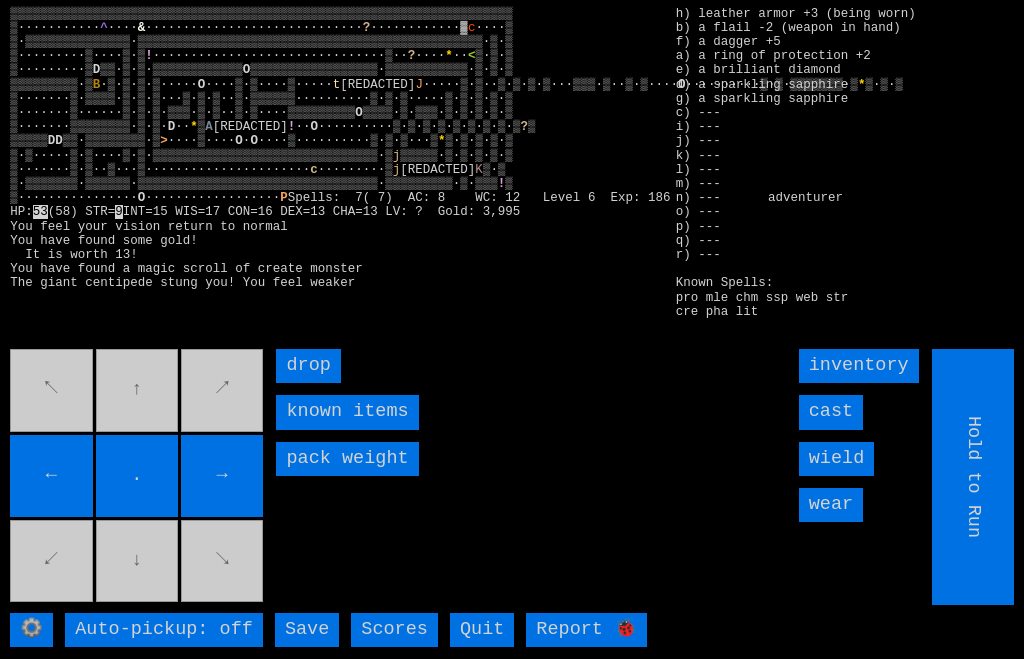 click on "cast" at bounding box center (831, 412) 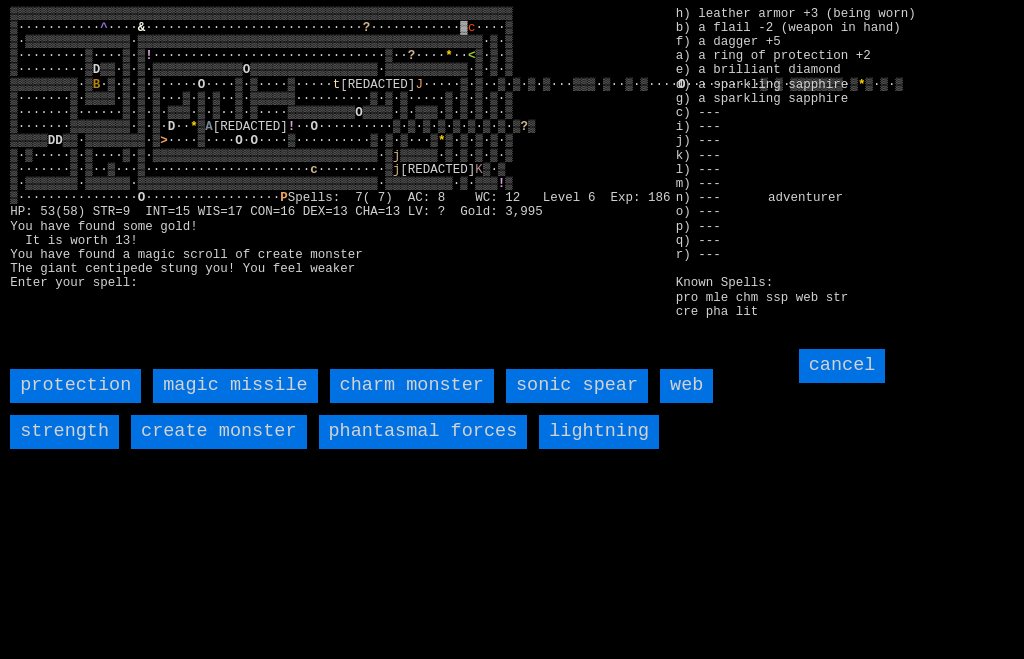 click on "magic missile" at bounding box center [235, 386] 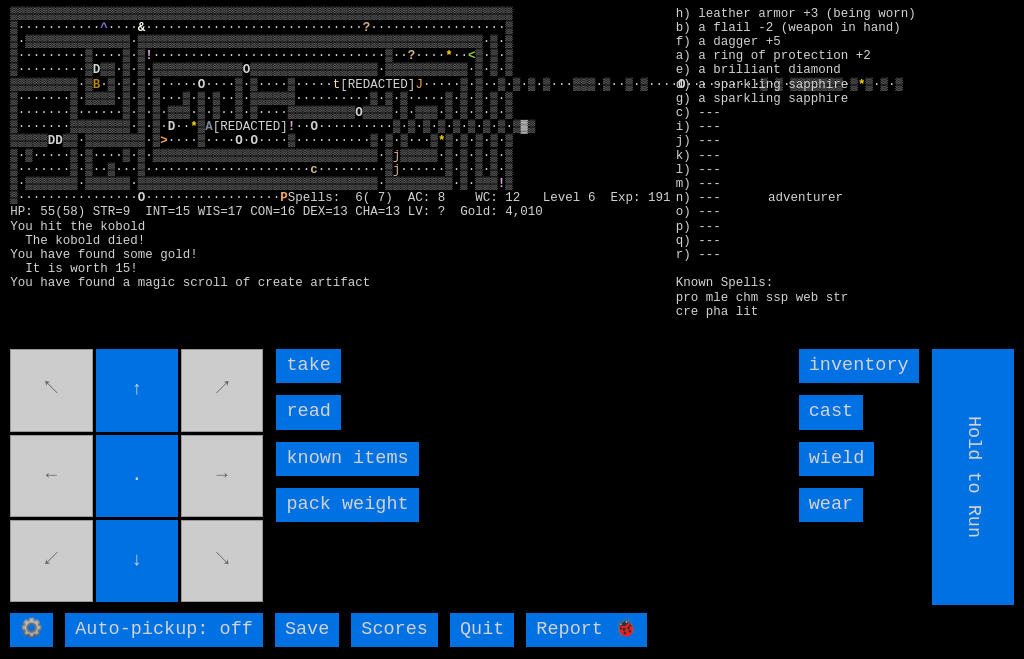 click on "read" at bounding box center (308, 412) 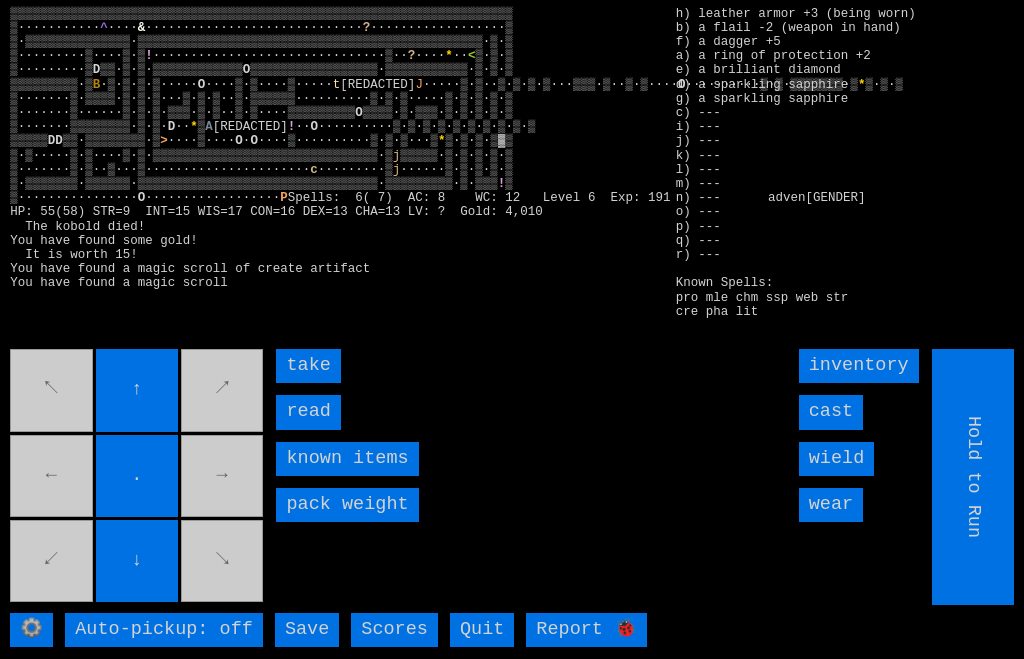 click on "read" at bounding box center (308, 412) 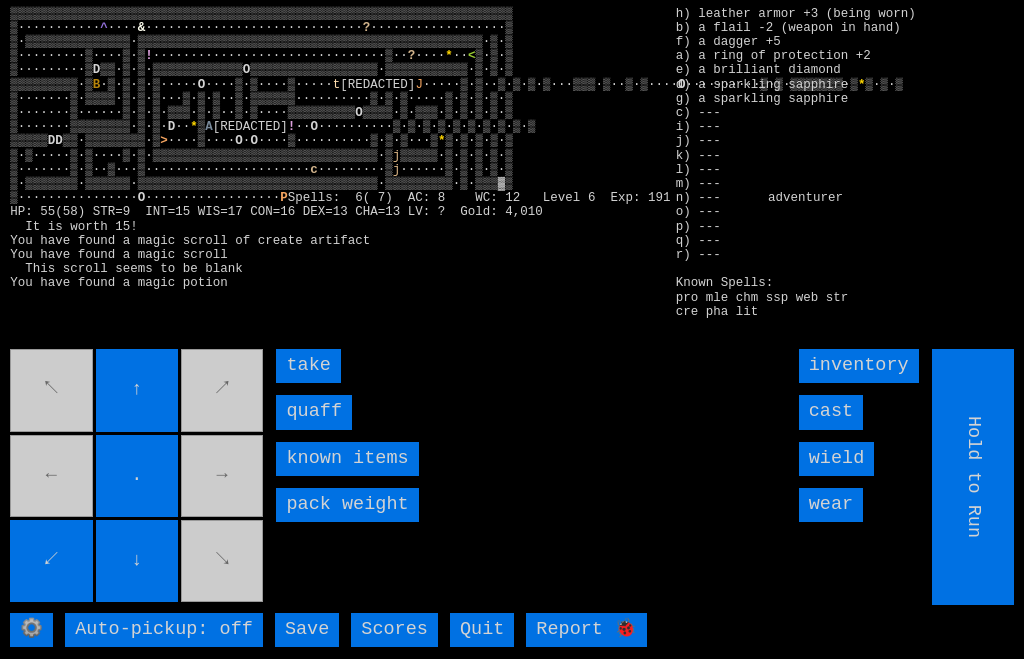 click on "quaff" at bounding box center [314, 412] 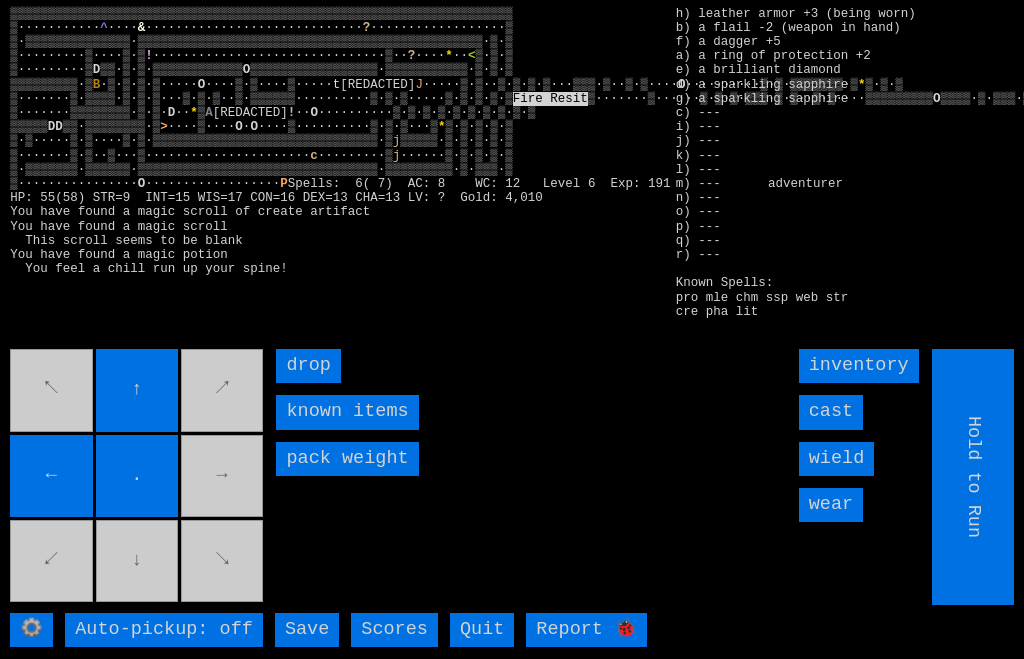 click on "↖ ↑ ↗ ← . → ↙ ↓ ↘" at bounding box center (138, 477) 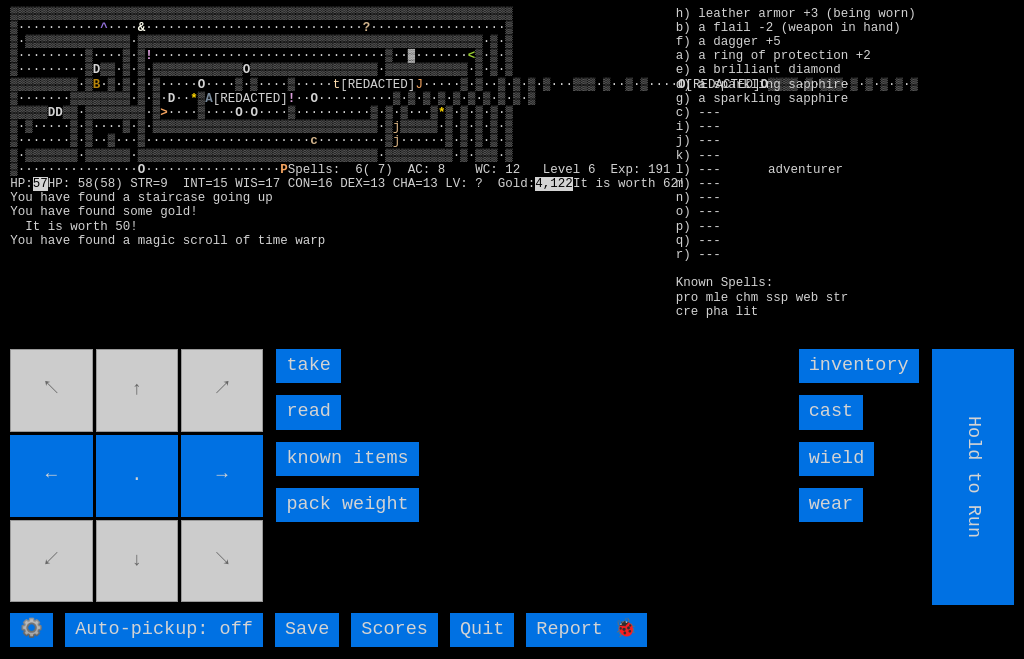 click on "read" at bounding box center (308, 412) 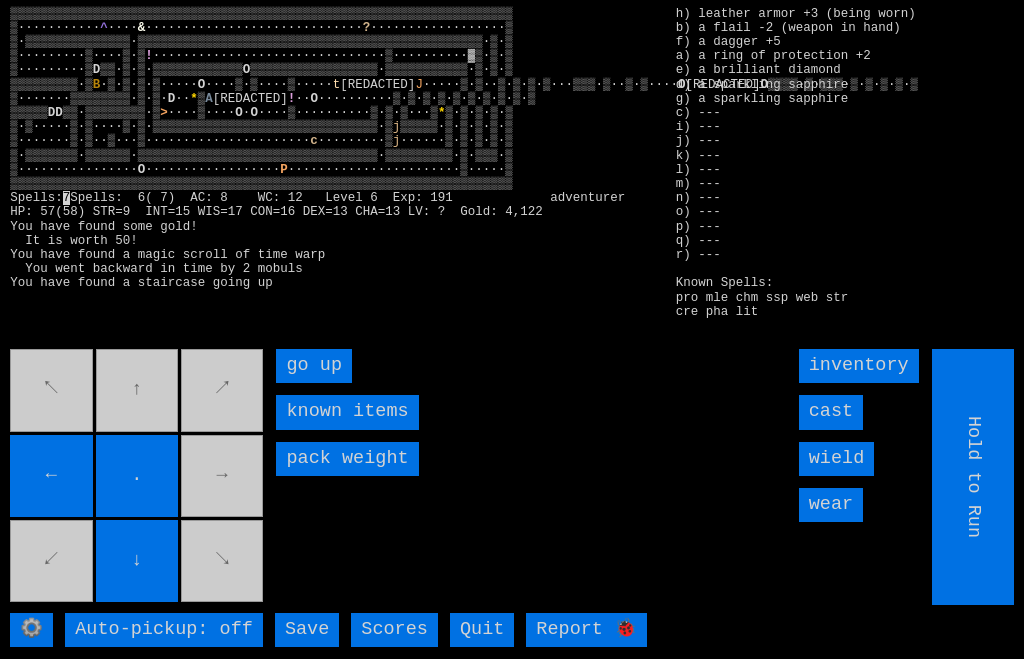 click on "go up" at bounding box center [314, 366] 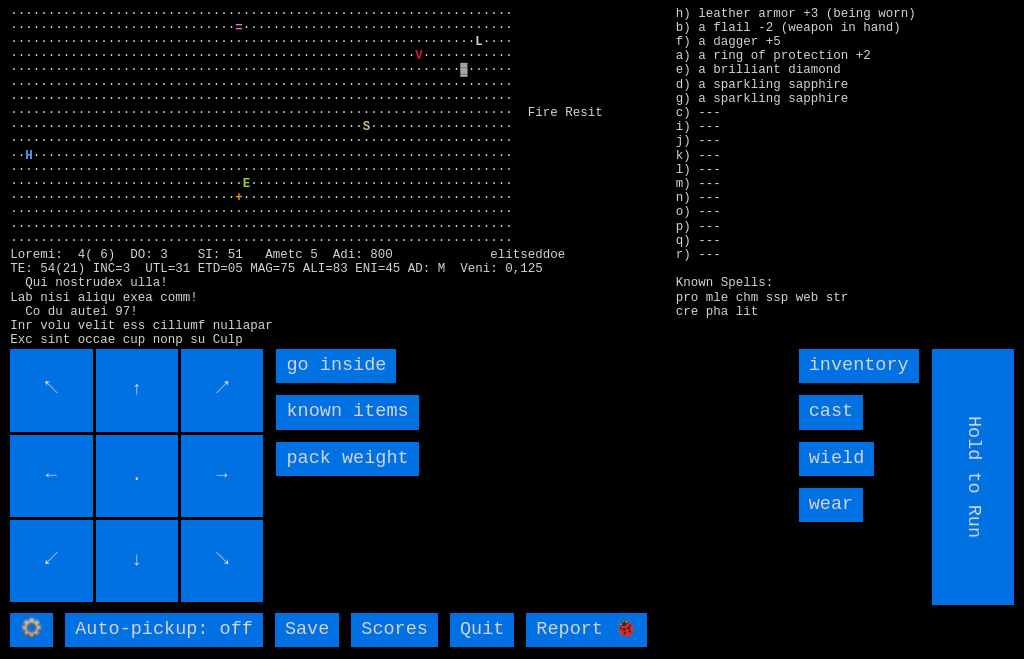click on "go inside" at bounding box center [336, 366] 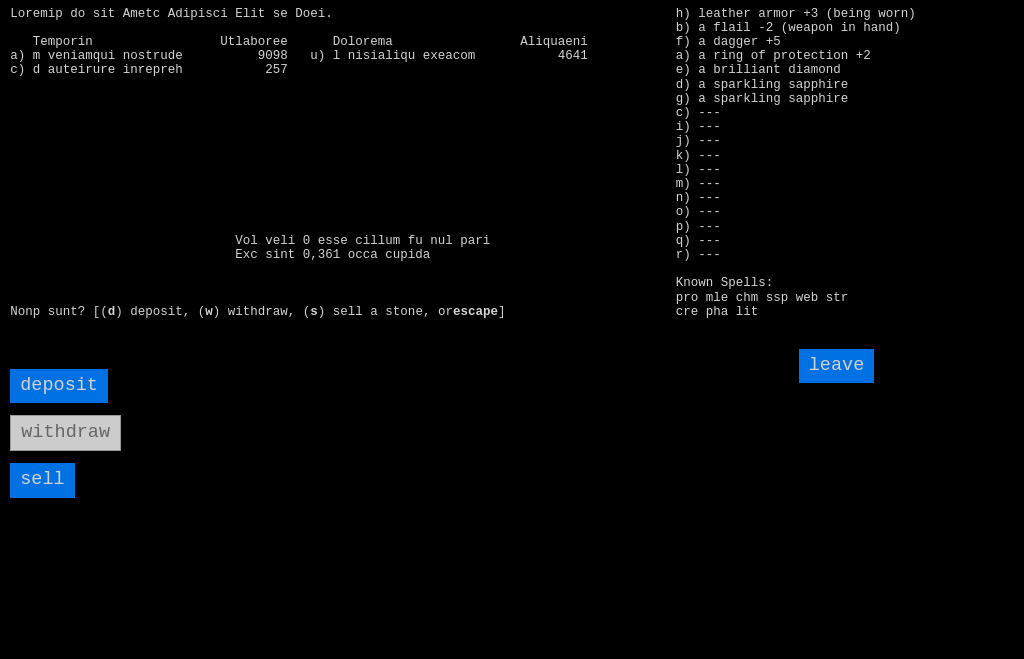 click on "sell" at bounding box center [42, 480] 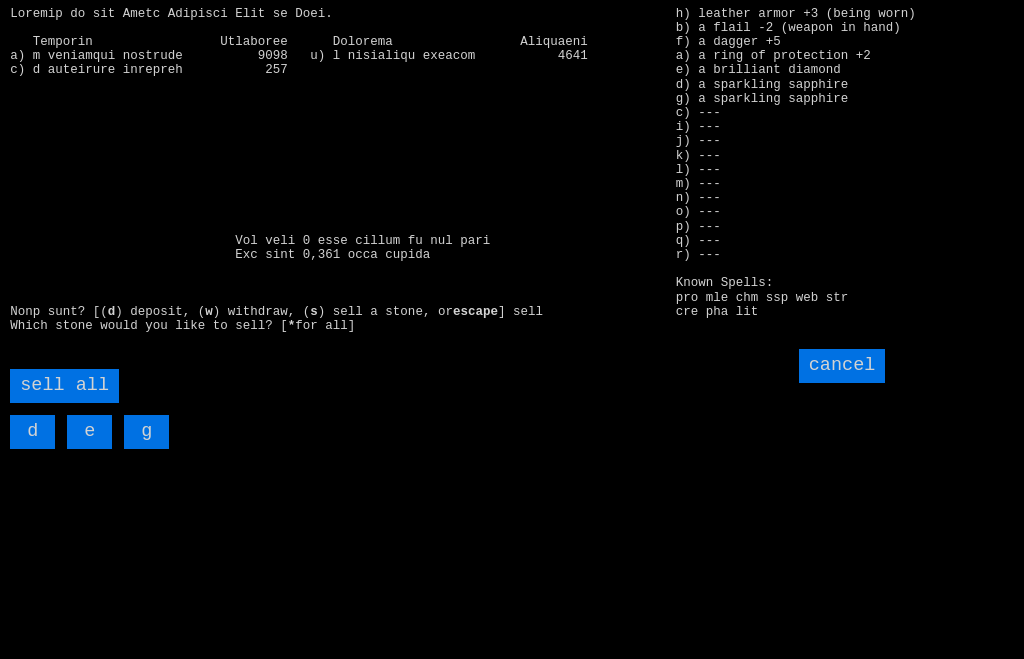 click on "sell all" at bounding box center (64, 386) 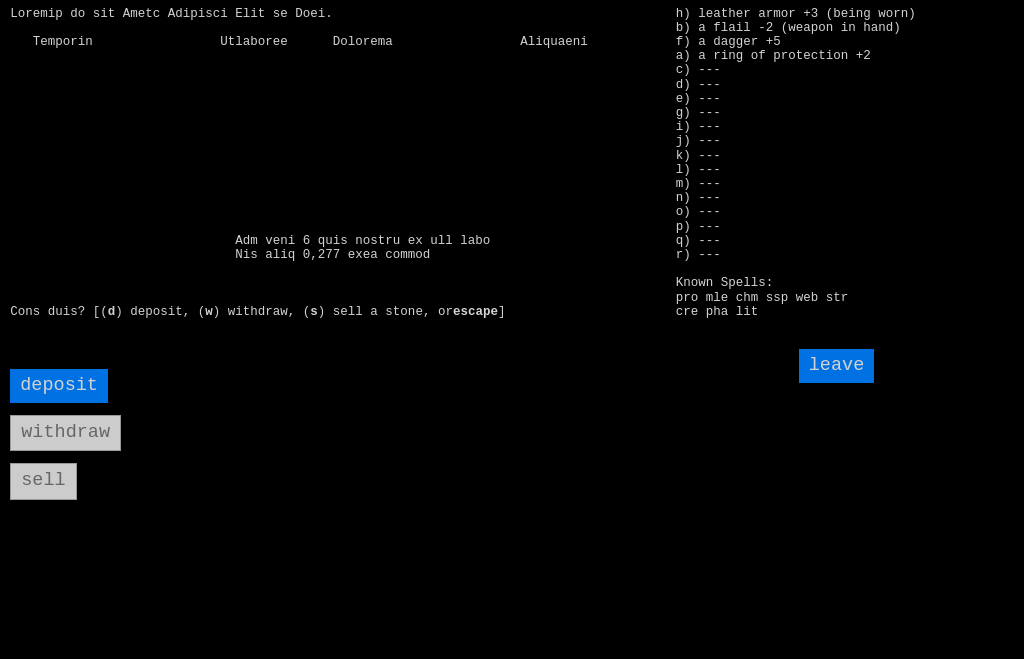 click on "deposit" at bounding box center [59, 386] 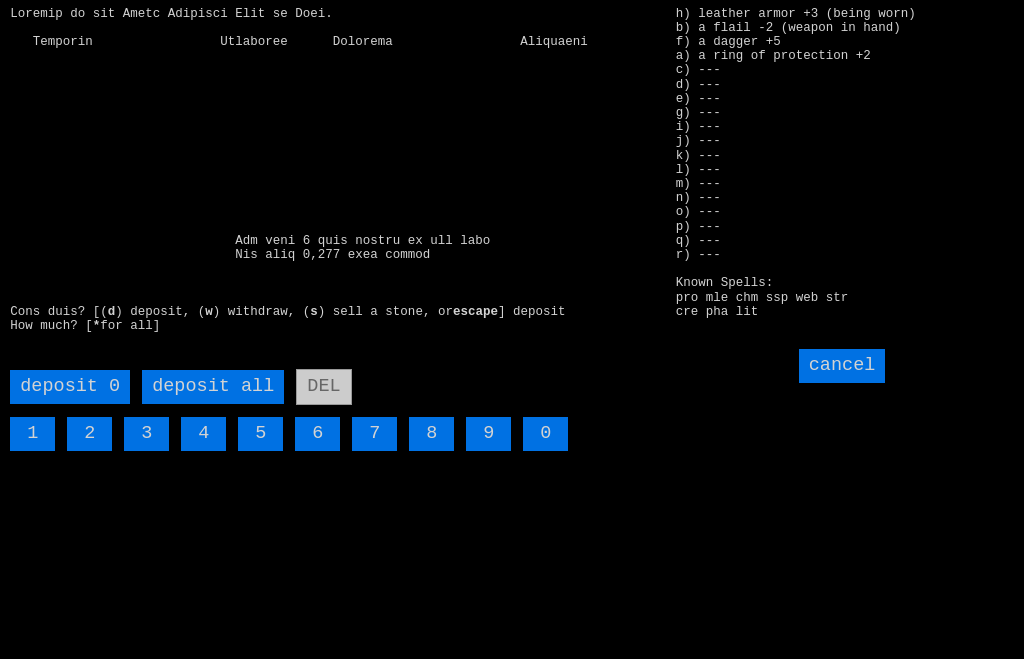 click on "deposit all" at bounding box center [213, 387] 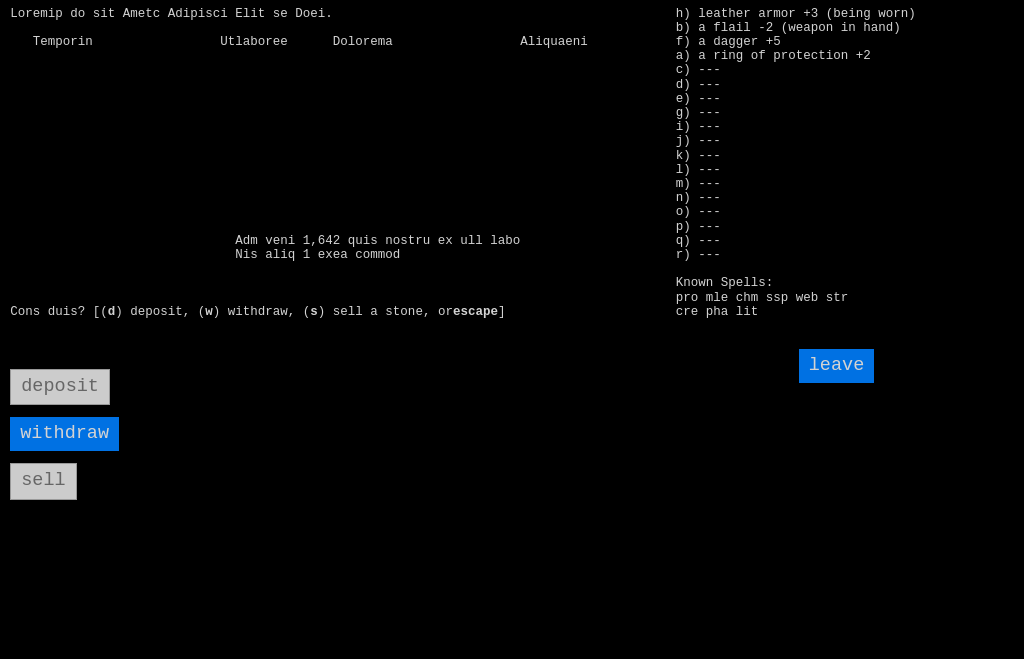 click on "leave" at bounding box center [837, 366] 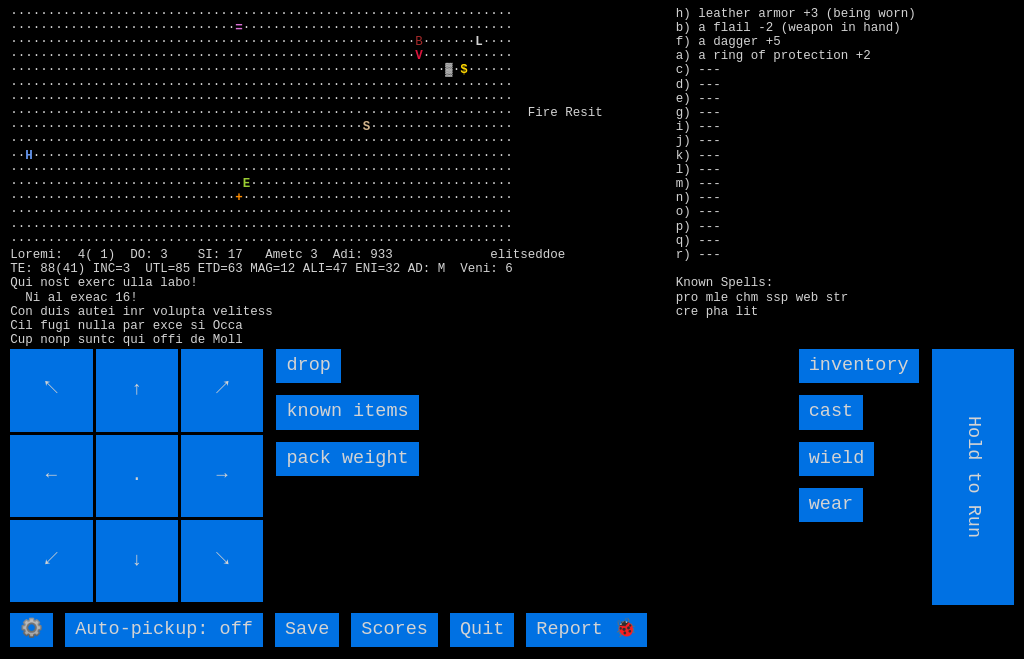 scroll, scrollTop: 62, scrollLeft: 0, axis: vertical 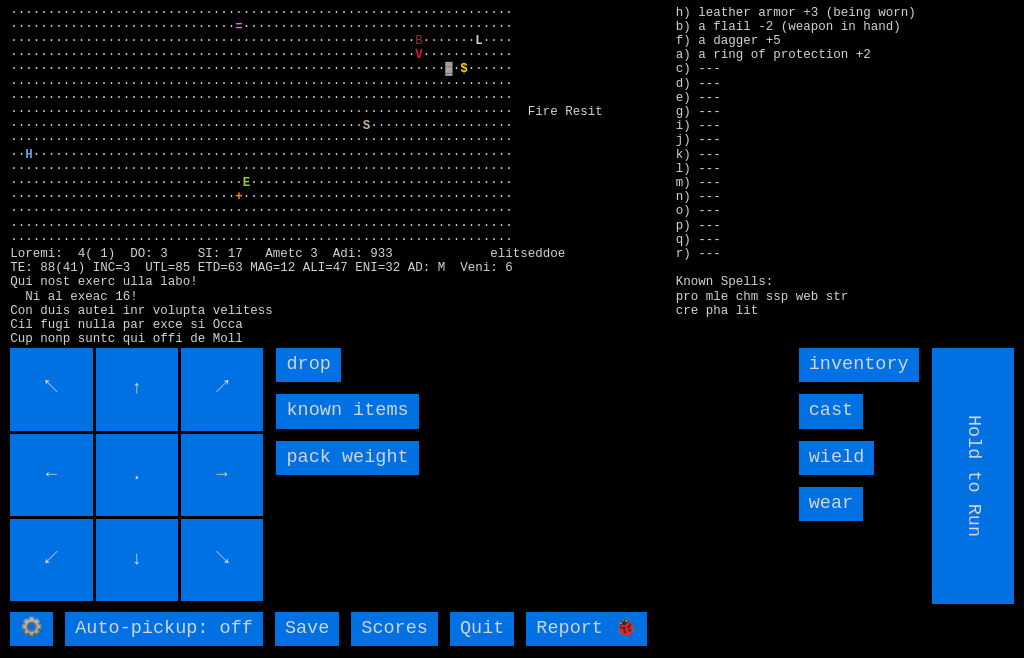 click on "Save" at bounding box center [307, 630] 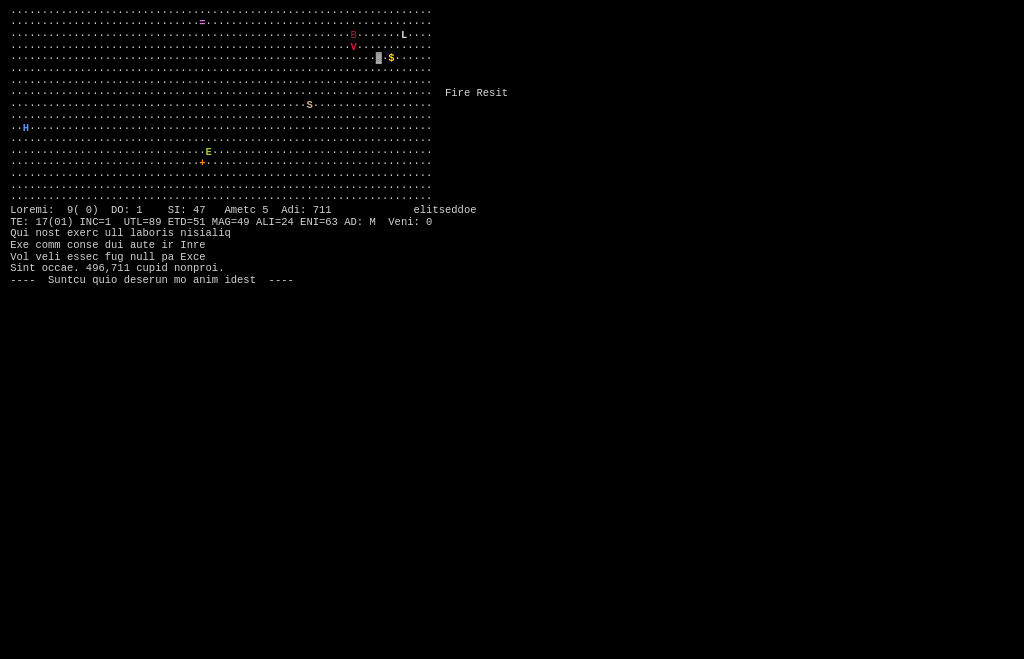 scroll, scrollTop: 0, scrollLeft: 0, axis: both 